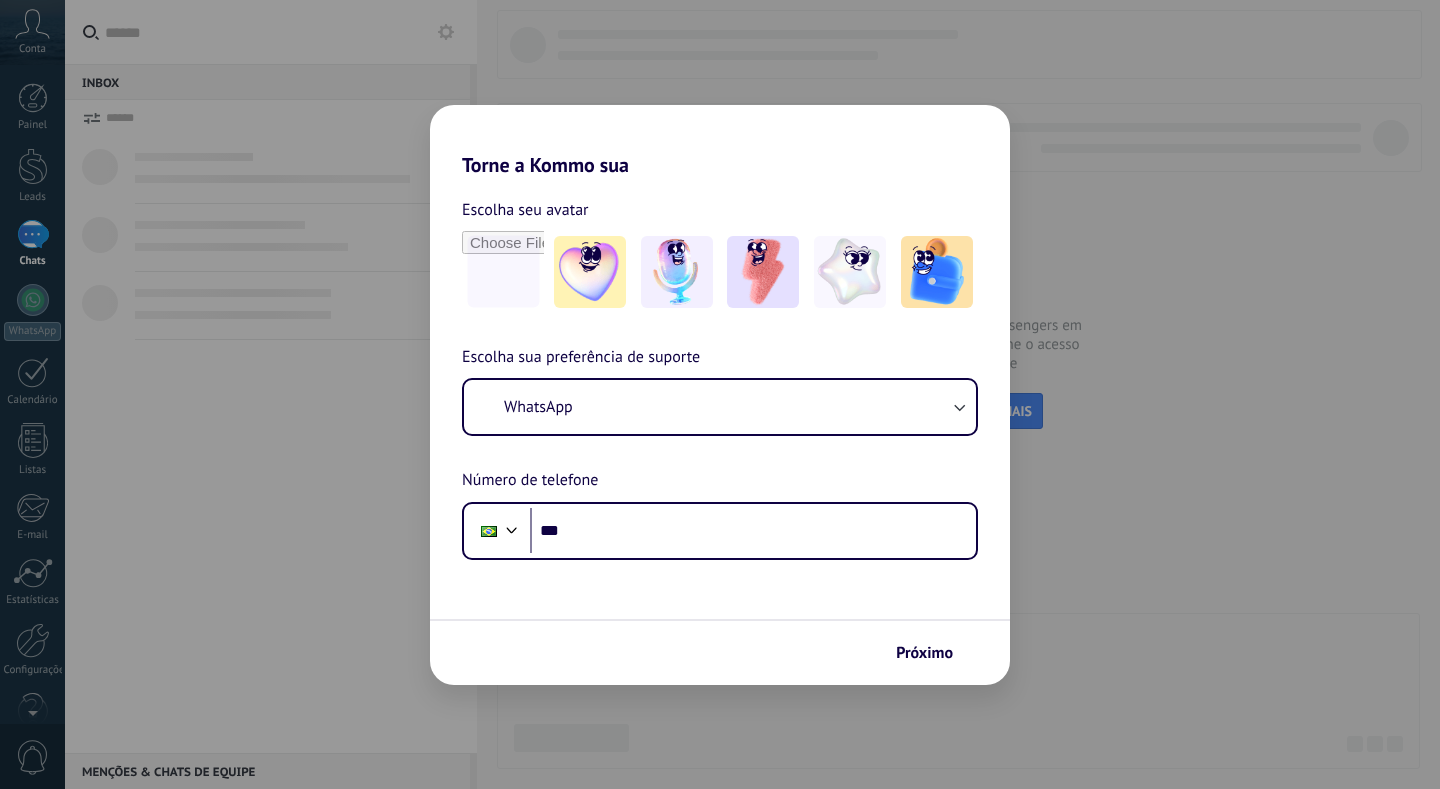 scroll, scrollTop: 0, scrollLeft: 0, axis: both 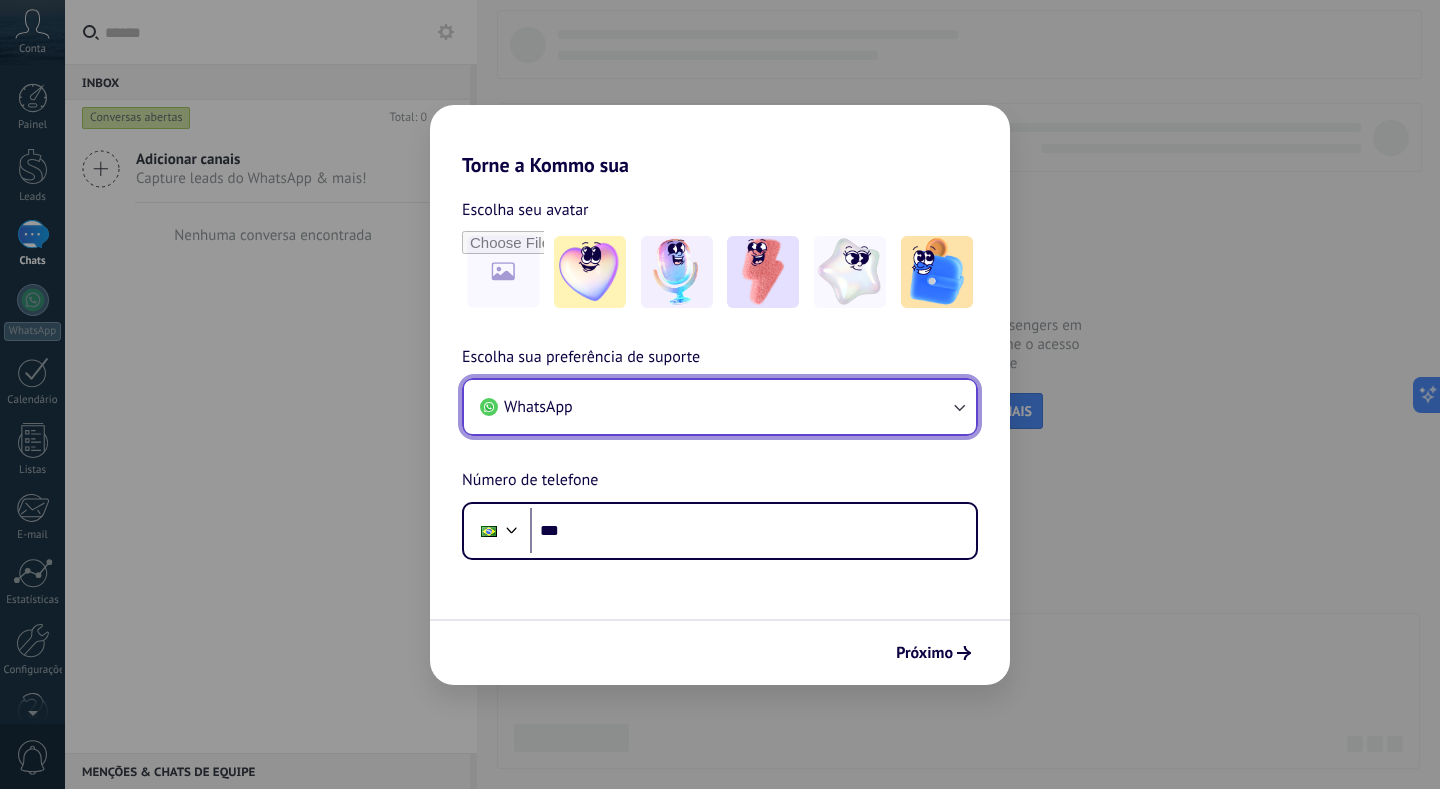 click on "WhatsApp" at bounding box center [720, 407] 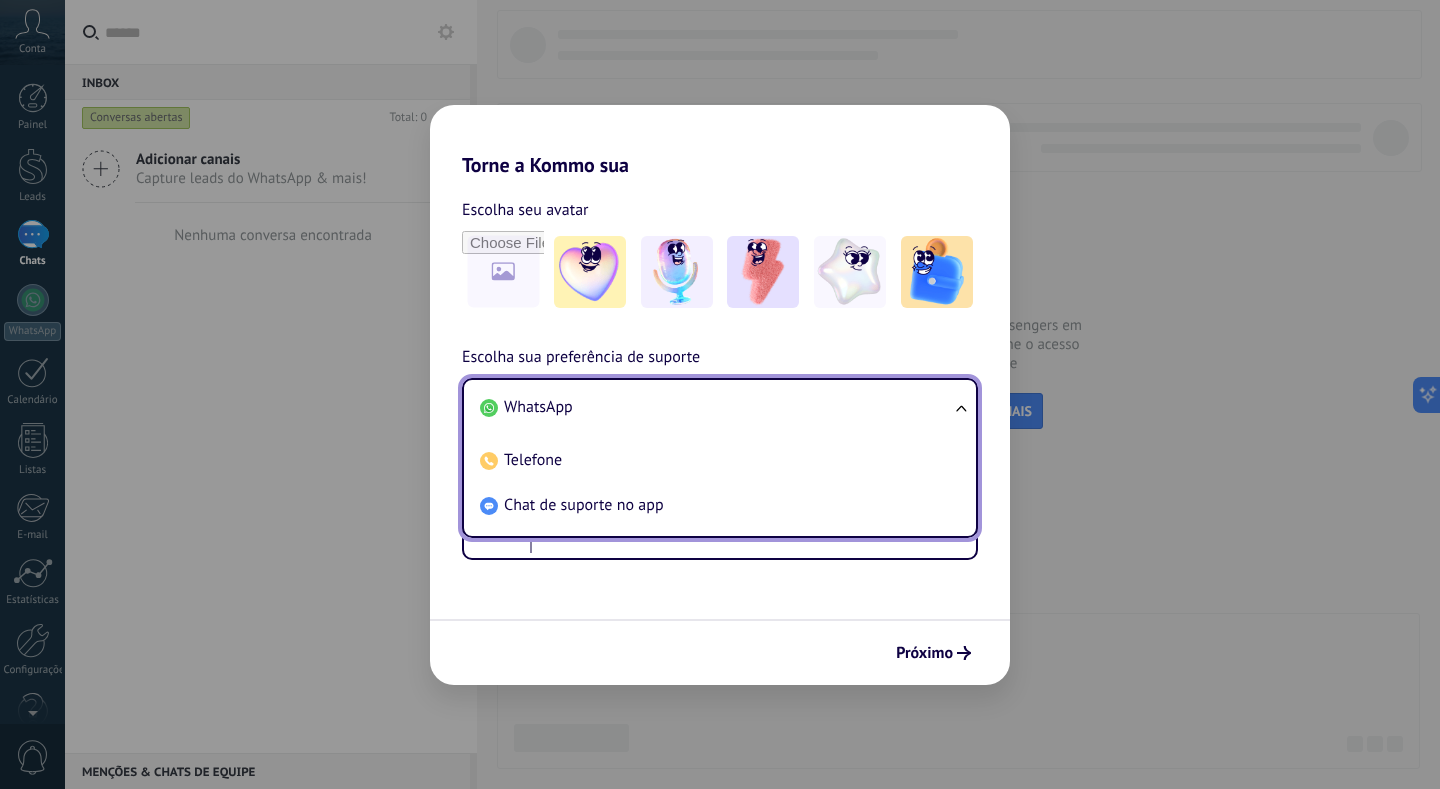 scroll, scrollTop: 0, scrollLeft: 0, axis: both 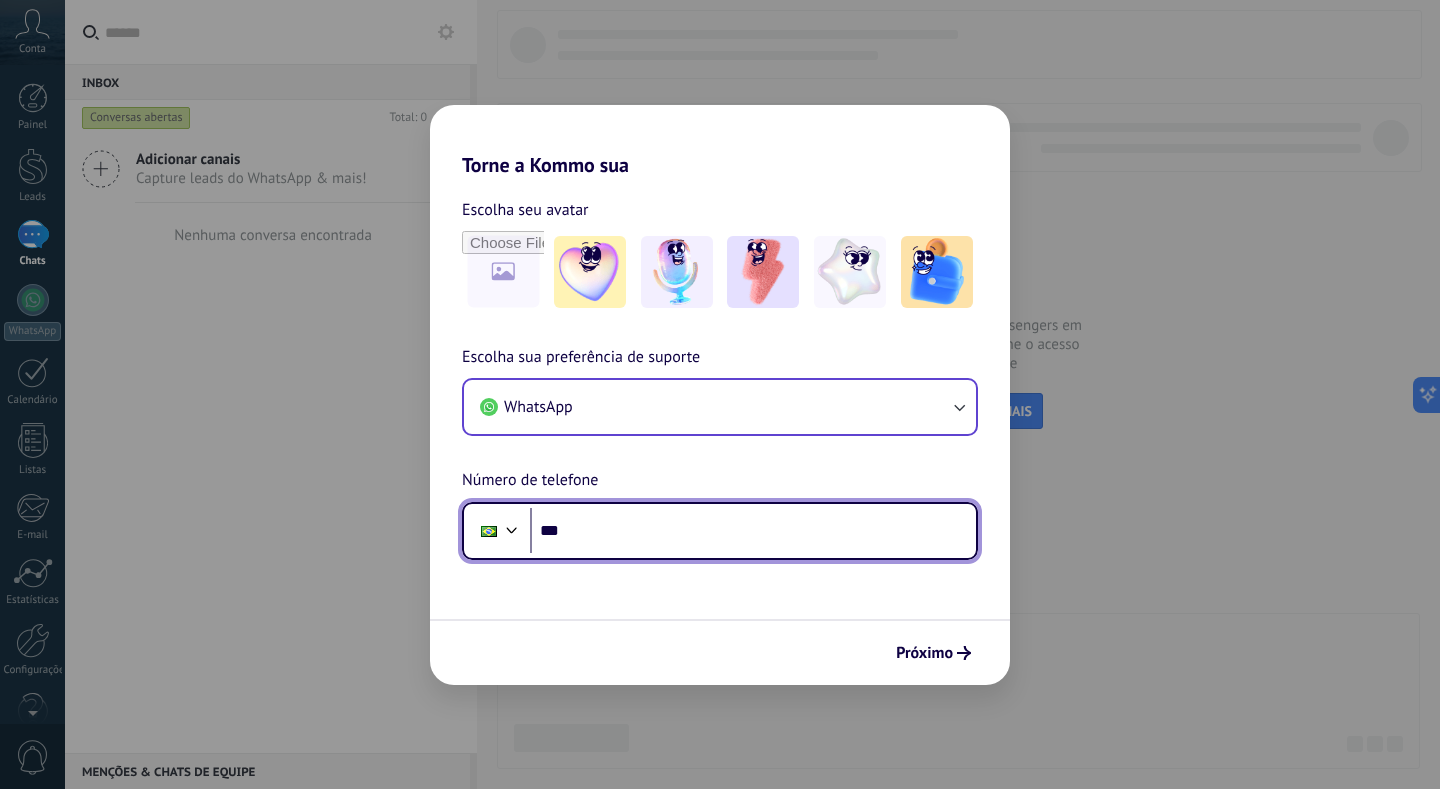 click on "***" at bounding box center (753, 531) 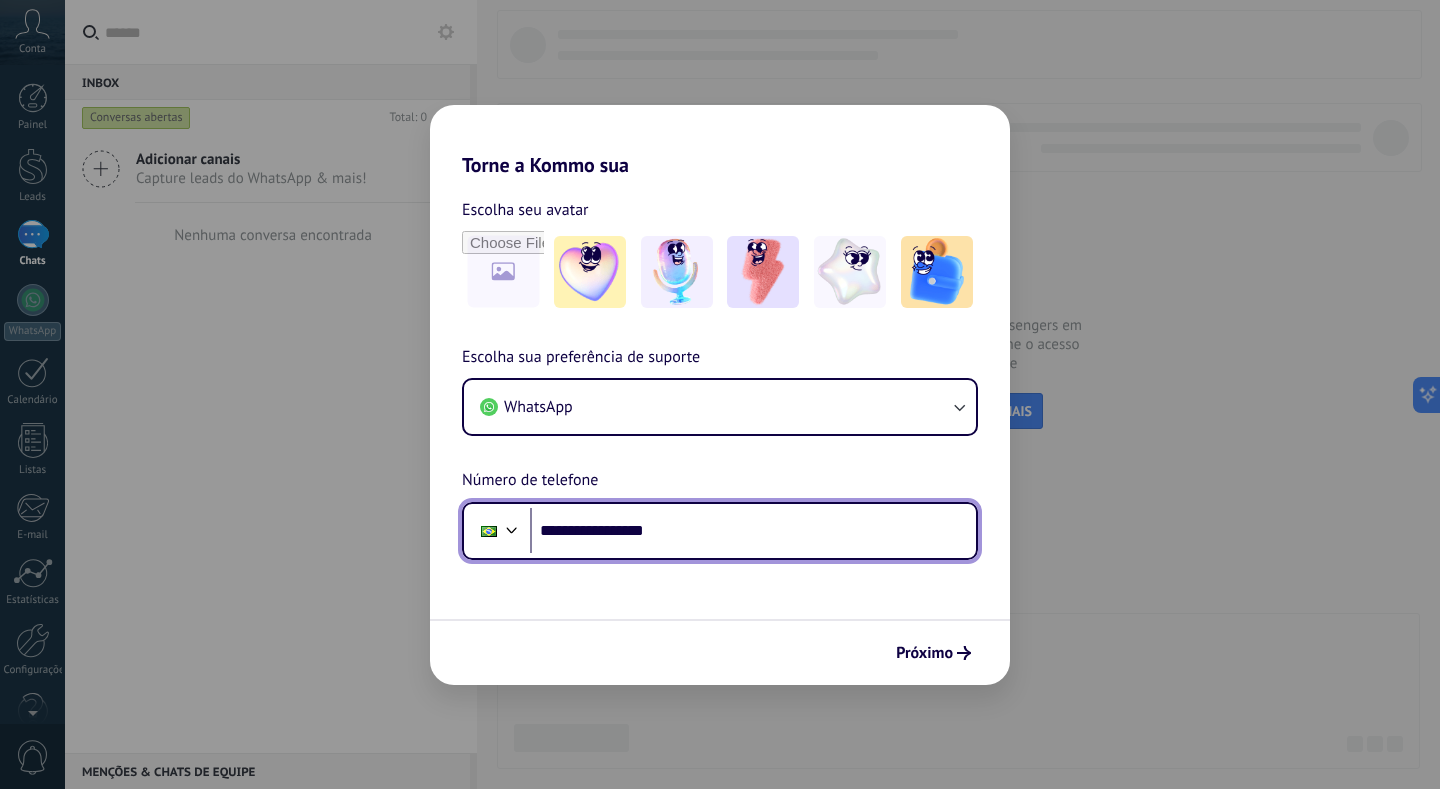 type on "**********" 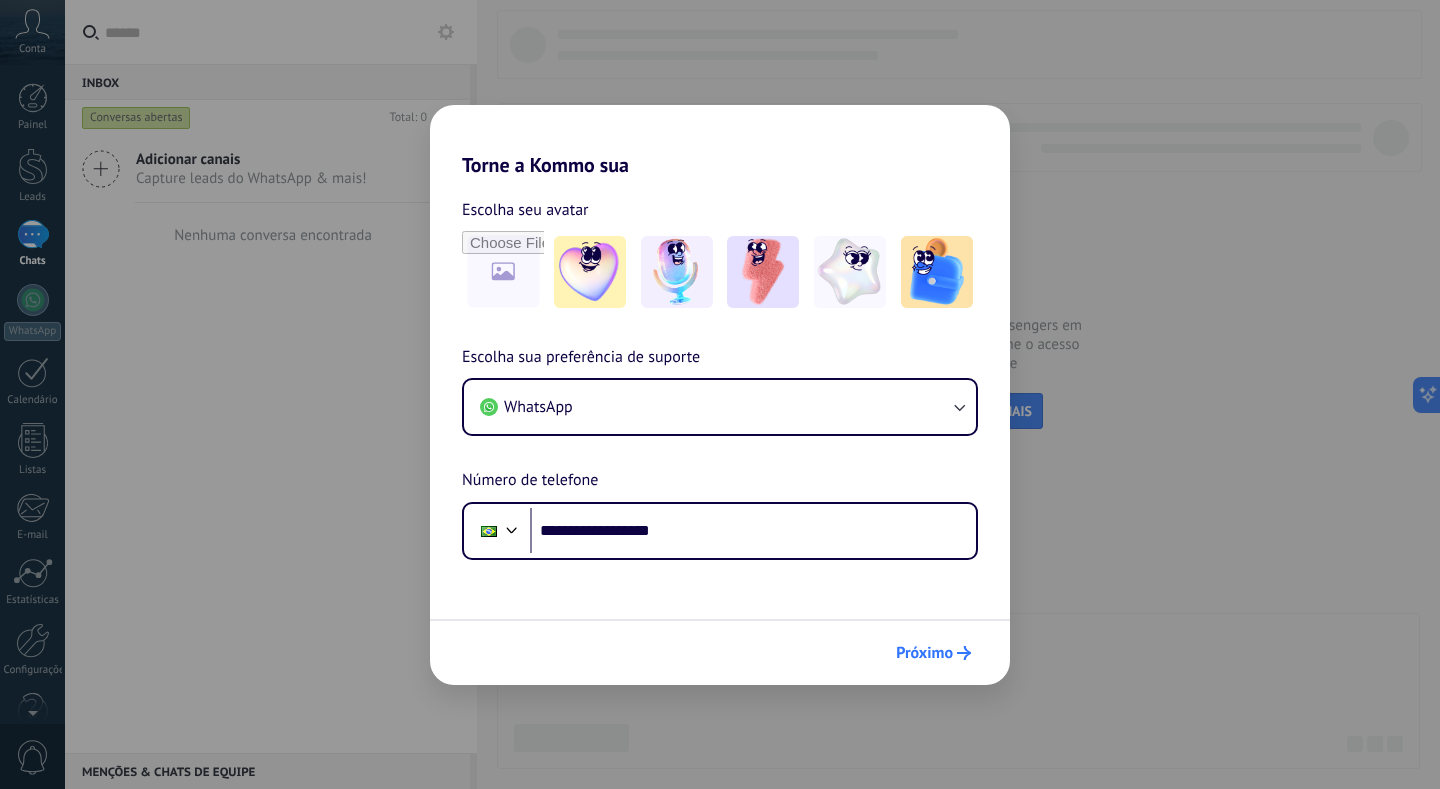 click on "Próximo" at bounding box center (924, 653) 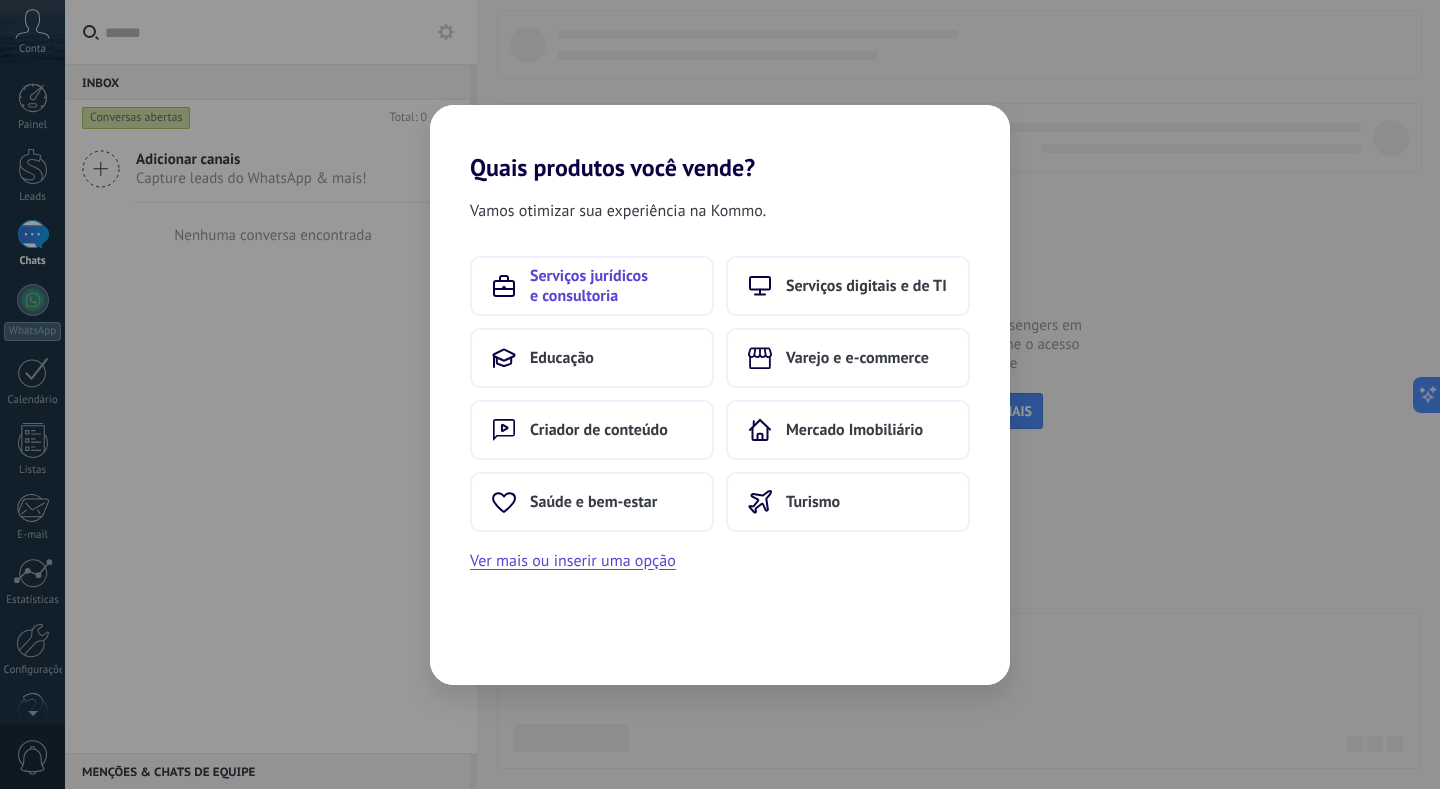 click on "Serviços jurídicos e consultoria" at bounding box center [611, 286] 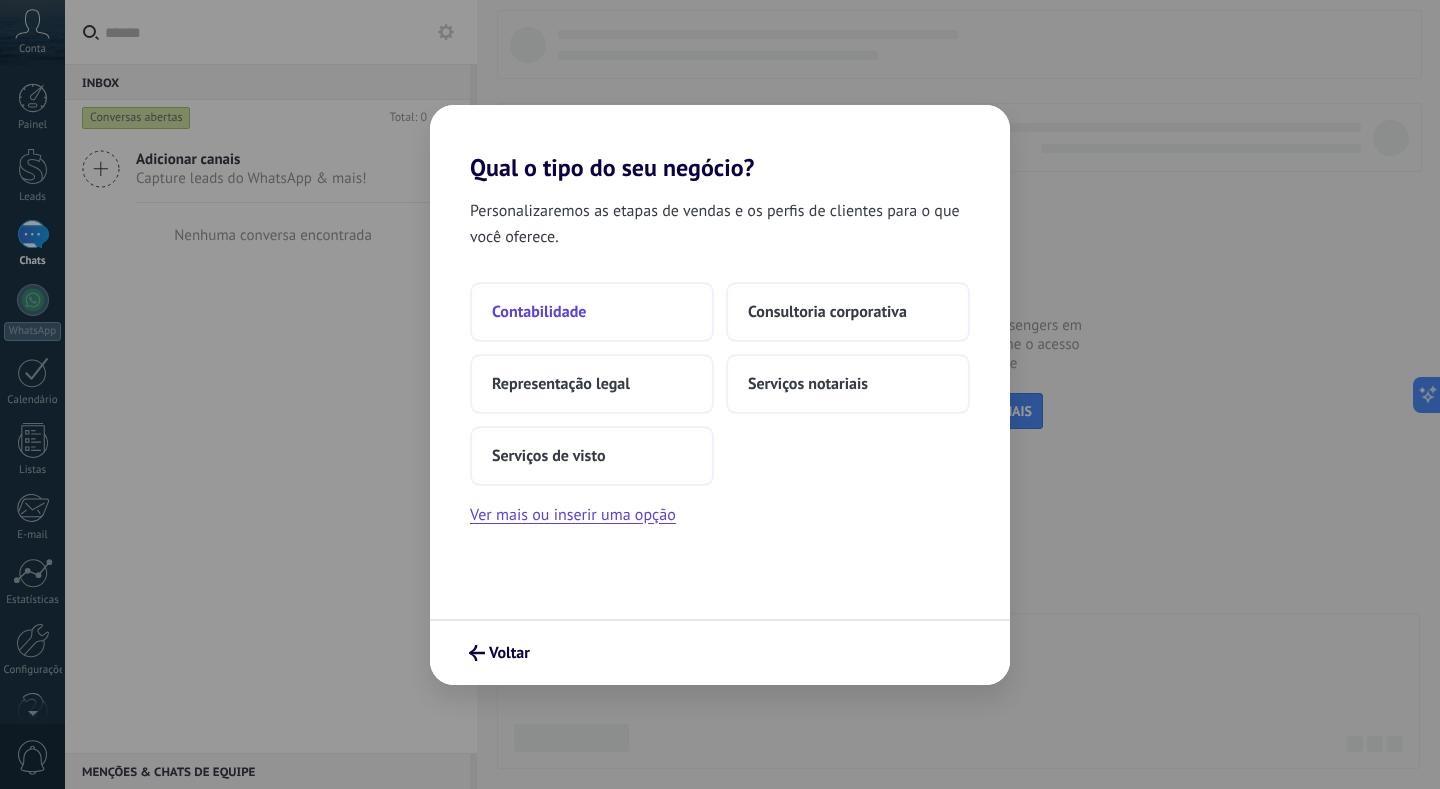 click on "Contabilidade" at bounding box center (539, 312) 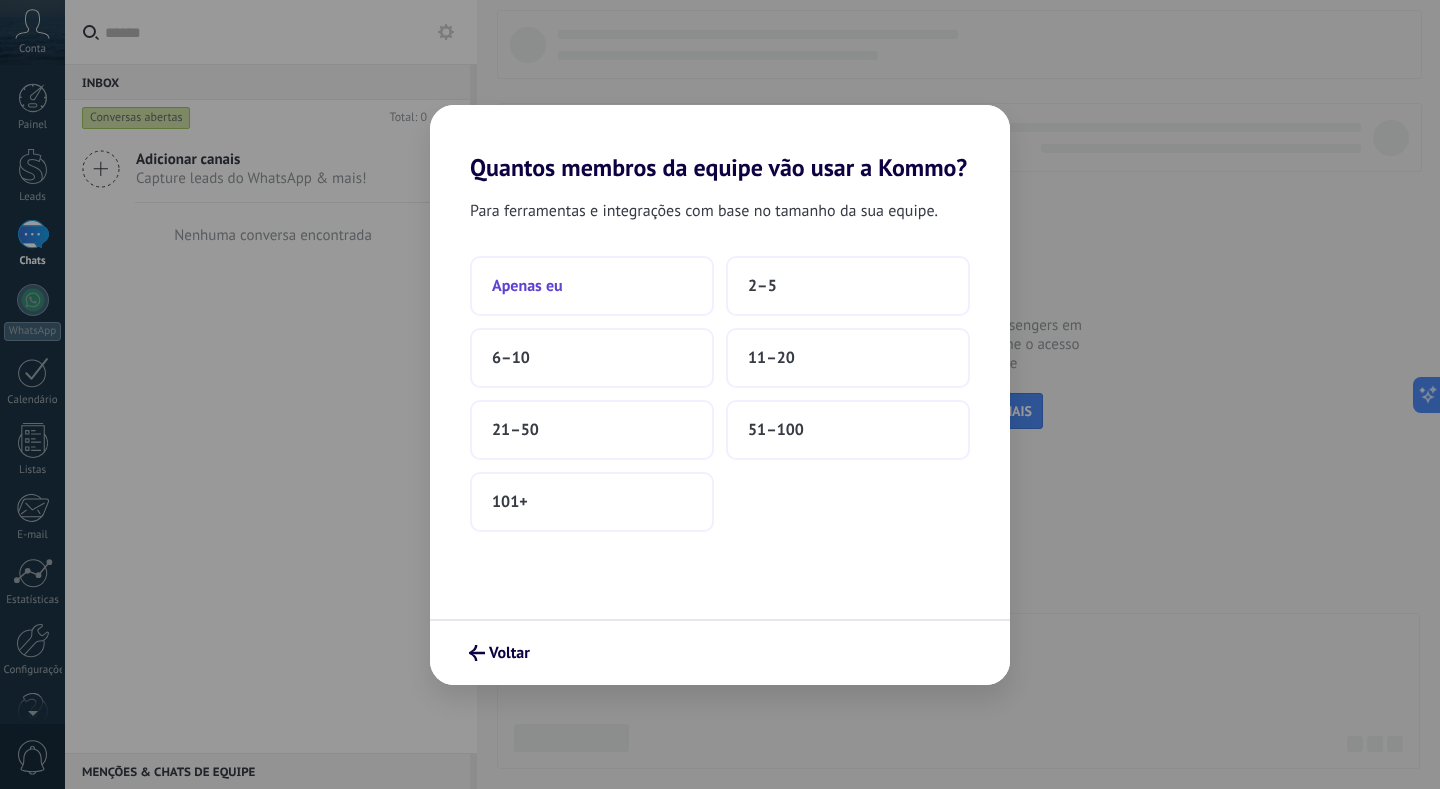 click on "Apenas eu" at bounding box center [592, 286] 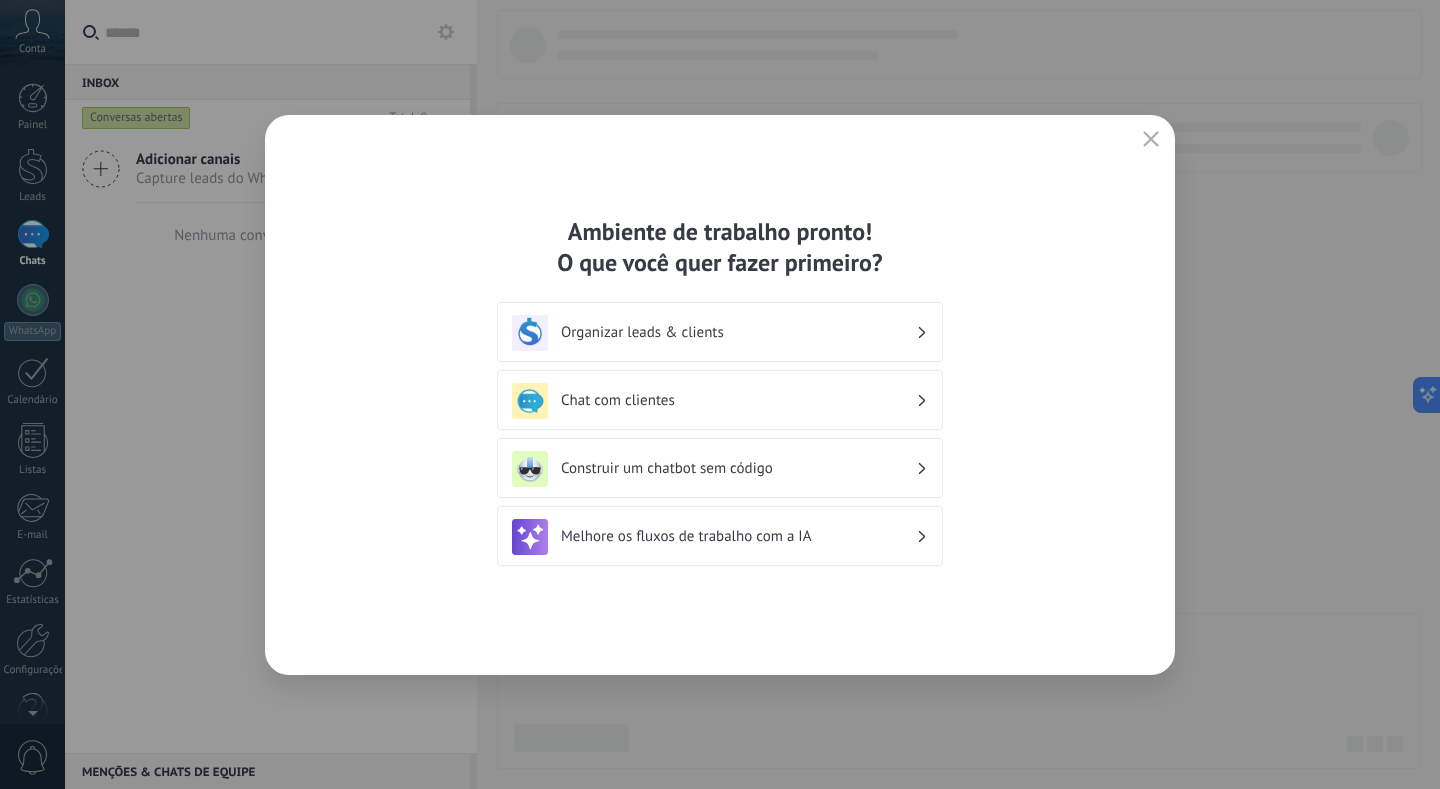 click 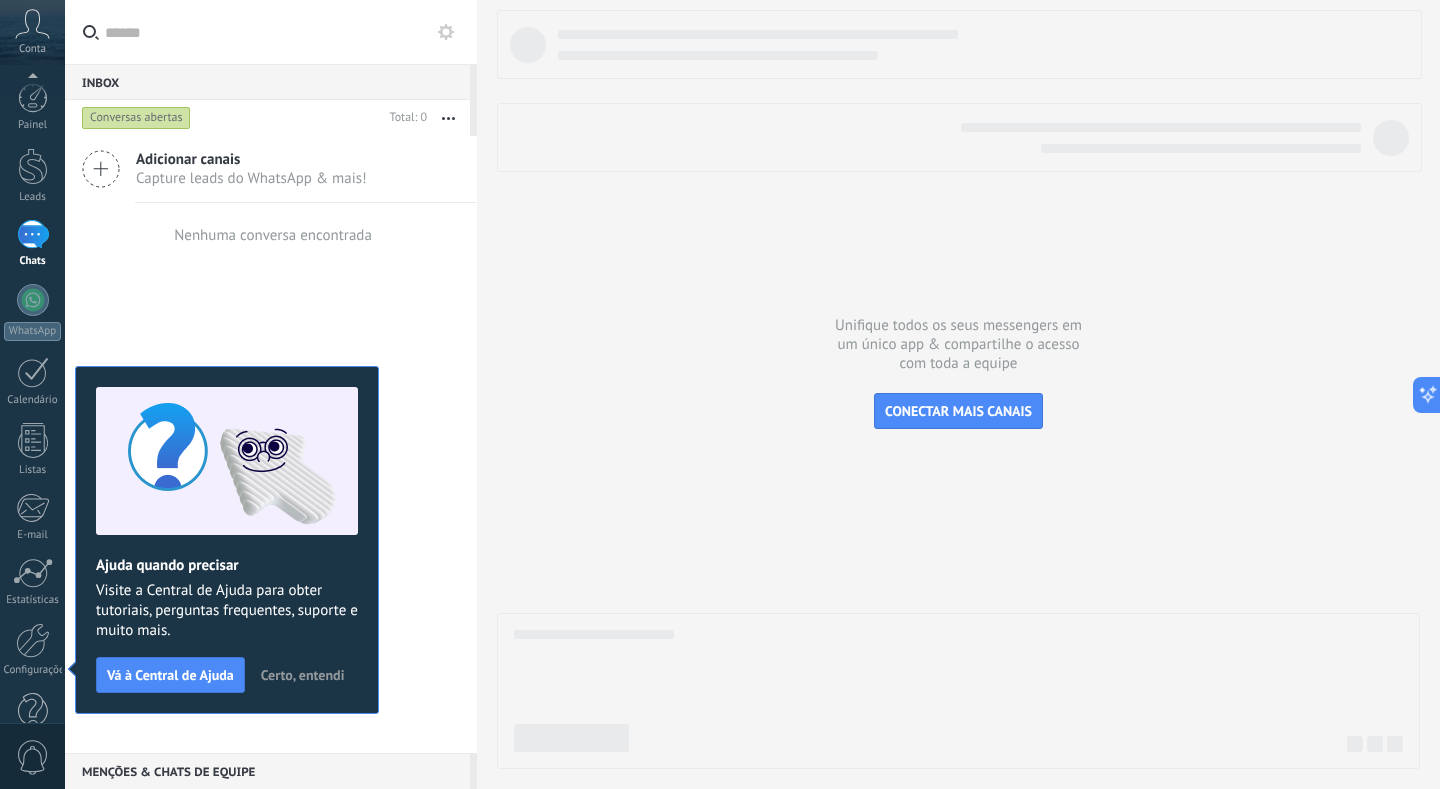 scroll, scrollTop: 43, scrollLeft: 0, axis: vertical 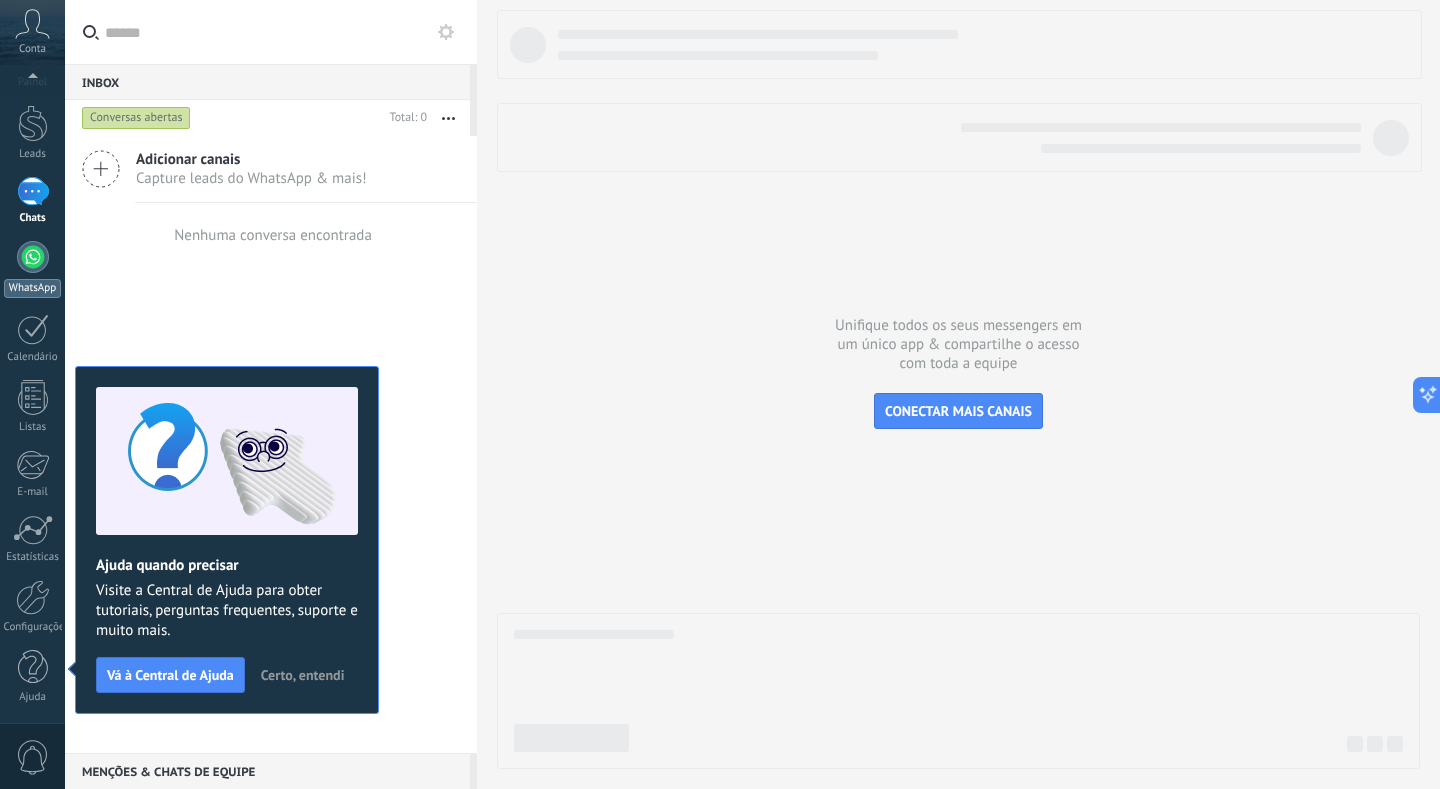 click at bounding box center [33, 257] 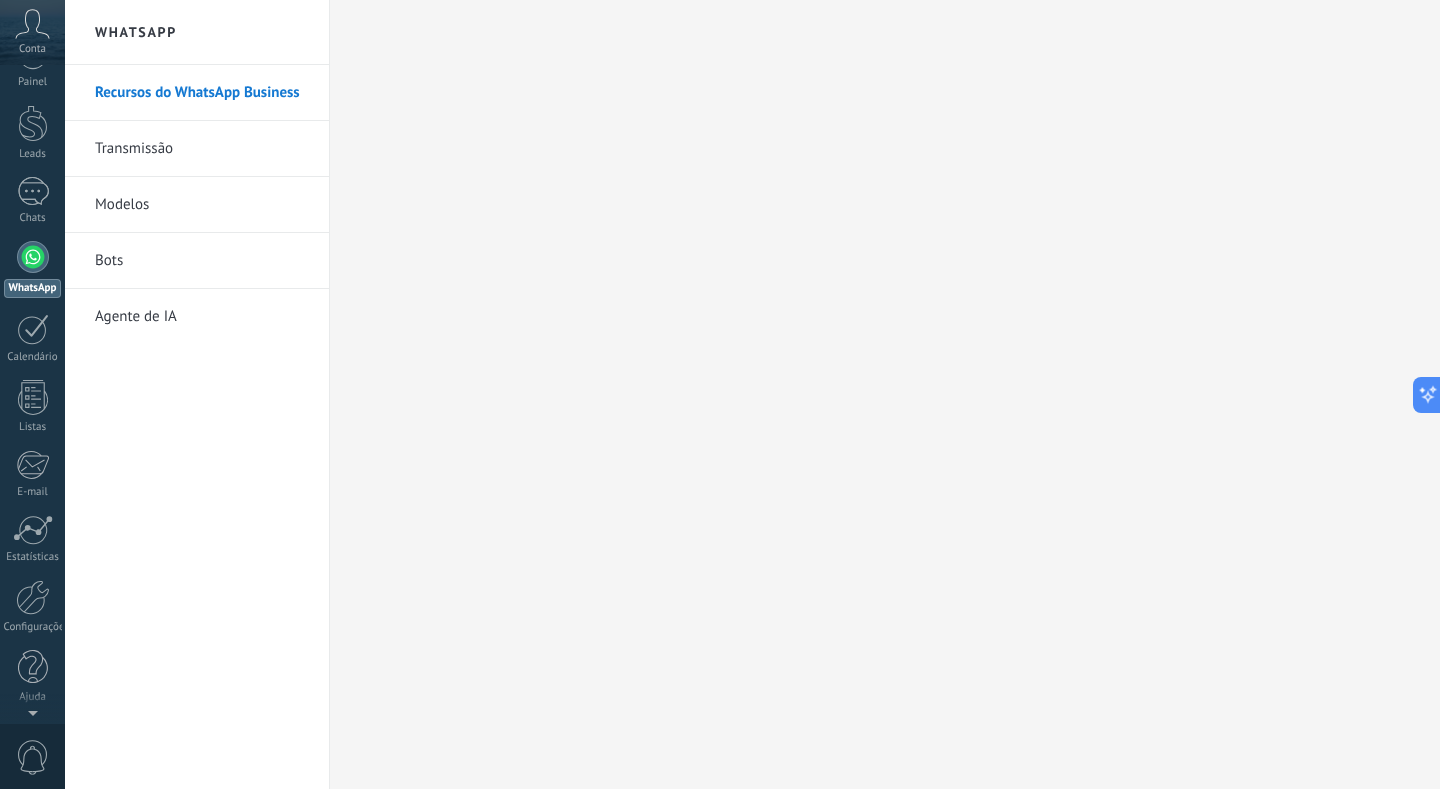 scroll, scrollTop: 0, scrollLeft: 0, axis: both 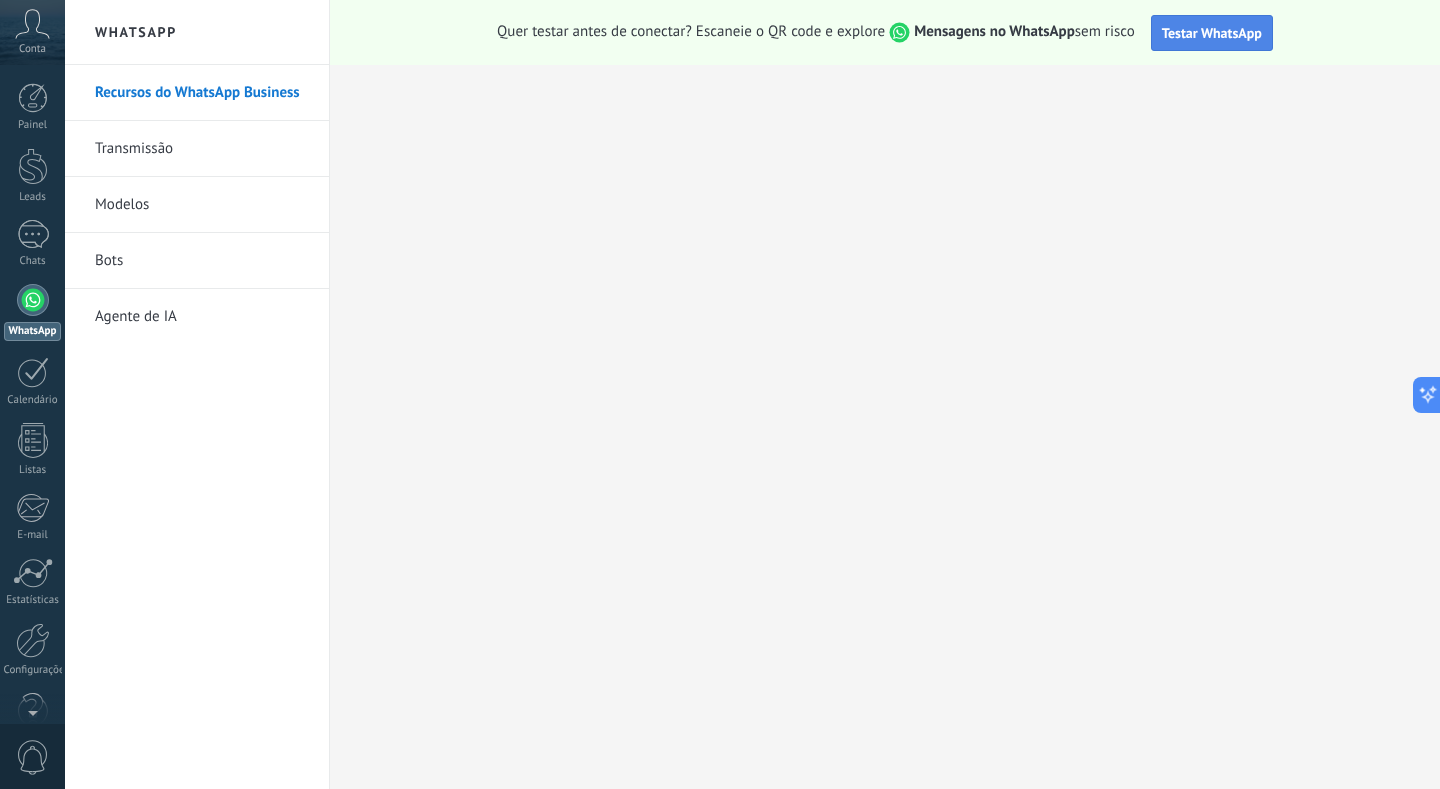 click on "Testar WhatsApp" at bounding box center (1212, 33) 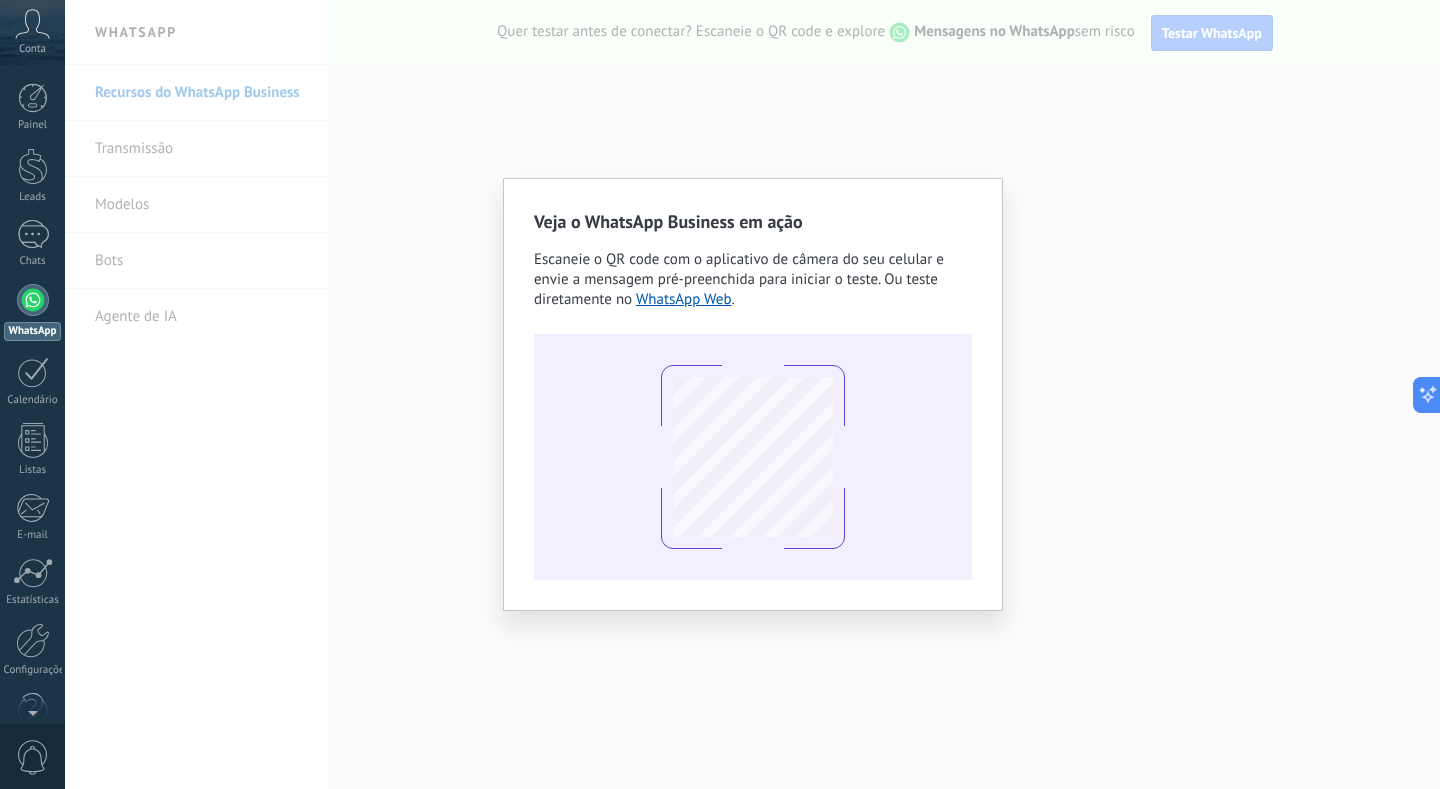 click on "Veja o WhatsApp Business em ação Escaneie o QR code com o aplicativo de câmera do seu celular e envie a mensagem pré-preenchida para iniciar o teste. Ou teste diretamente no   WhatsApp Web ." at bounding box center (752, 394) 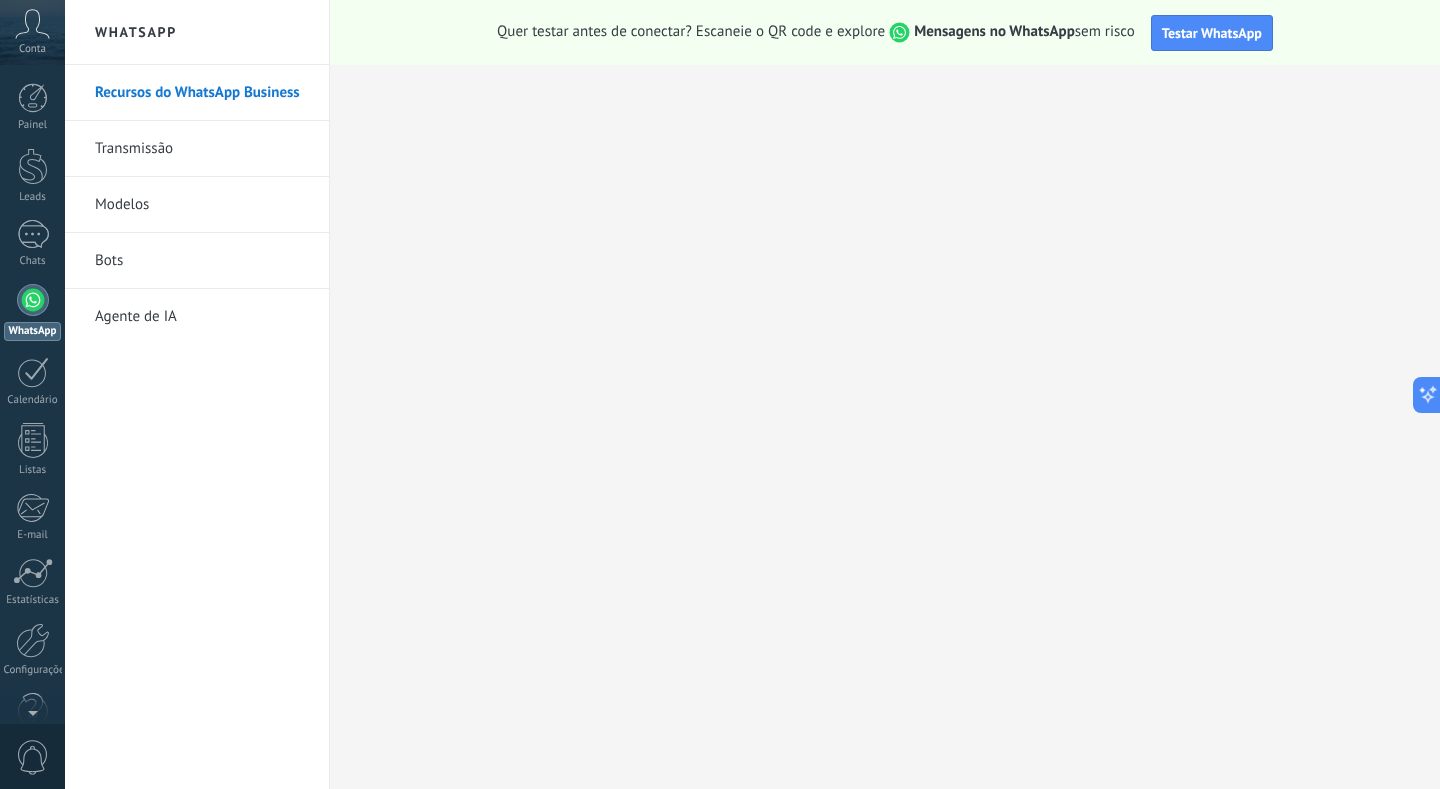 click on "Conta" at bounding box center [32, 49] 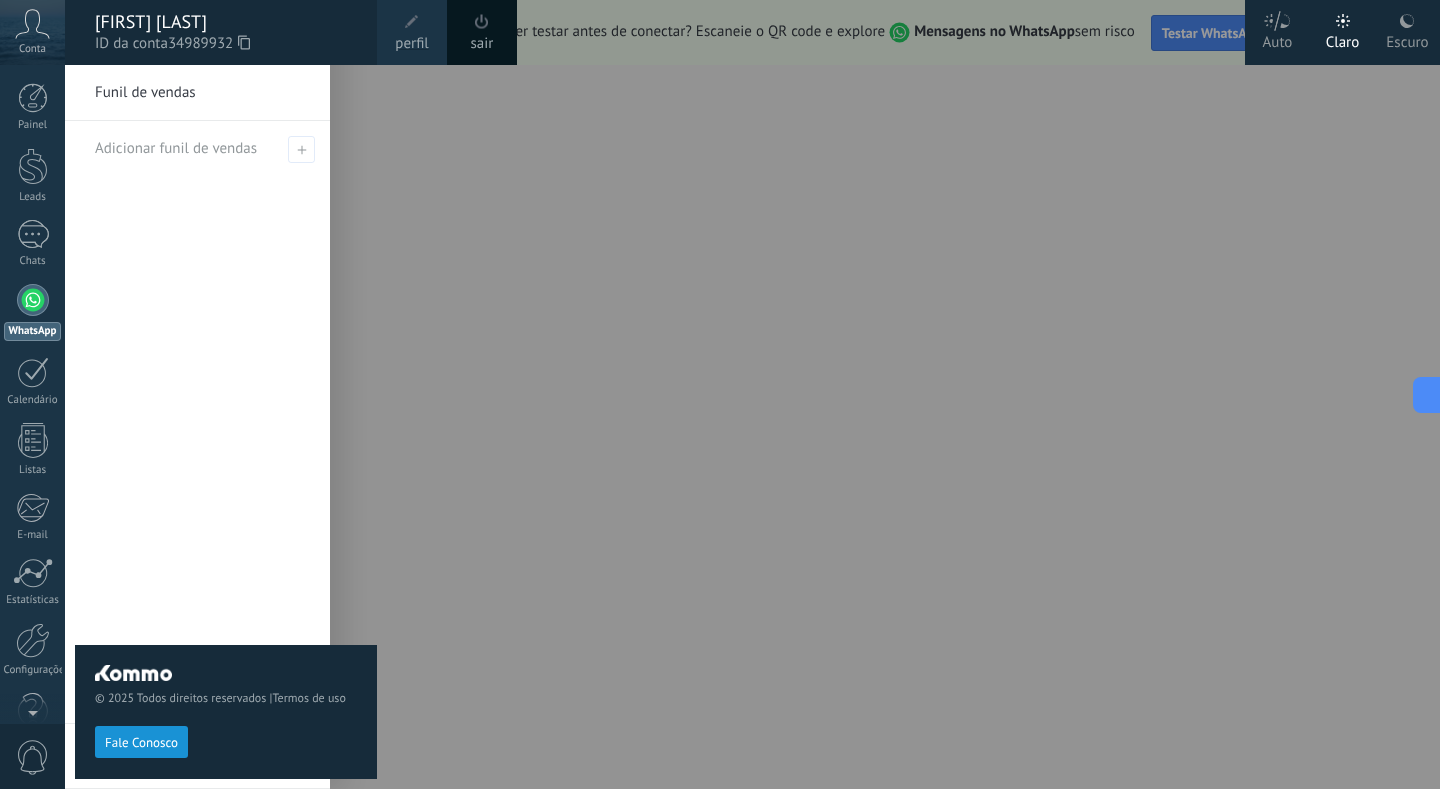 click on "perfil" at bounding box center (411, 44) 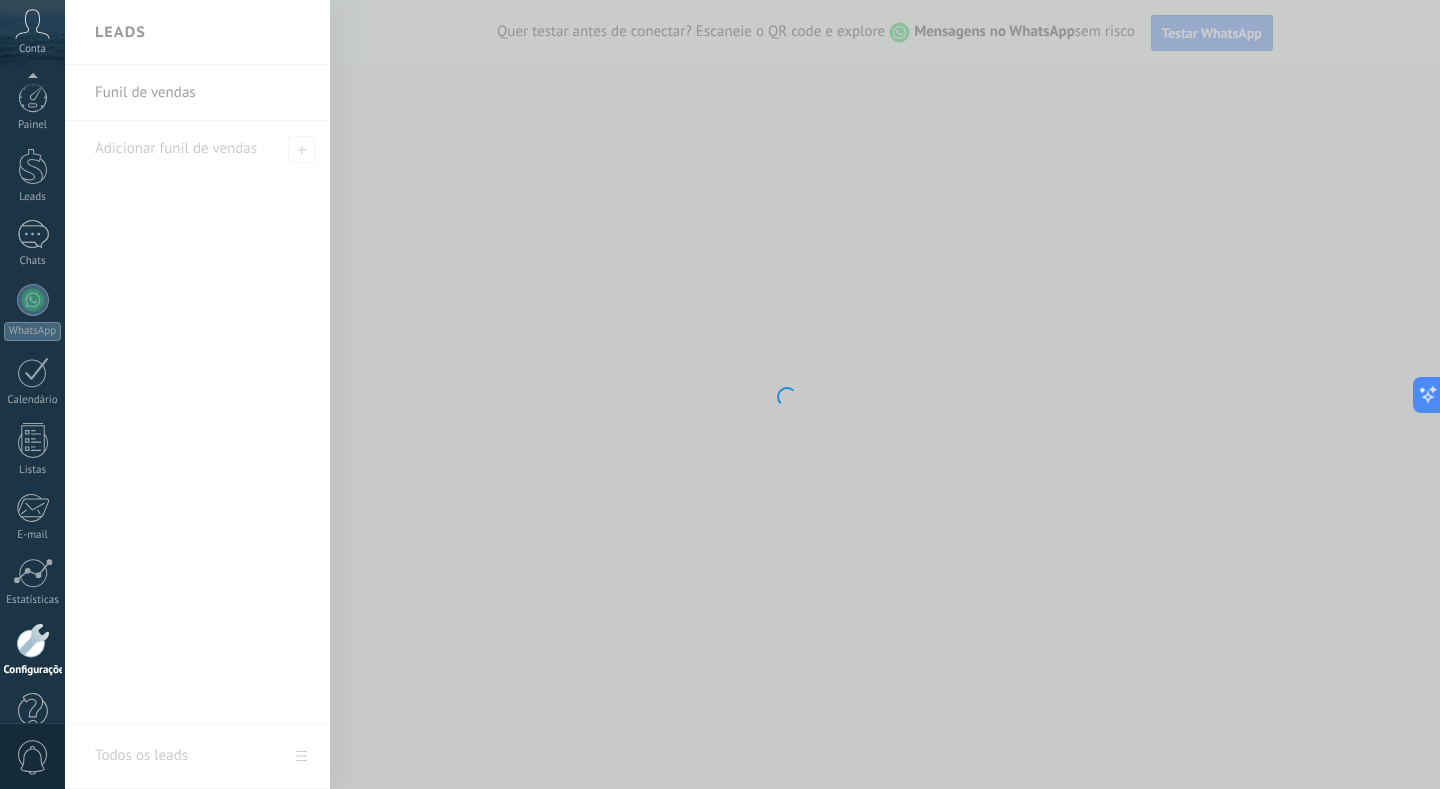 scroll, scrollTop: 43, scrollLeft: 0, axis: vertical 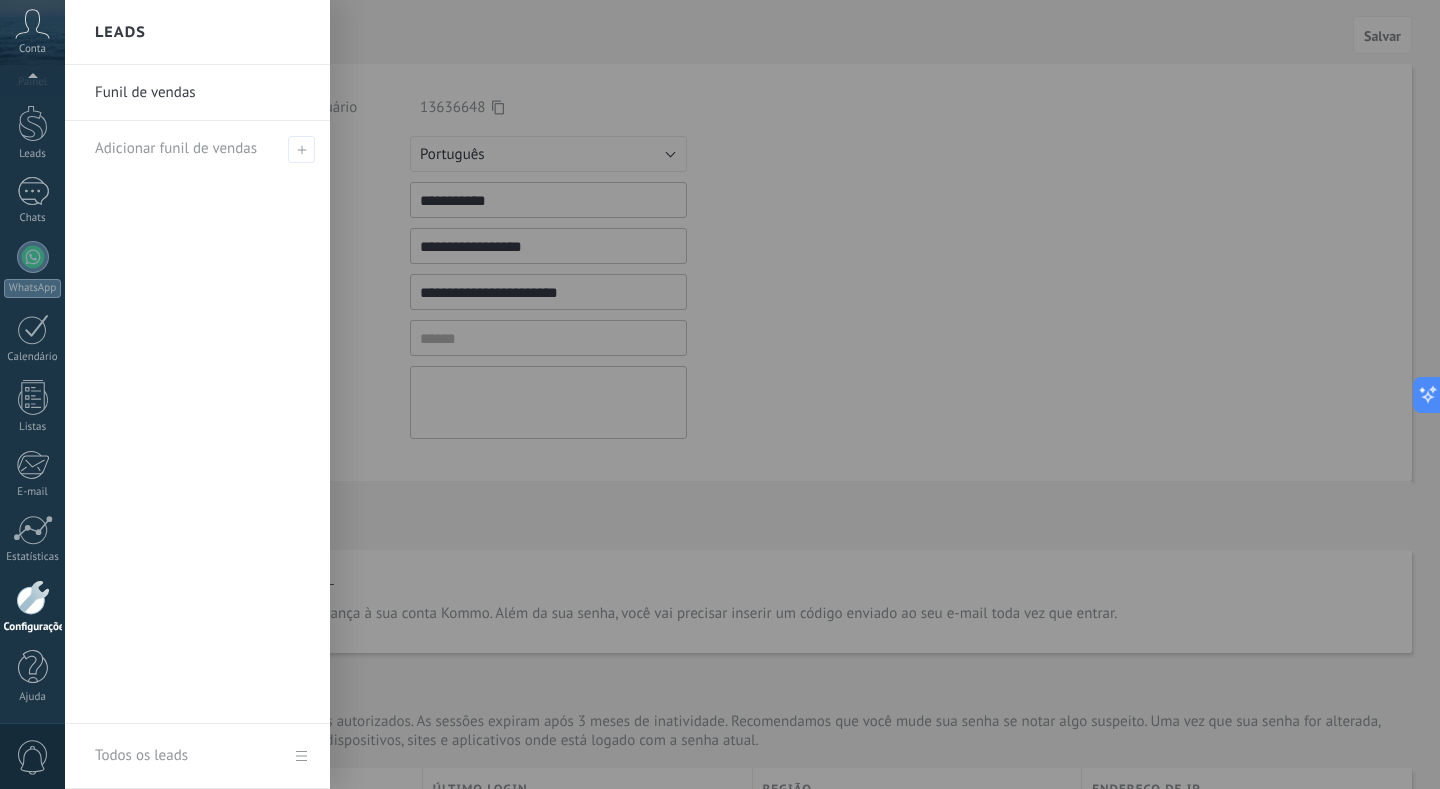 click at bounding box center (785, 394) 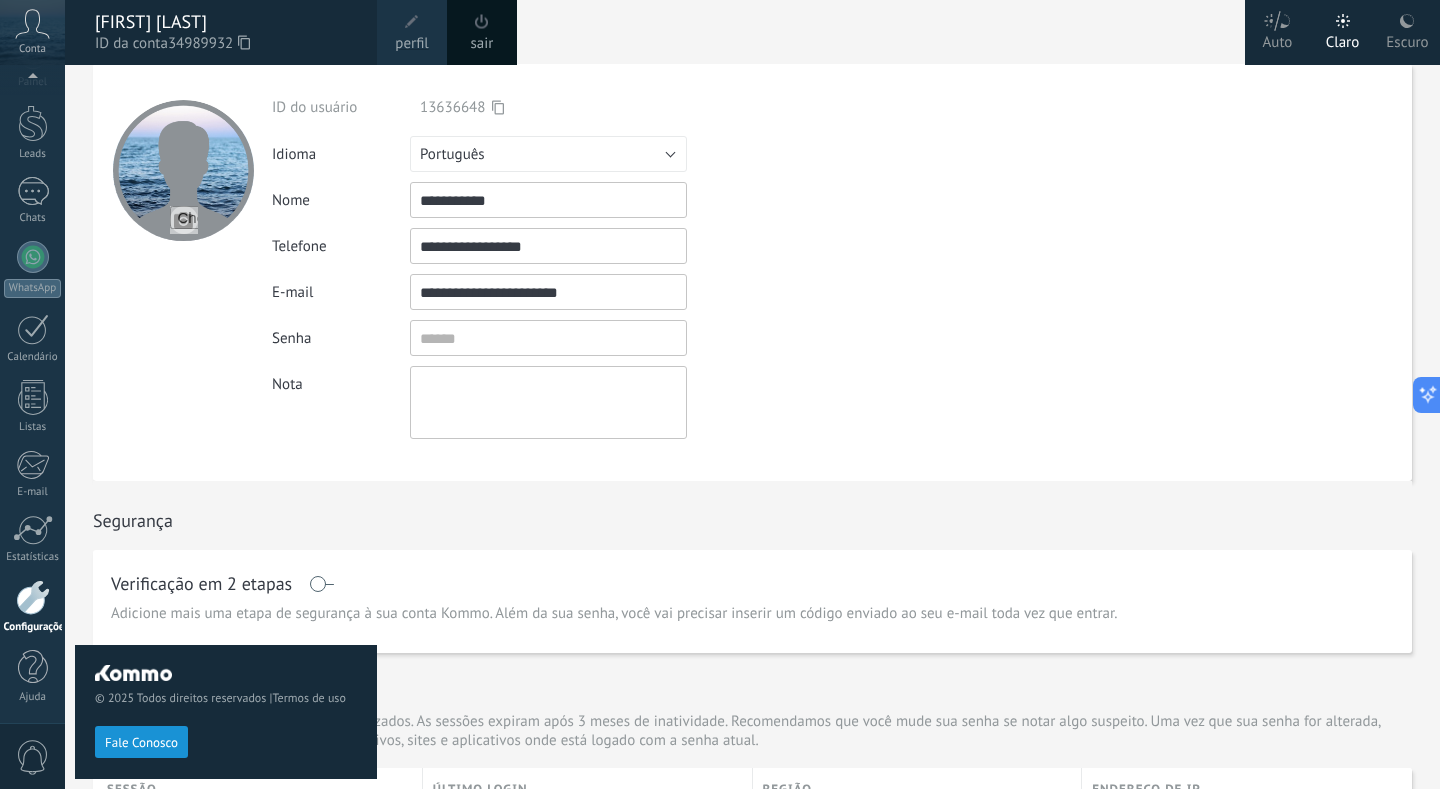 click on "**********" at bounding box center (548, 246) 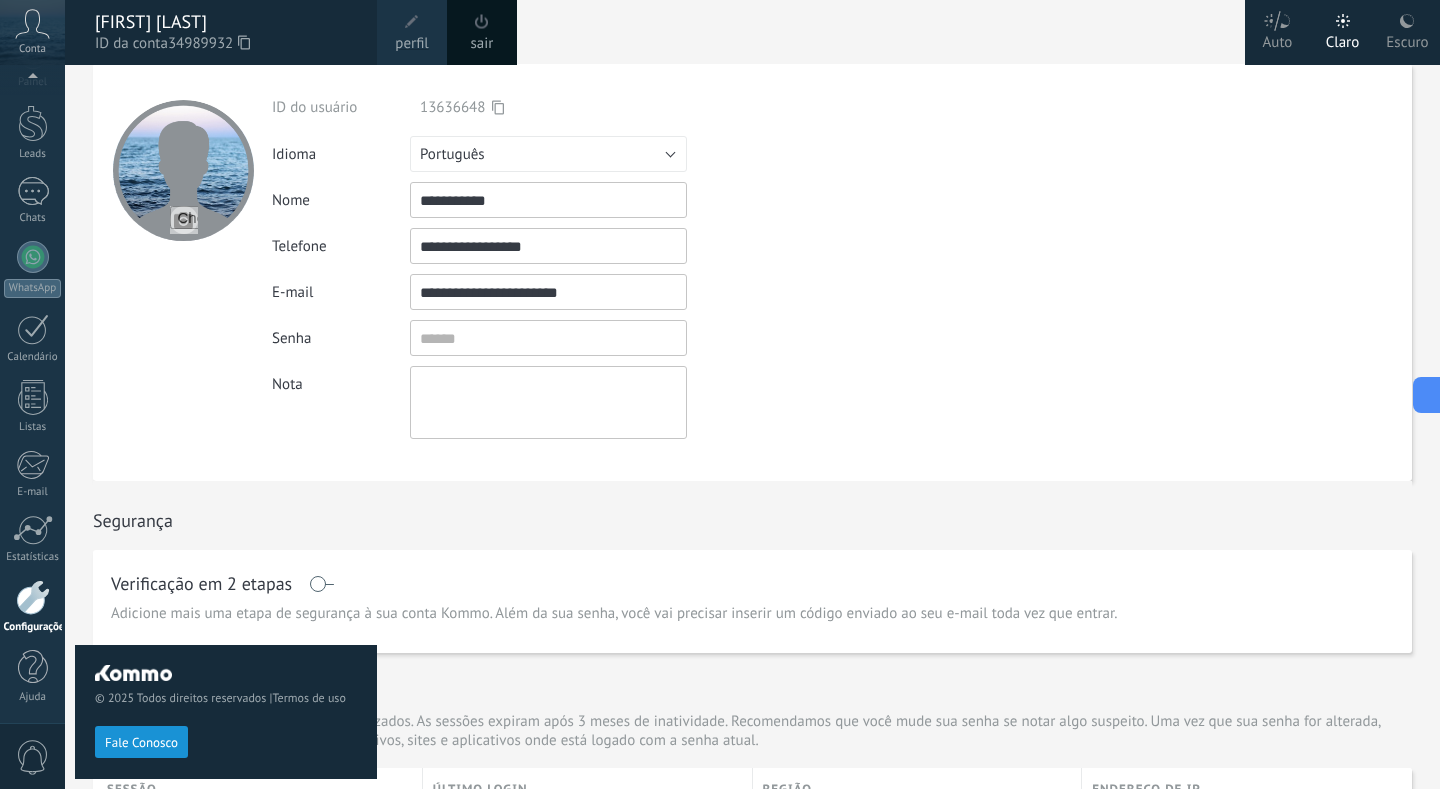 click on "**********" at bounding box center [548, 246] 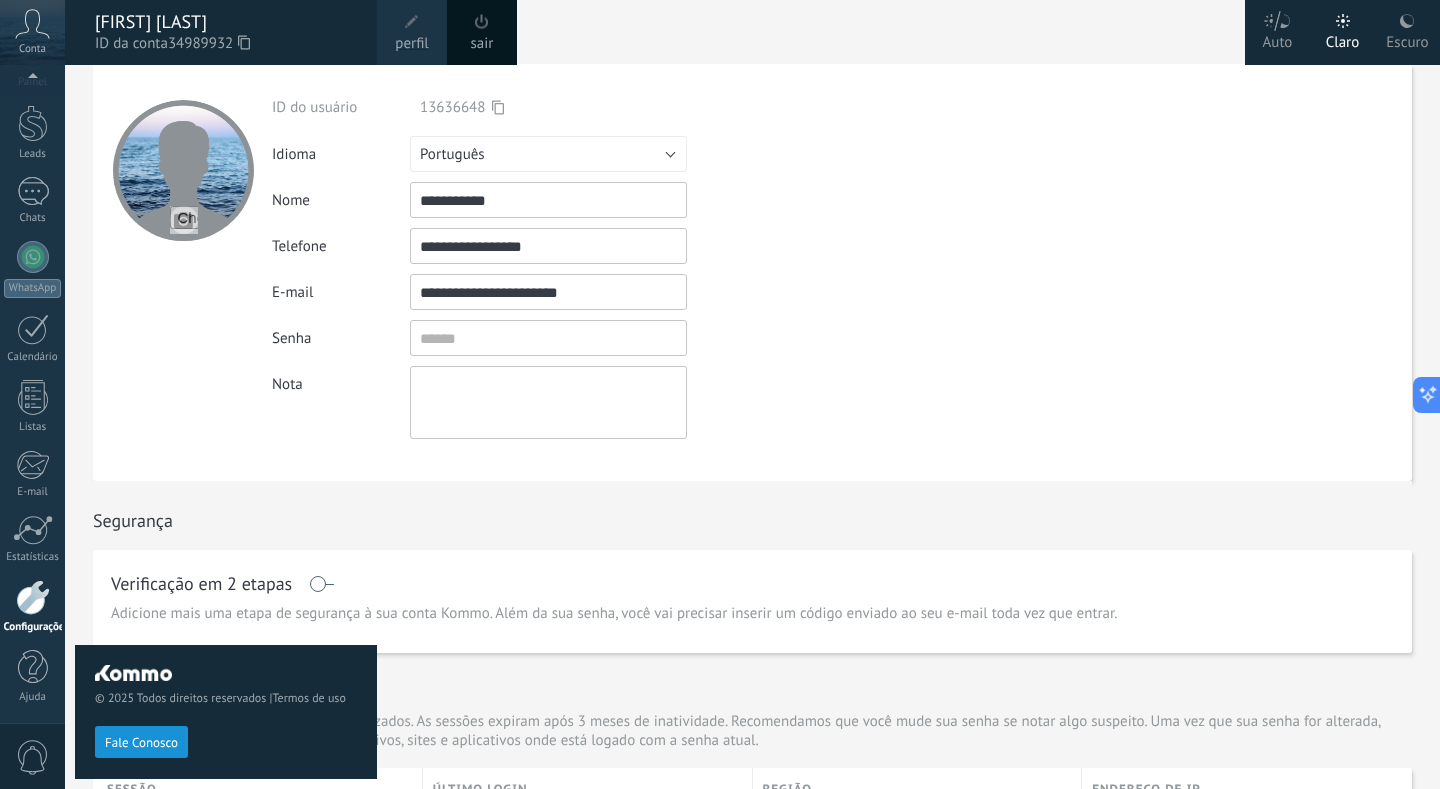 type on "**********" 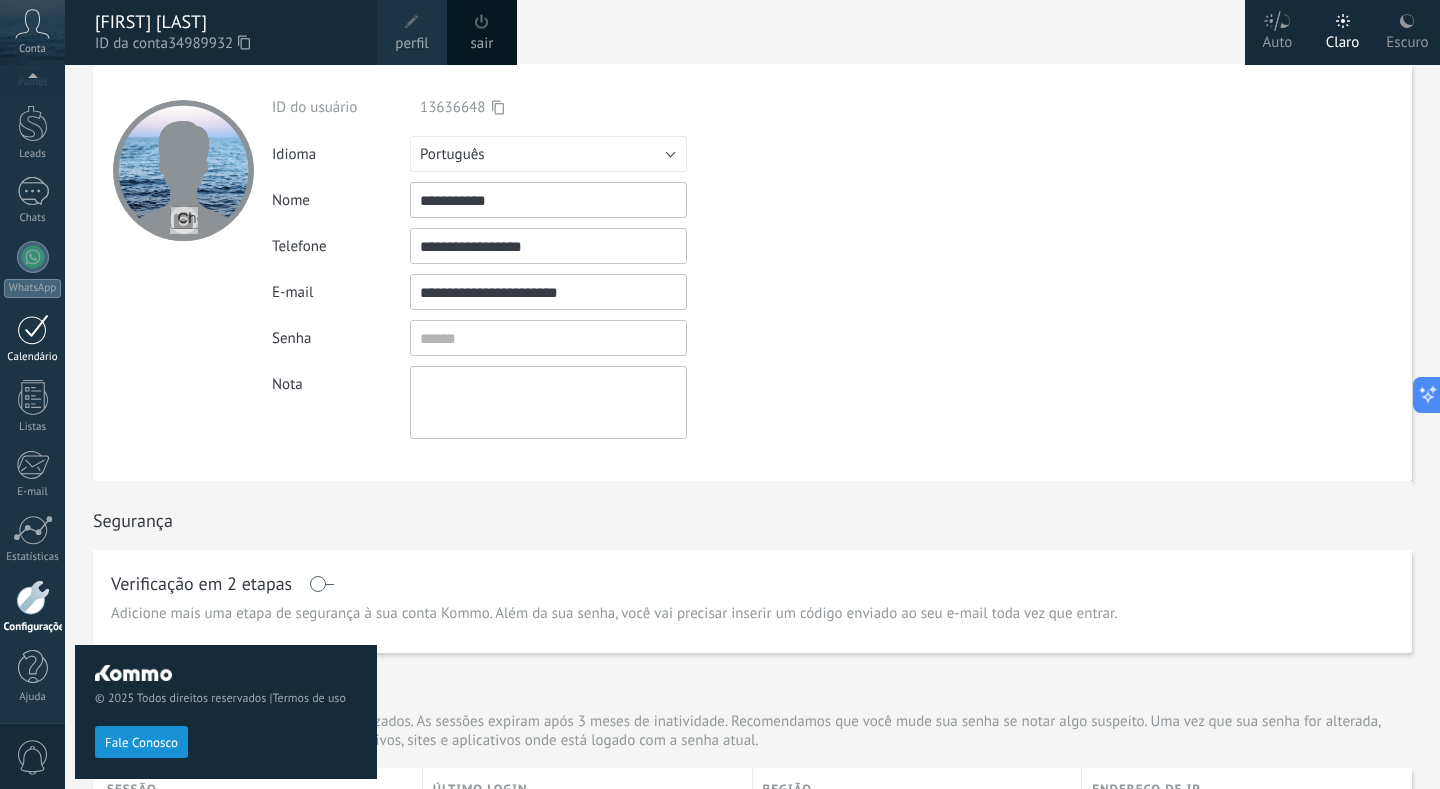 click on "Calendário" at bounding box center (33, 357) 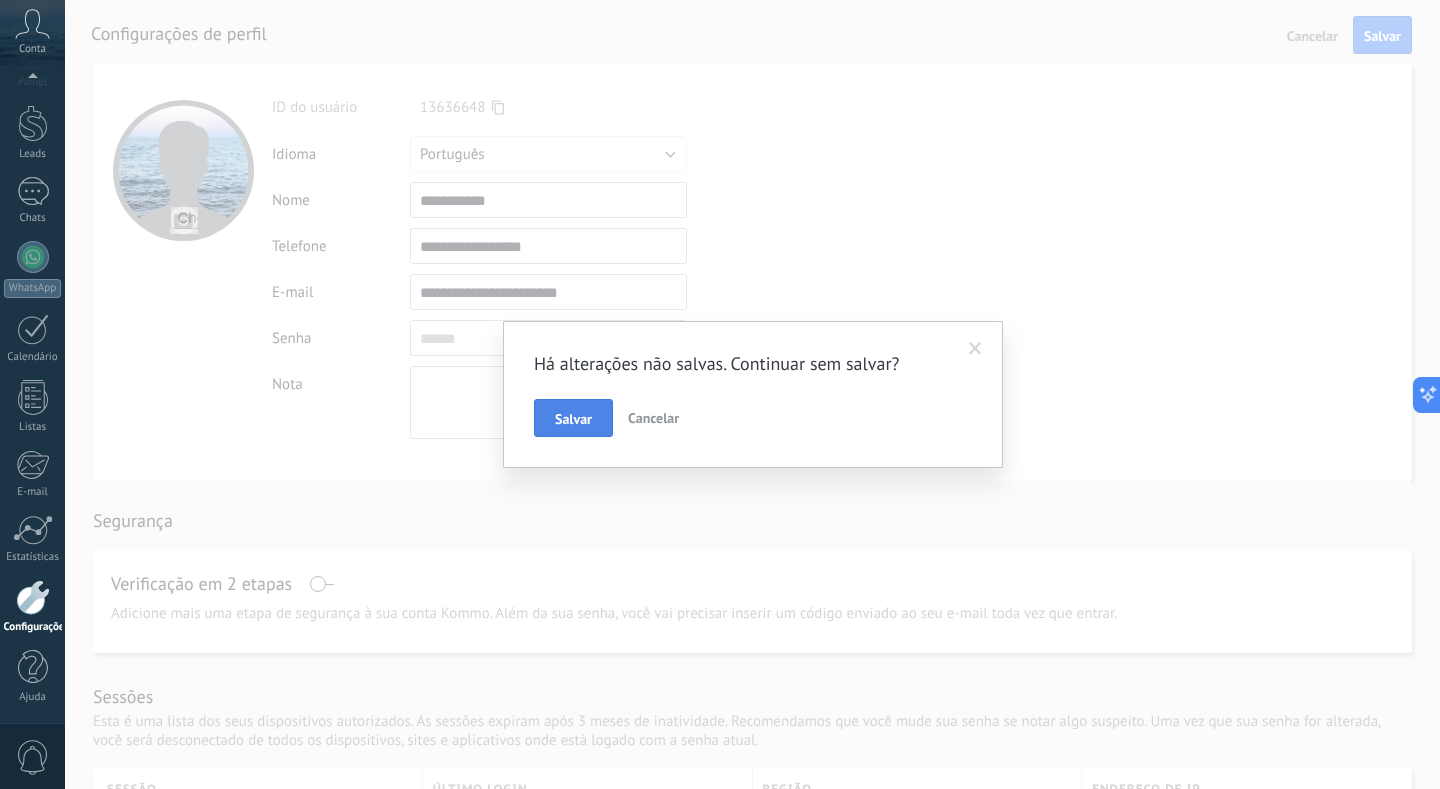 click on "Salvar" at bounding box center (573, 419) 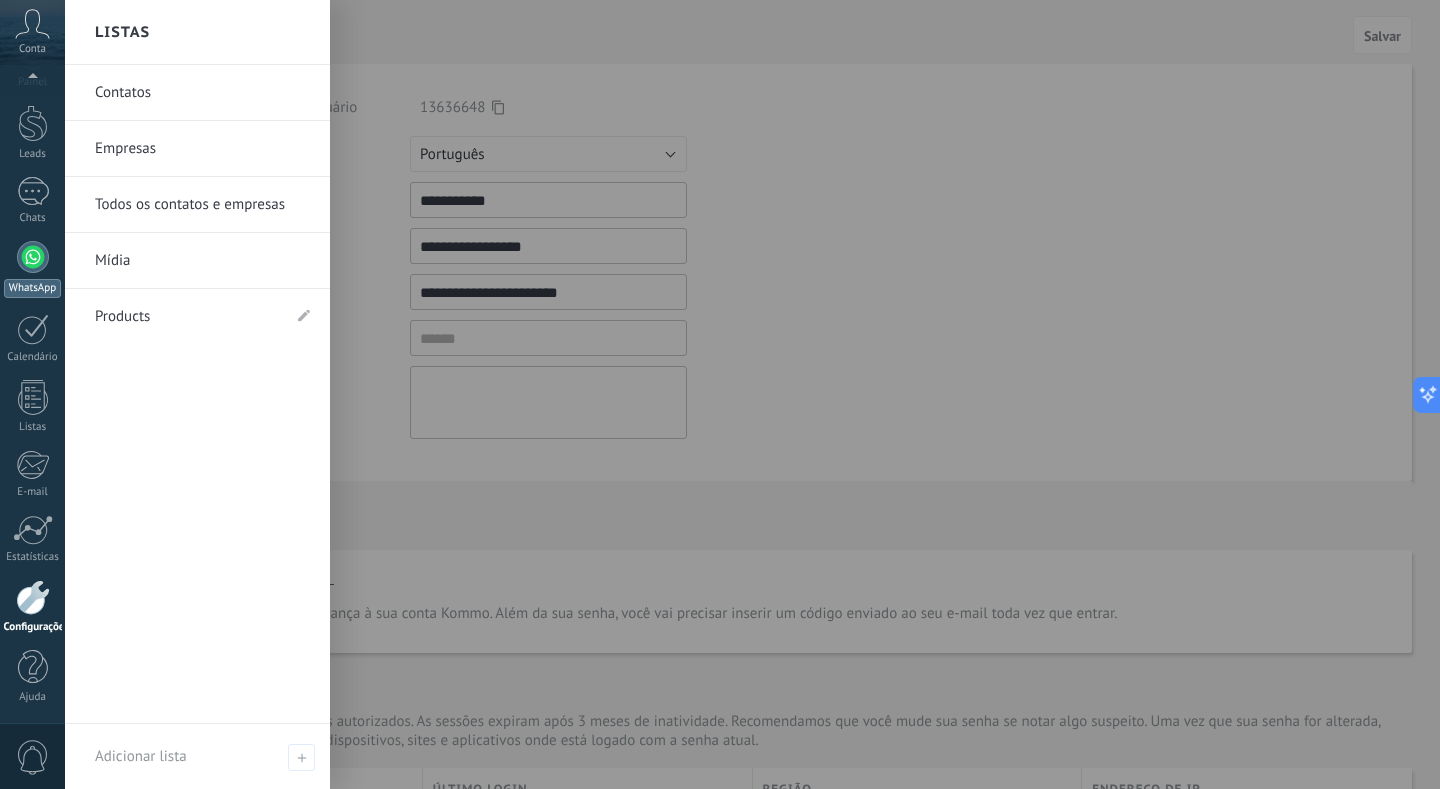 click at bounding box center (33, 257) 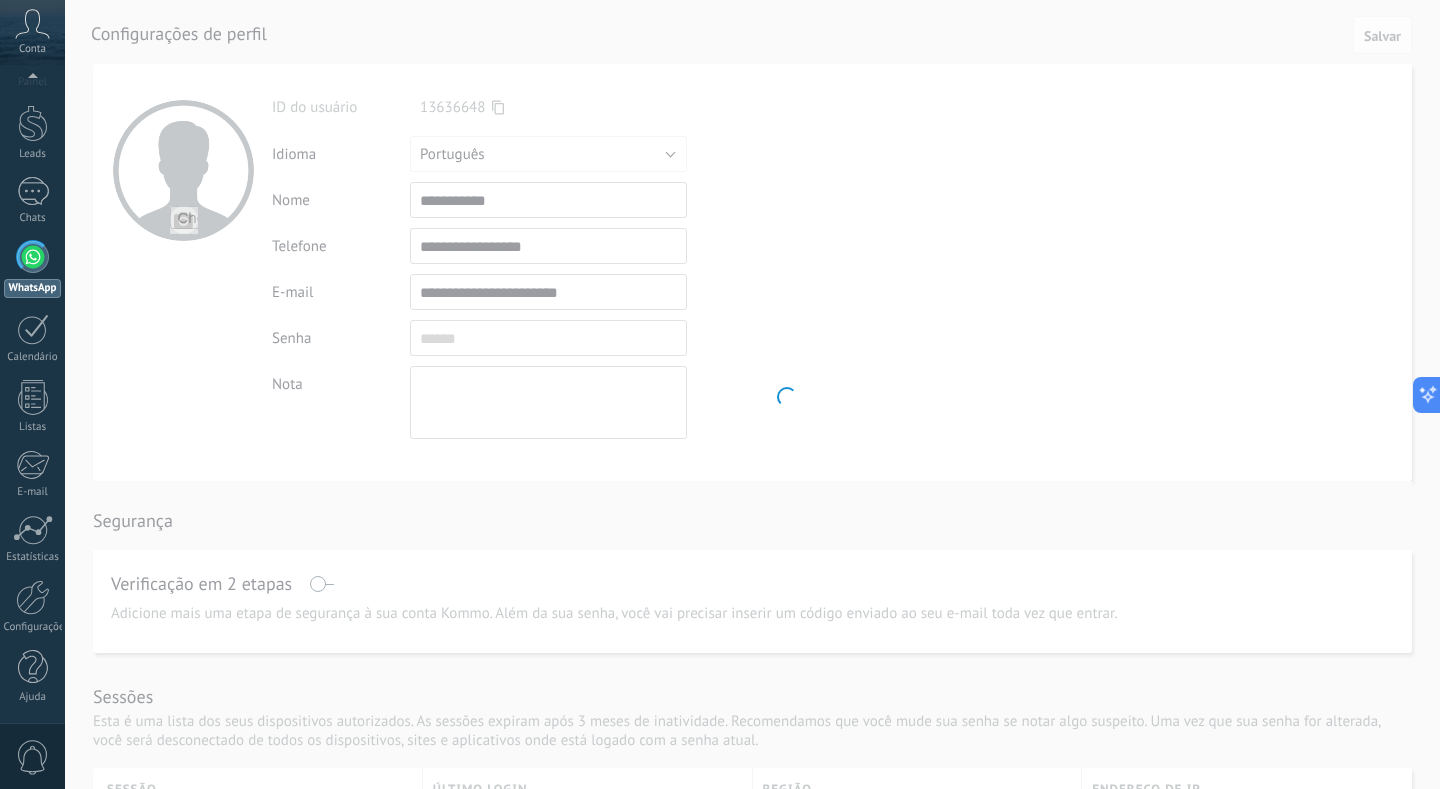 scroll, scrollTop: 0, scrollLeft: 0, axis: both 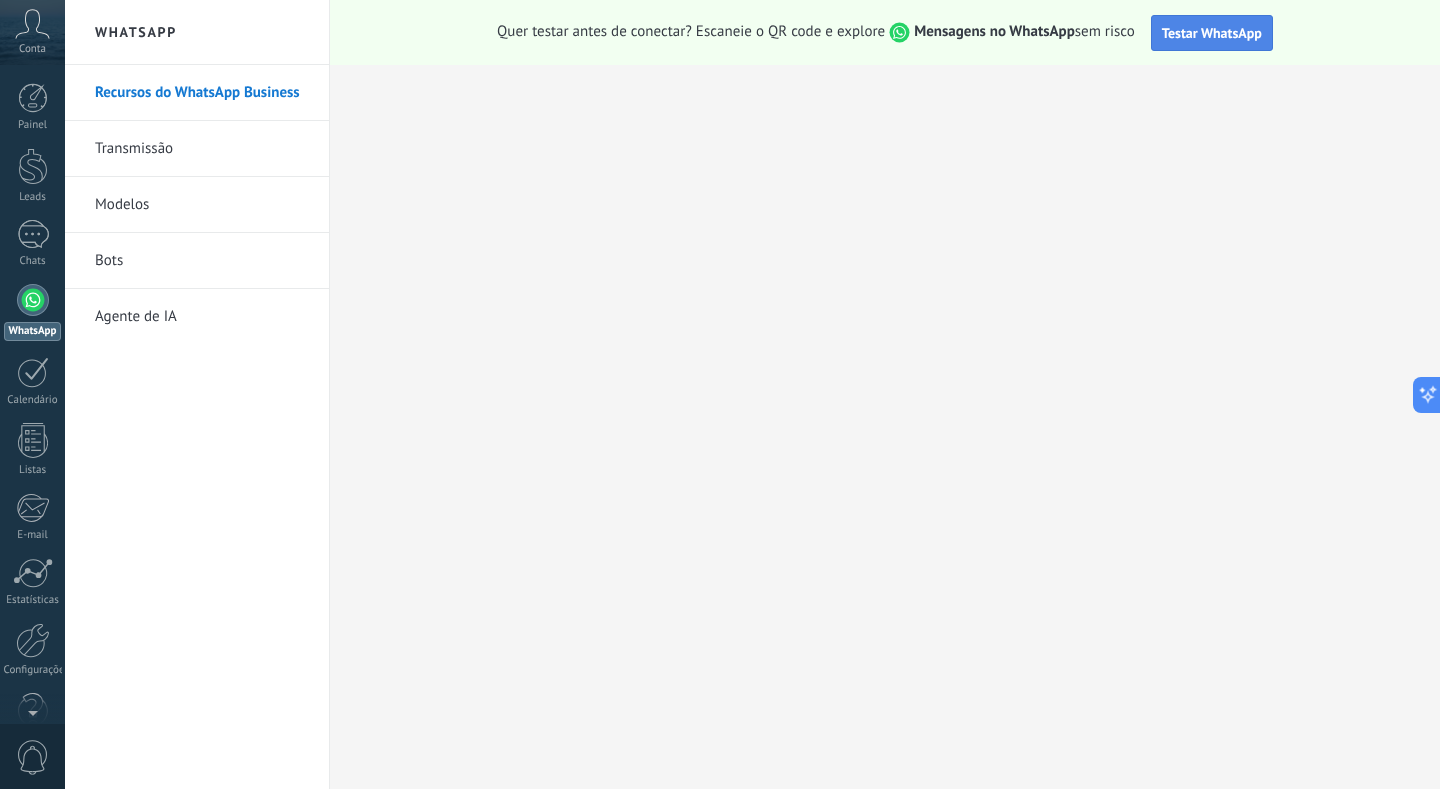 click on "Testar WhatsApp" at bounding box center (1212, 33) 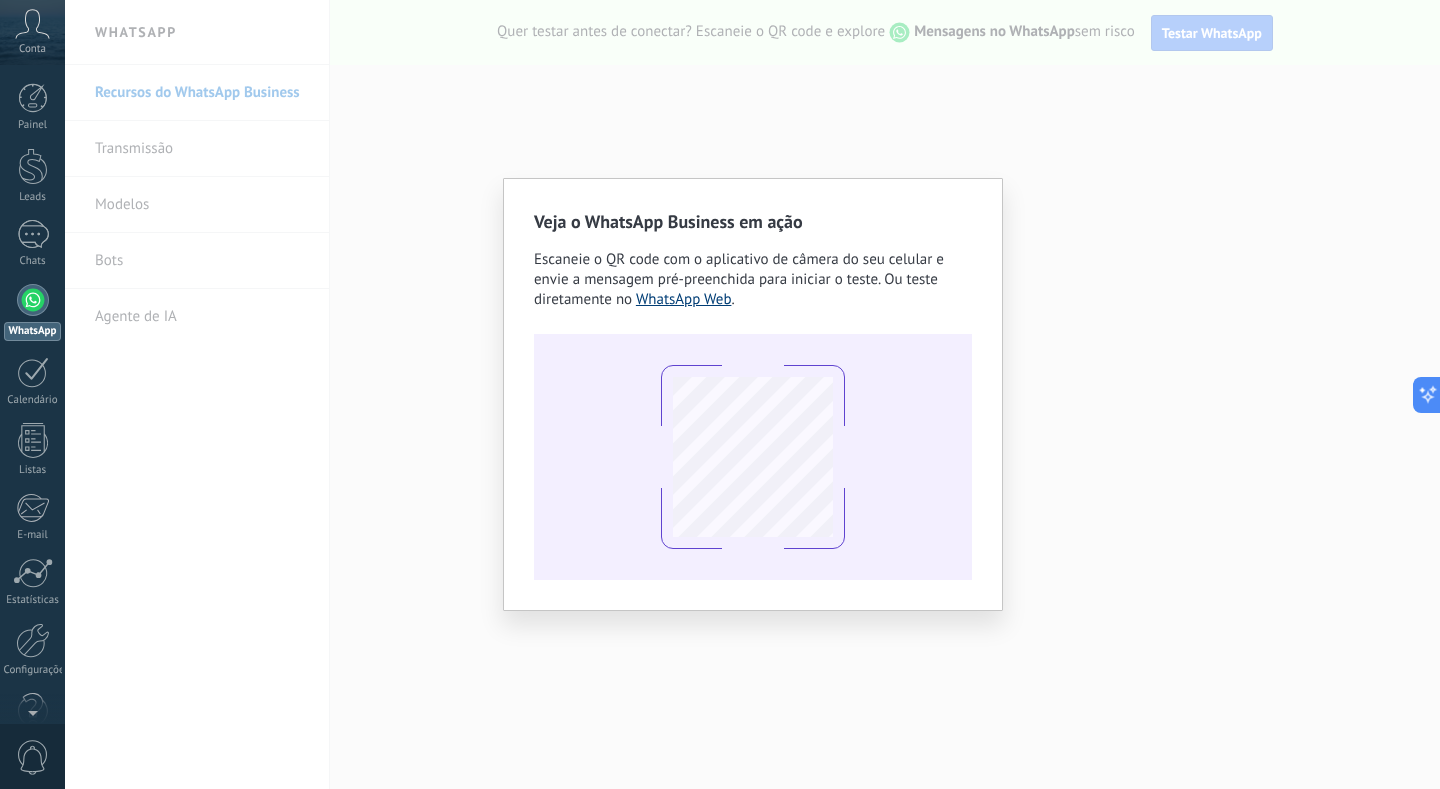 click on "WhatsApp Web" at bounding box center [684, 299] 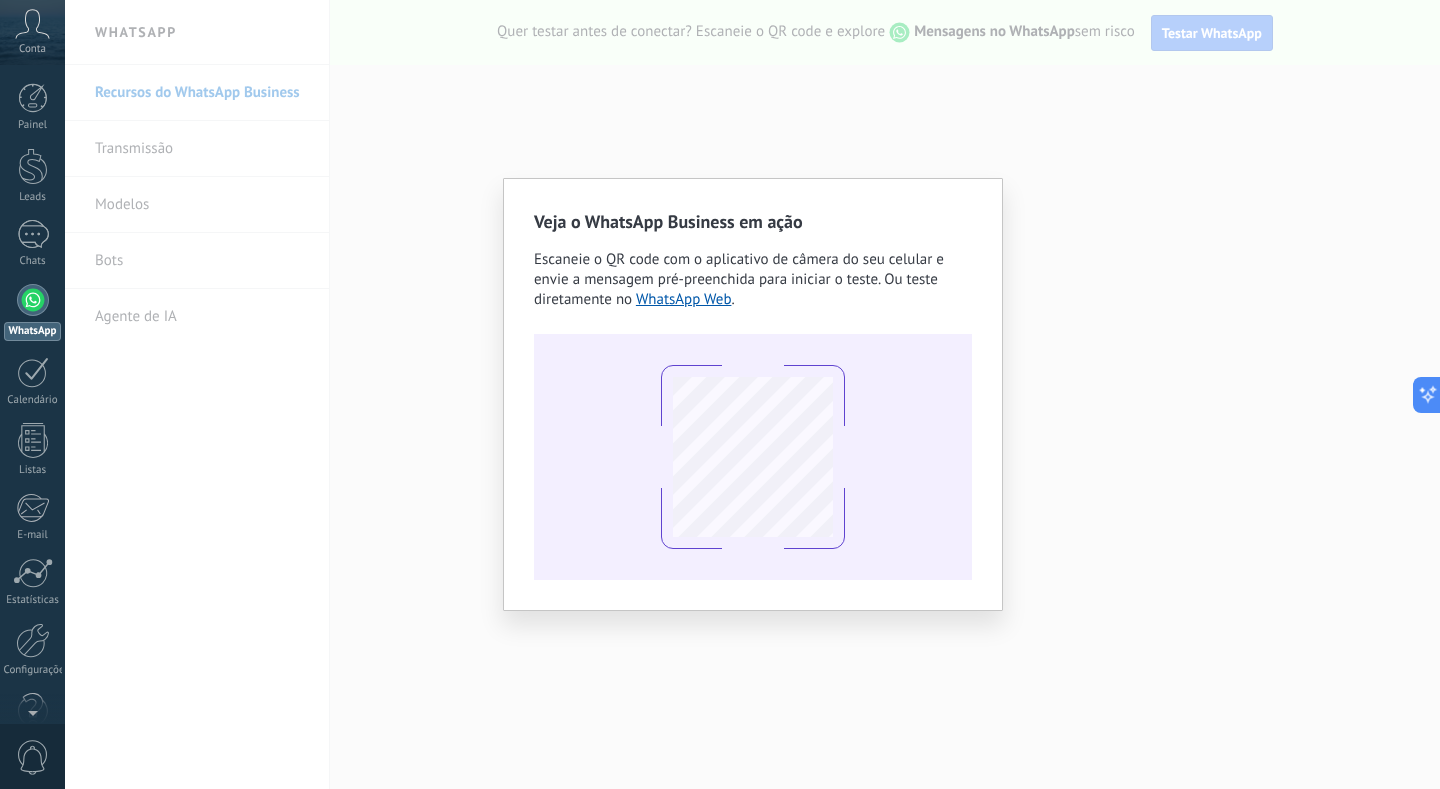 click on "Veja o WhatsApp Business em ação Escaneie o QR code com o aplicativo de câmera do seu celular e envie a mensagem pré-preenchida para iniciar o teste. Ou teste diretamente no   WhatsApp Web ." at bounding box center [752, 394] 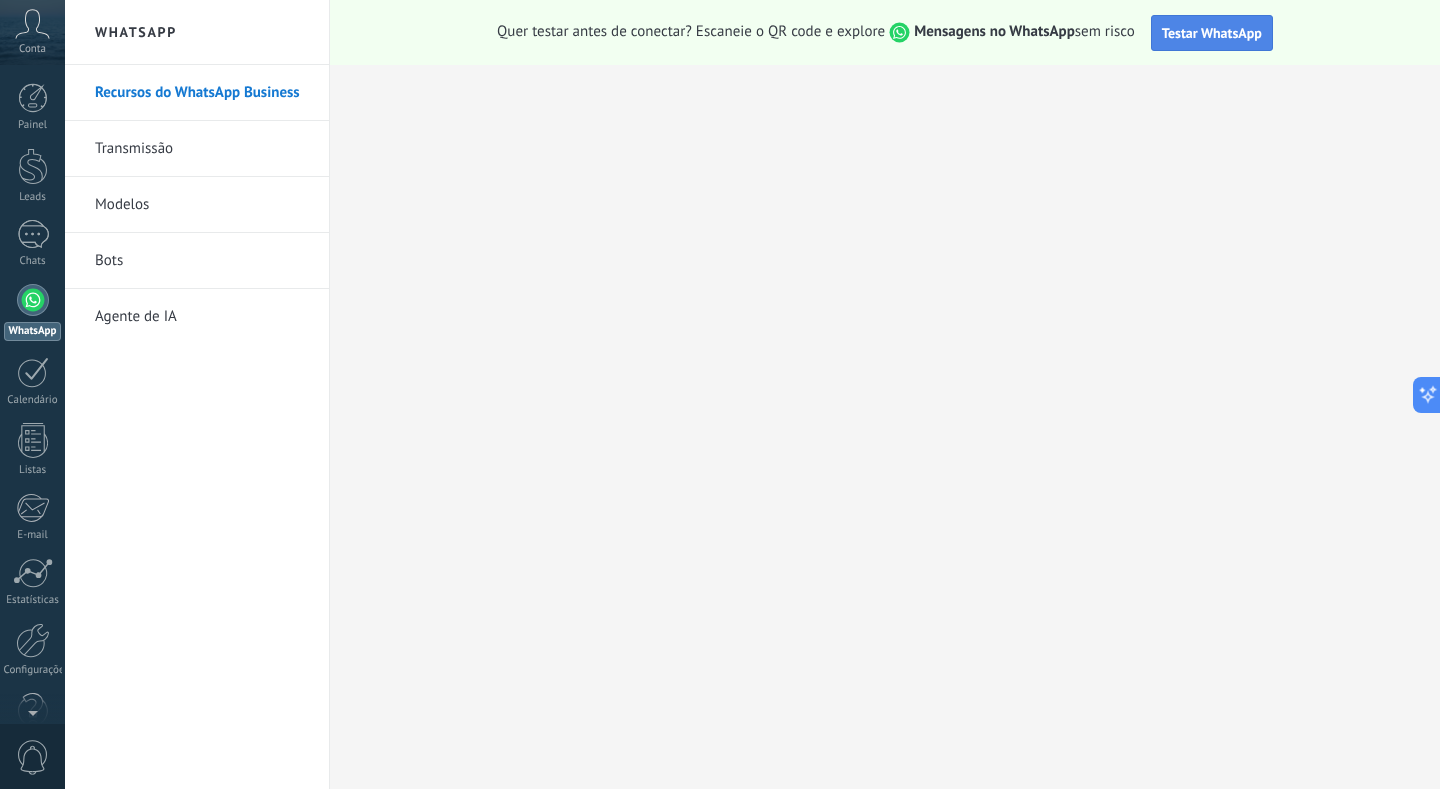click on "Testar WhatsApp" at bounding box center (1212, 33) 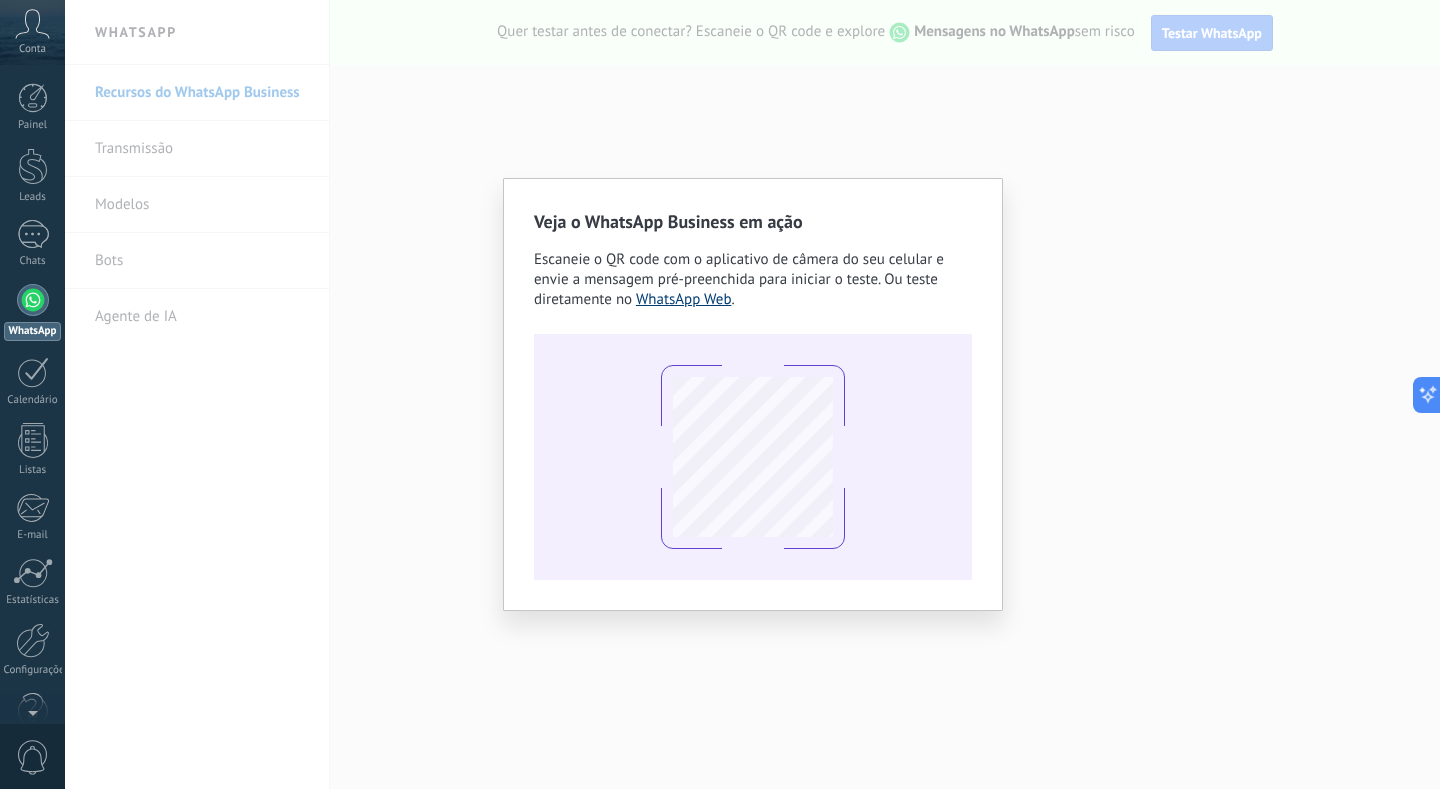 click on "WhatsApp Web" at bounding box center [684, 299] 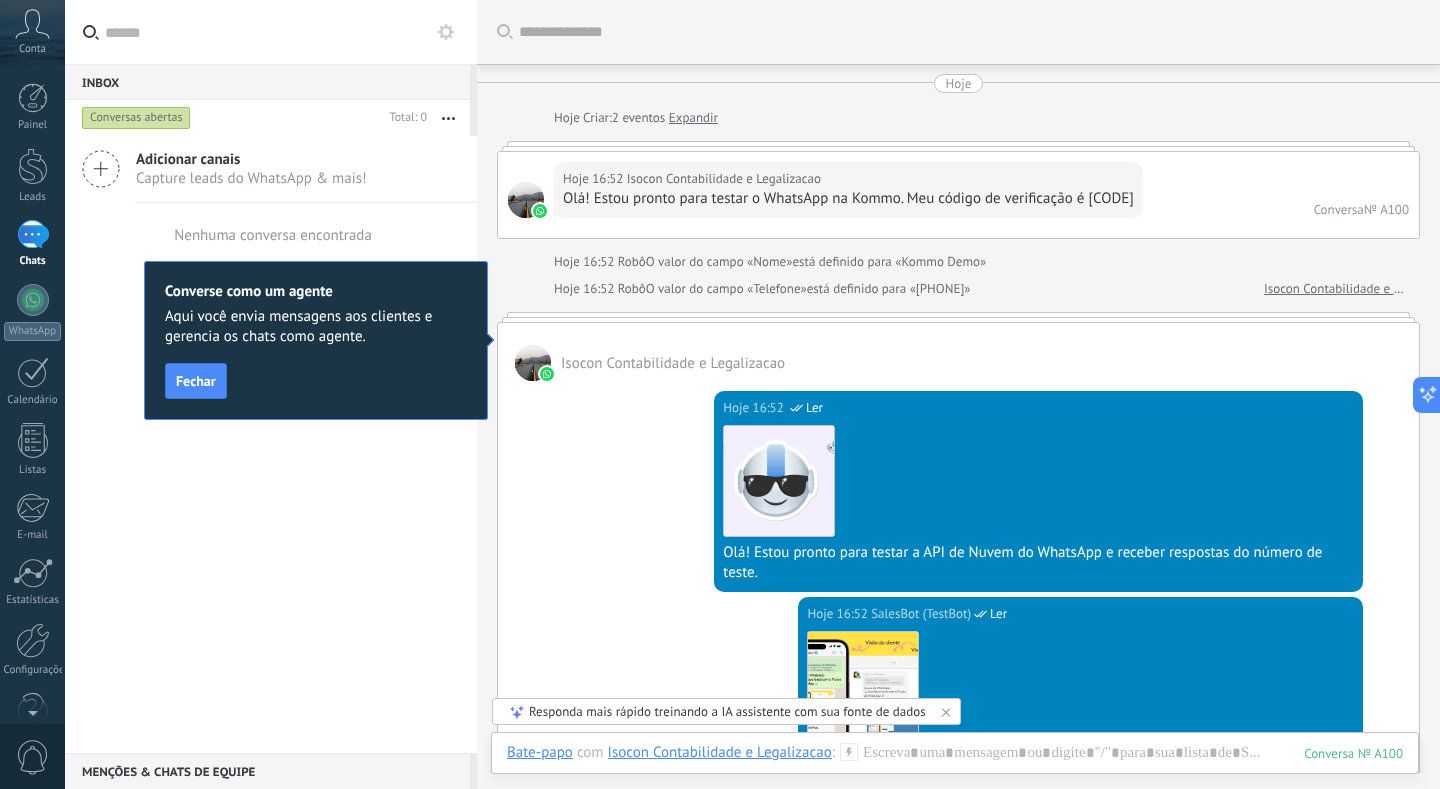scroll, scrollTop: 3235, scrollLeft: 0, axis: vertical 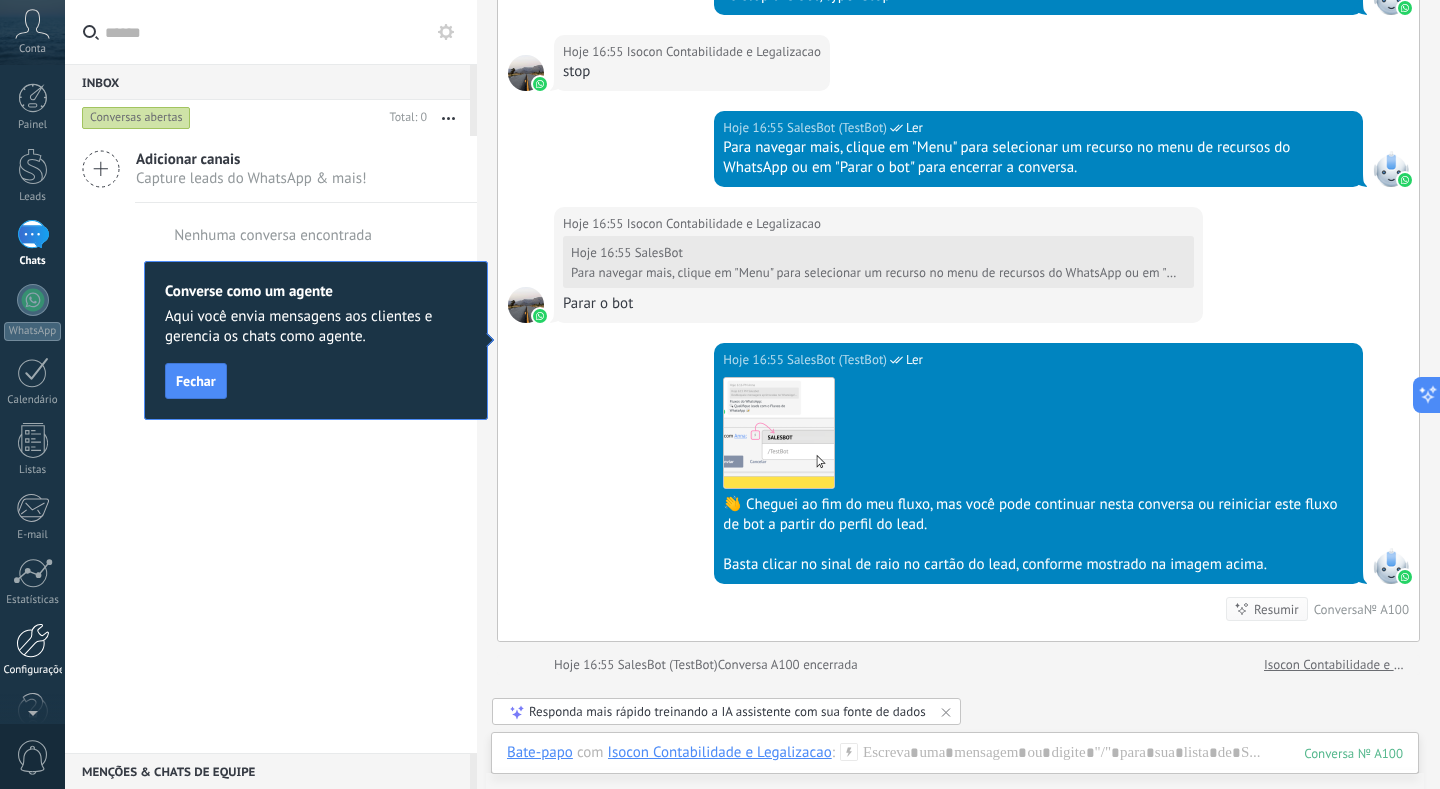 click at bounding box center [33, 640] 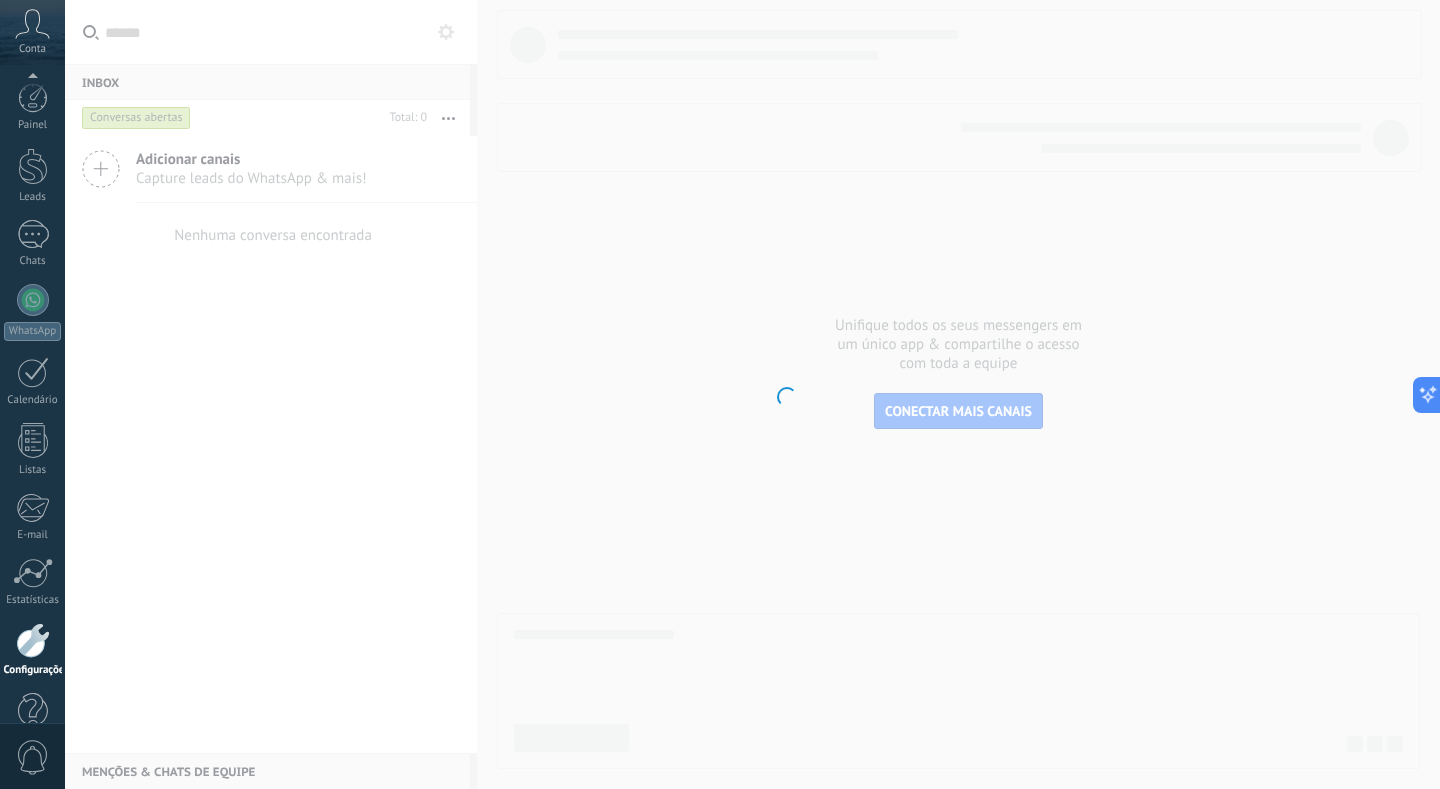 scroll, scrollTop: 43, scrollLeft: 0, axis: vertical 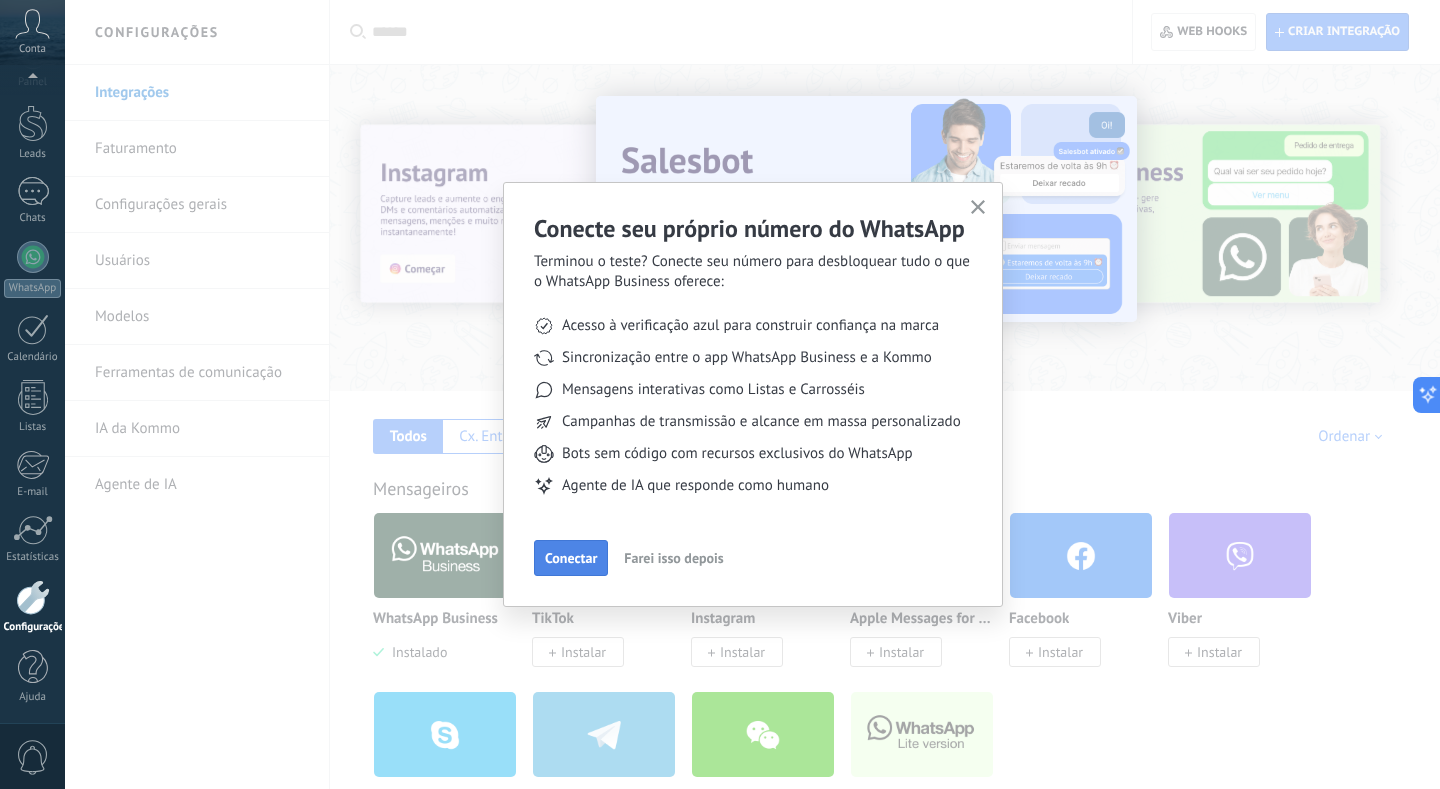 click on "Conectar" at bounding box center [571, 558] 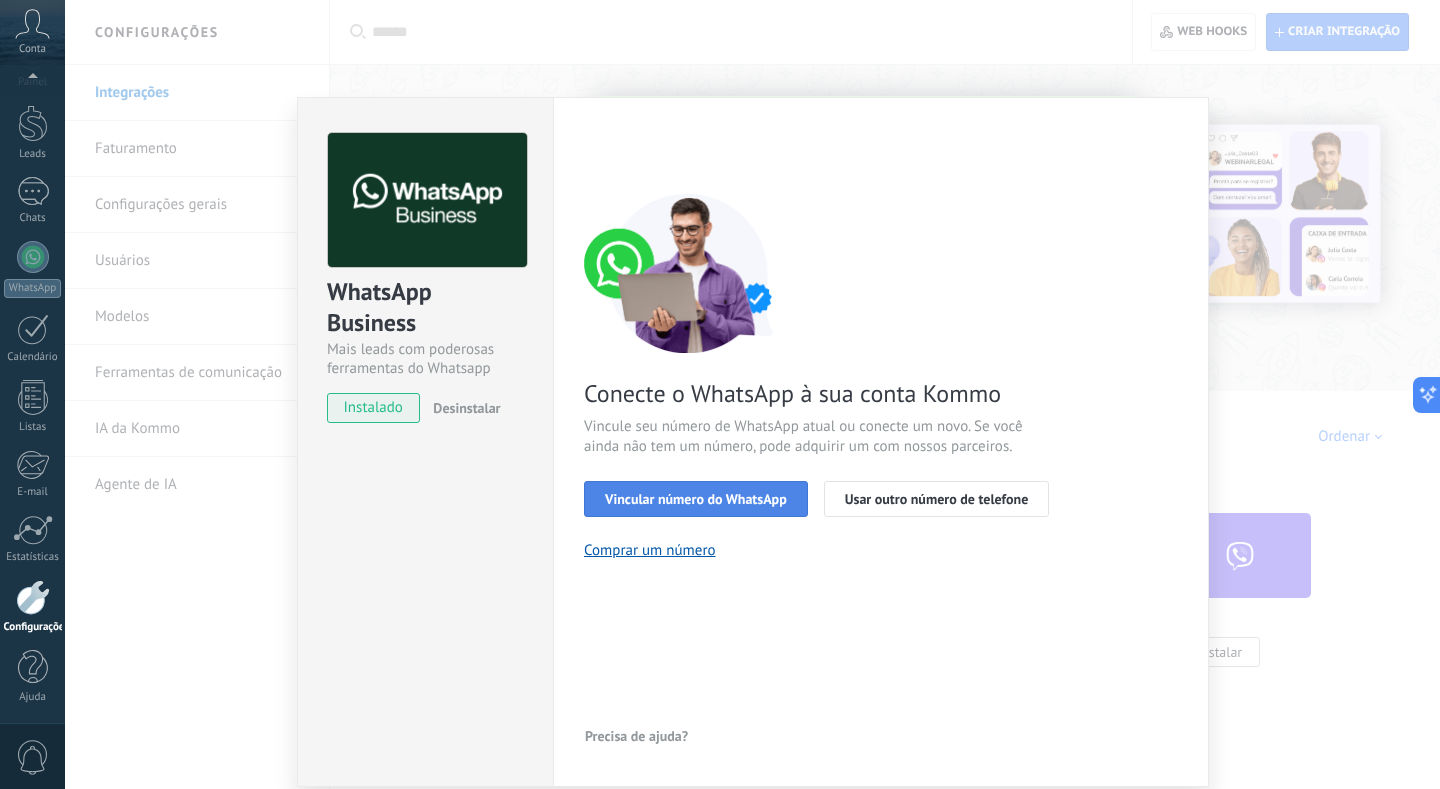 click on "Vincular número do WhatsApp" at bounding box center (696, 499) 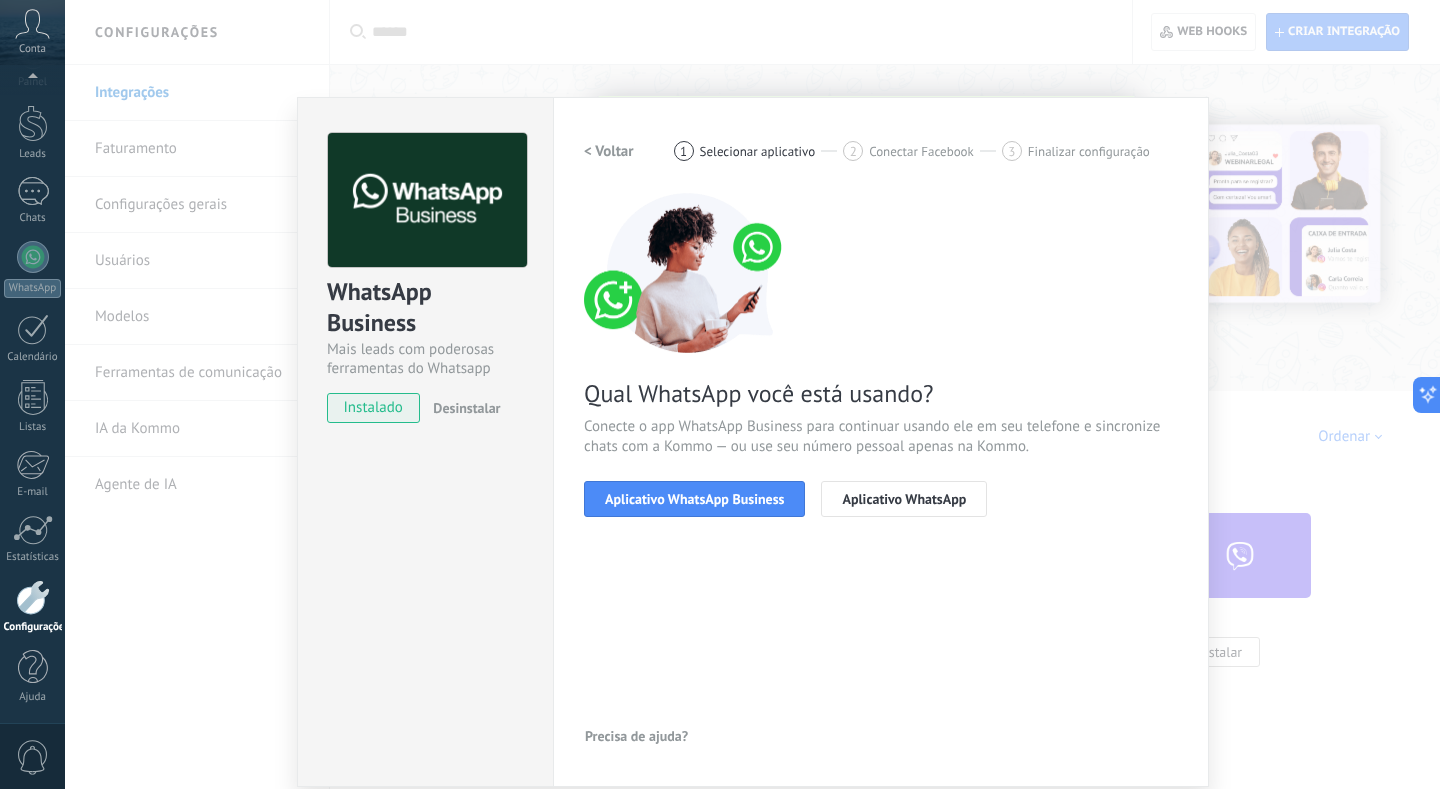 click on "Aplicativo WhatsApp Business" at bounding box center [694, 499] 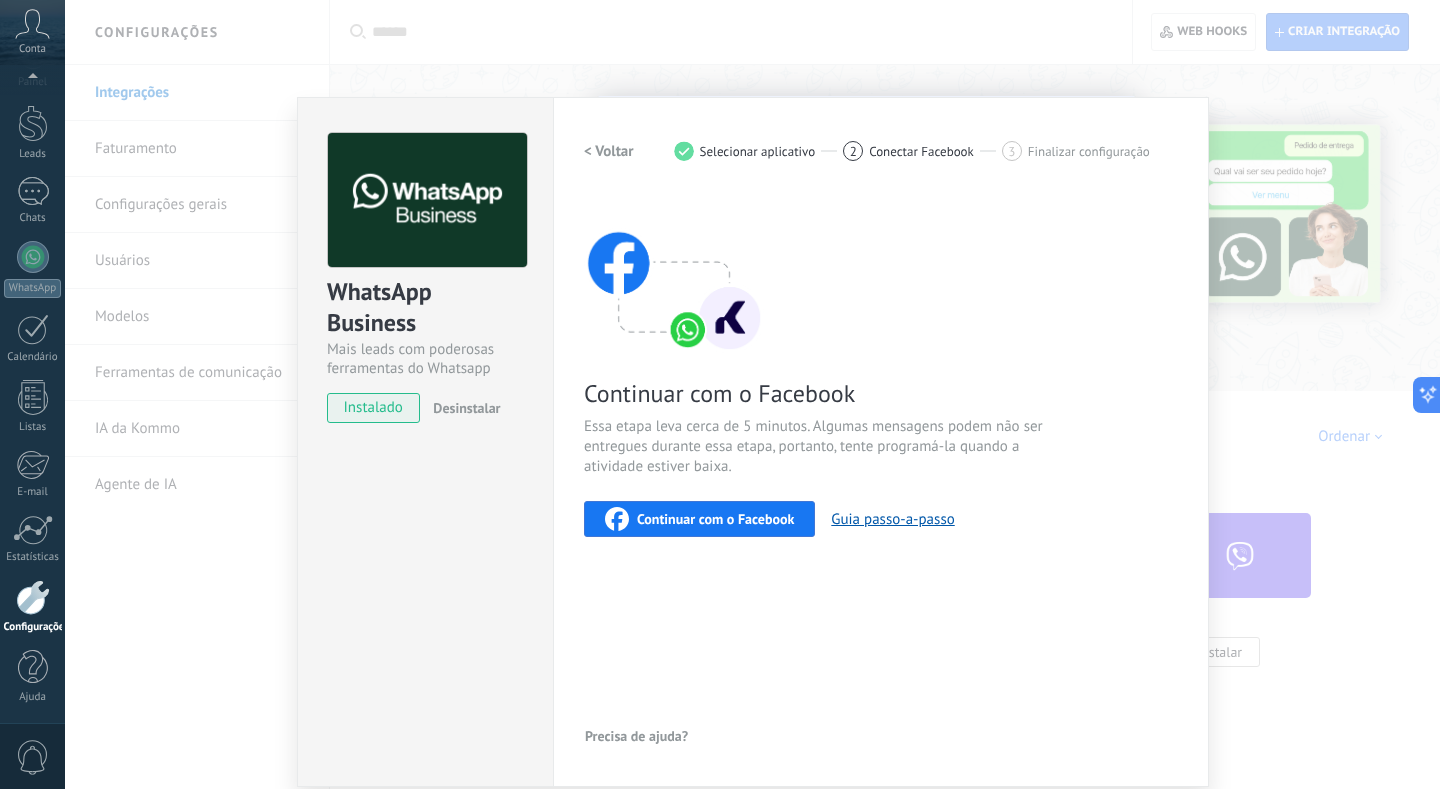 click on "Continuar com o Facebook" at bounding box center (715, 519) 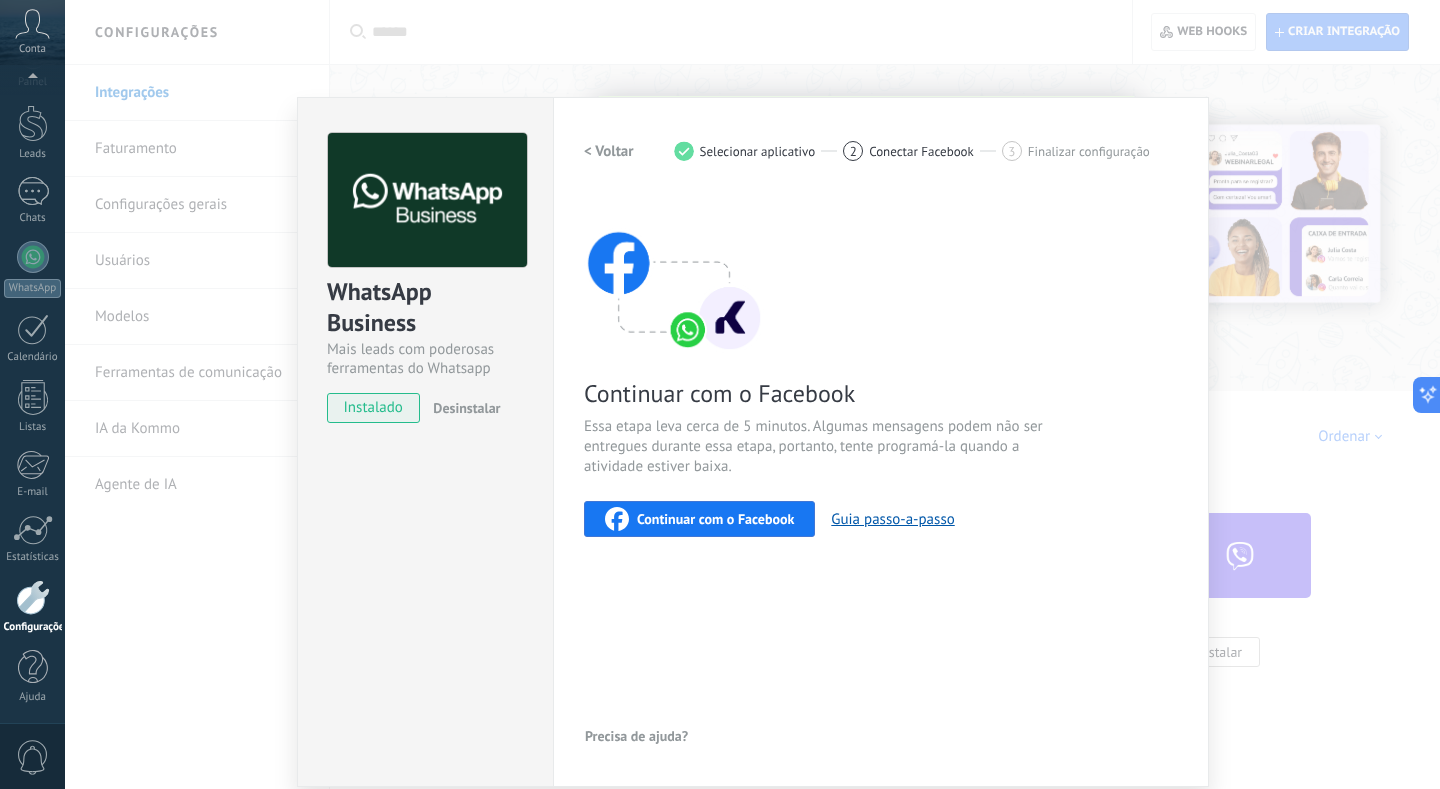 click on "Continuar com o Facebook" at bounding box center [715, 519] 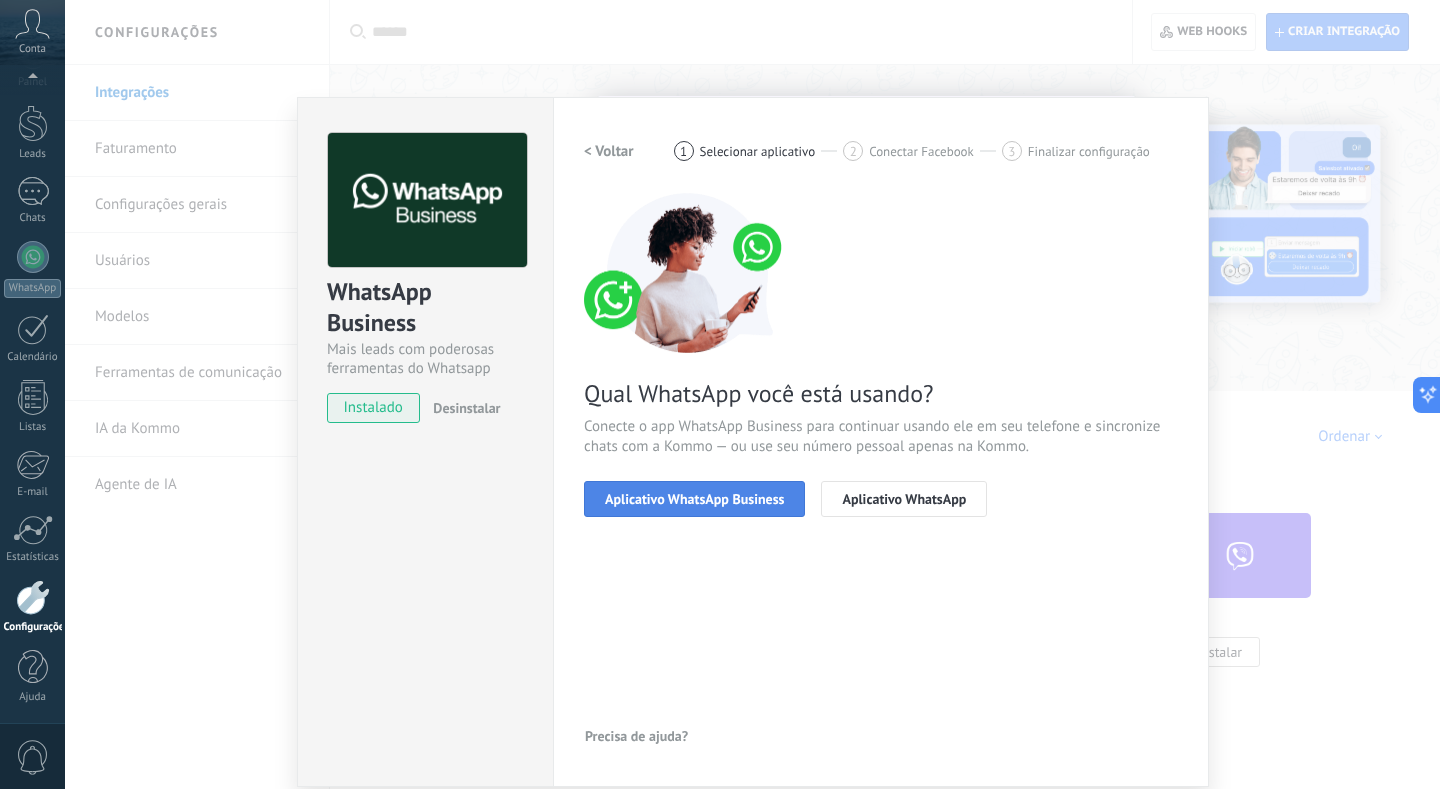 click on "Aplicativo WhatsApp Business" at bounding box center (694, 499) 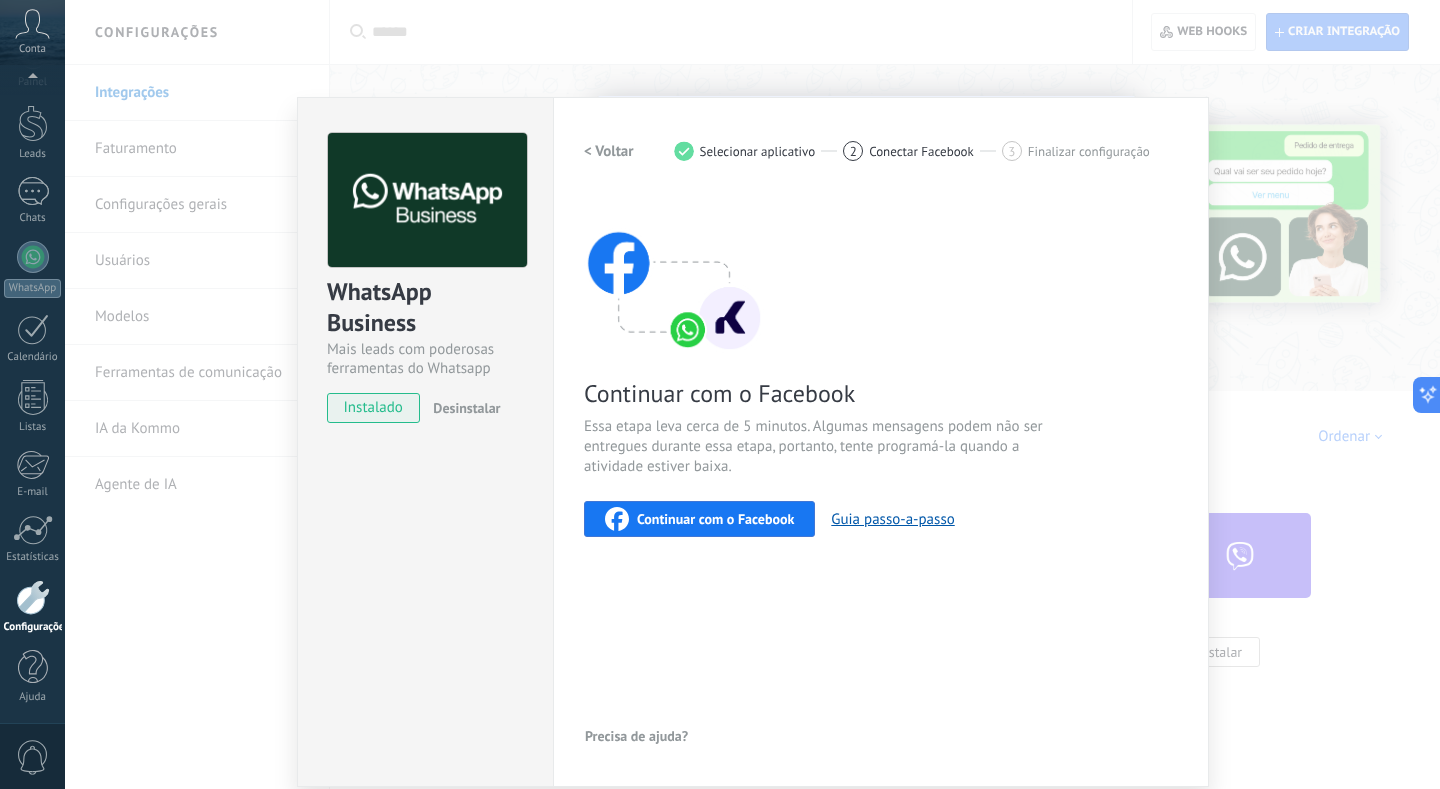 click on "Continuar com o Facebook" at bounding box center [715, 519] 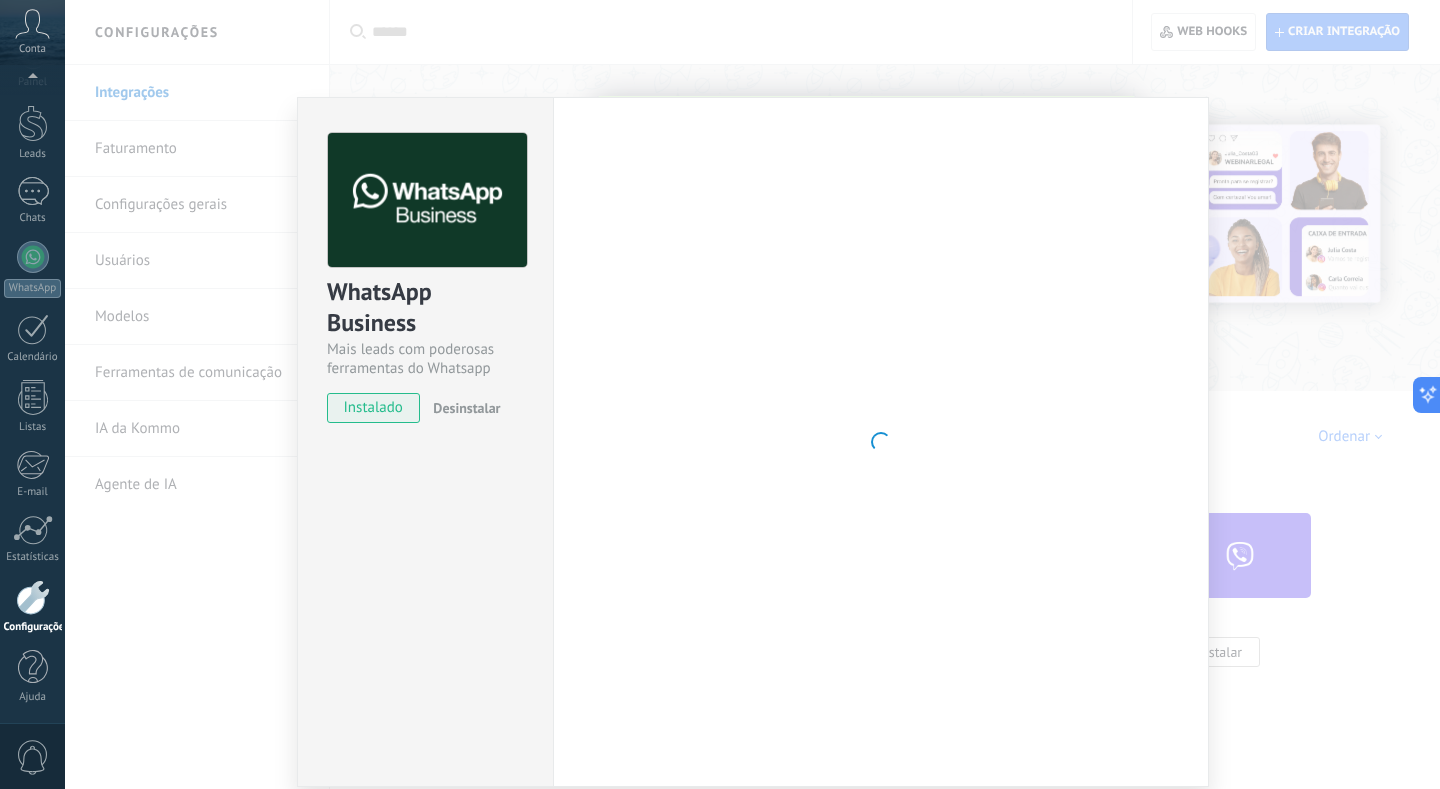 click on "instalado" at bounding box center [373, 408] 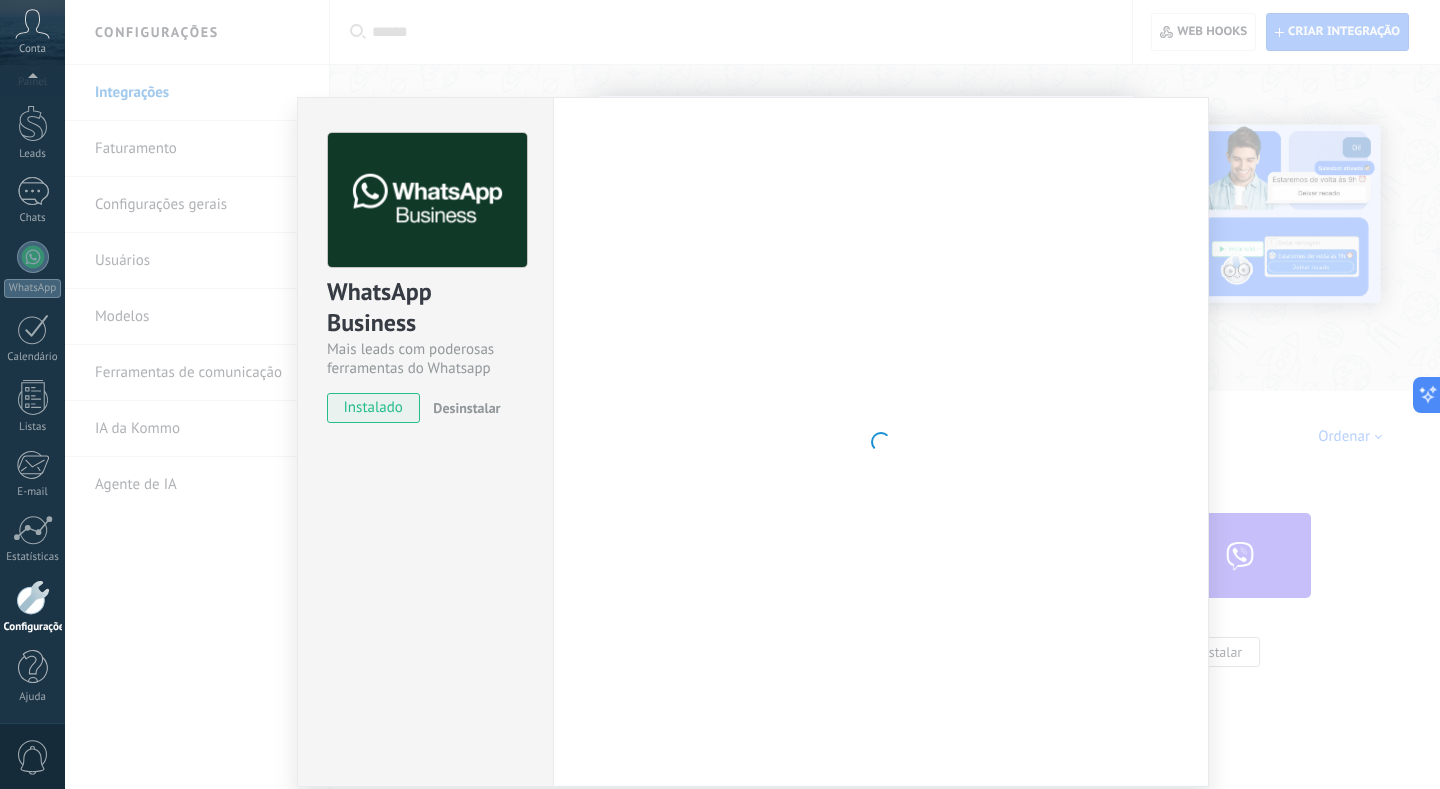click on "instalado" at bounding box center [373, 408] 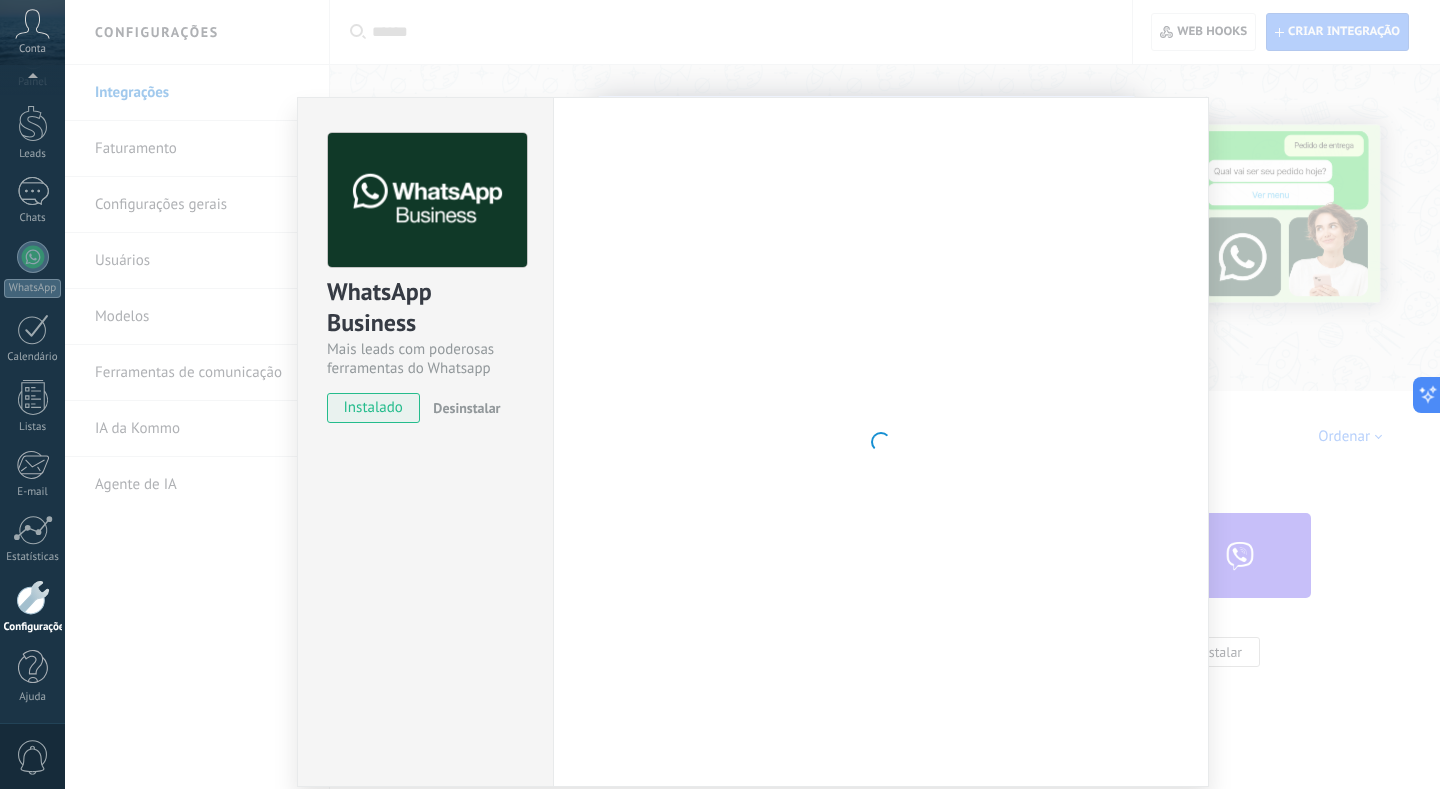 click on "WhatsApp Business Mais leads com poderosas ferramentas do Whatsapp instalado Desinstalar Configurações Autorização Esta aba registra os usuários que permitiram acesso à esta conta. Se você quiser remover a possibilidade de um usuário de enviar solicitações para a conta em relação a esta integração, você pode revogar o acesso. Se o acesso de todos os usuários for revogado, a integração parará de funcionar. Este app está instalado, mas ninguém concedeu acesso ainda. WhatsApp Cloud API Mais _:  Salvar < Voltar 1 Selecionar aplicativo 2 Conectar Facebook 3 Finalizar configuração Continuar com o Facebook Essa etapa leva cerca de 5 minutos. Algumas mensagens podem não ser entregues durante essa etapa, portanto, tente programá-la quando a atividade estiver baixa. Continuar com o Facebook Guia passo-a-passo Precisa de ajuda?" at bounding box center (752, 394) 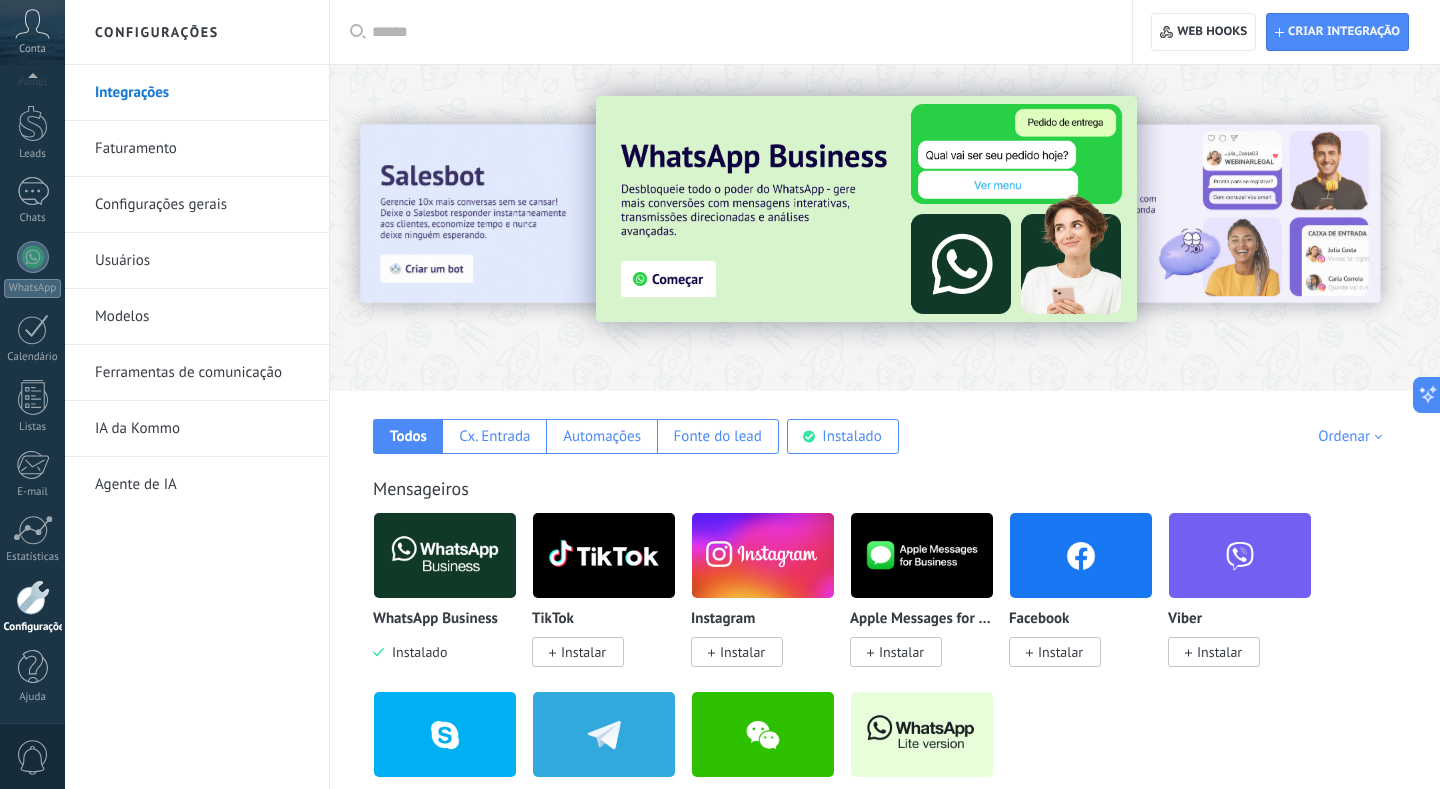 click on "Aplicar Aplicar Redefinir Criar integração Web hooks  0 Todos Cx. Entrada Automações Fonte do lead Instalado Minhas inscrições  Ordenar Escolhas da equipe Tendências Mais populares Mais recentes Mensageiros WhatsApp Business Instalado TikTok Instalar Instagram Instalar Apple Messages for Business Instalar Facebook Instalar Viber Instalar Skype Instalar Telegram Instalar WeChat Instalar WhatsApp Lite Instalar Provedores de WhatsApp WhatsApp Business Instalado Wazzup (WhatsApp & Instagram) Instalar WhatsApp Lite Instalar ChatArchitect.com para WhatsApp Instalar Chatbots no WhatsApp Instalar Whatsapp por Whatcrm e Telphin Instalar  Whatsapp por YouMessages Instalar E-commerce Shopify Instalar Mercado Livre Instalar Nuvemshop / Tiendanube Instalar WooCommerce Instalar Lazada Instalar Hotmart por 7Club Instalar Eduzz por 7Club Instalar Kiwify por 7Club Instalar Opencart/OcStore by Devamo Instalar Kirvano por 7Club Instalar Bate-papo ao vivo e outros mensageiros Intercom Instalar Slack Instalar Instalar" at bounding box center [885, 4567] 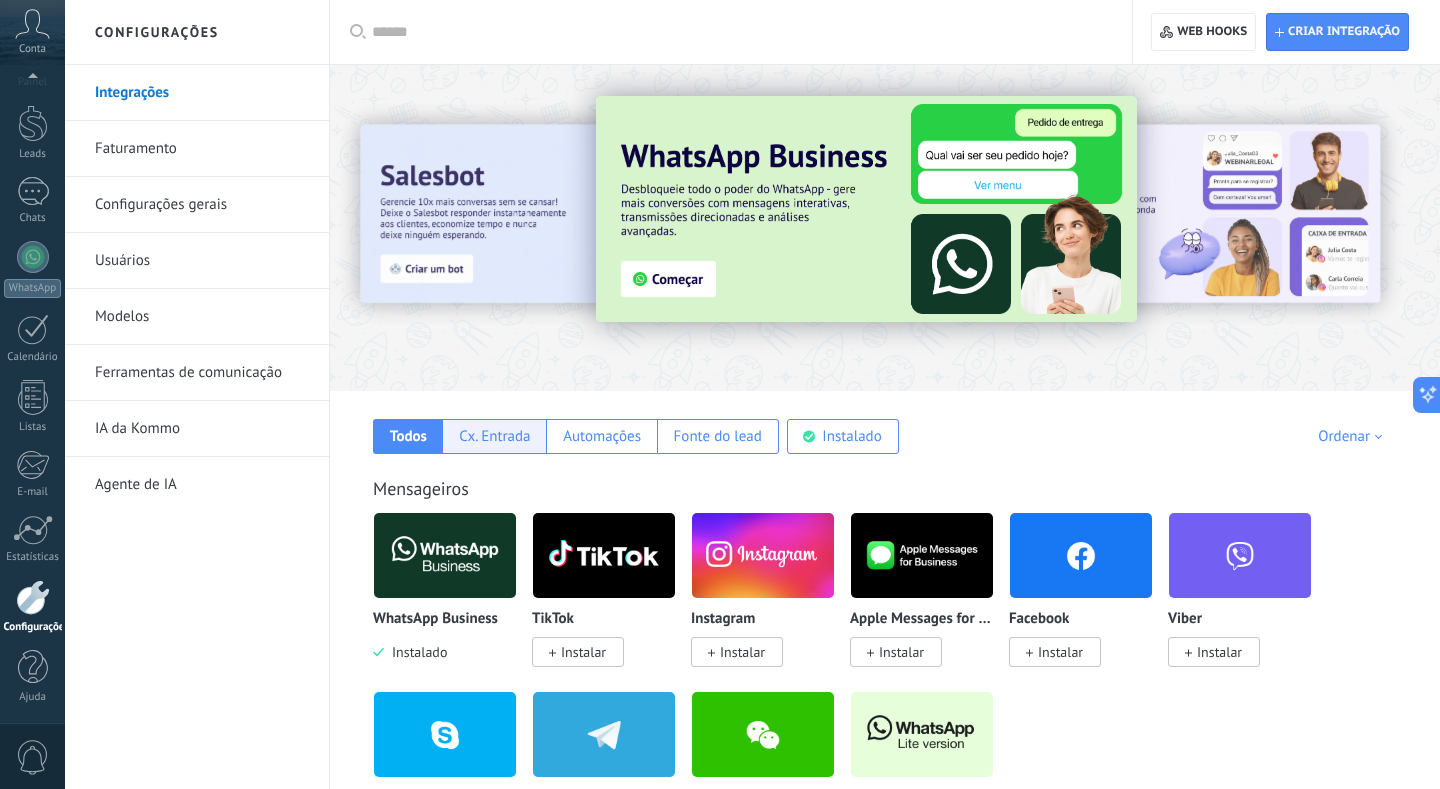 click on "Cx. Entrada" at bounding box center [494, 436] 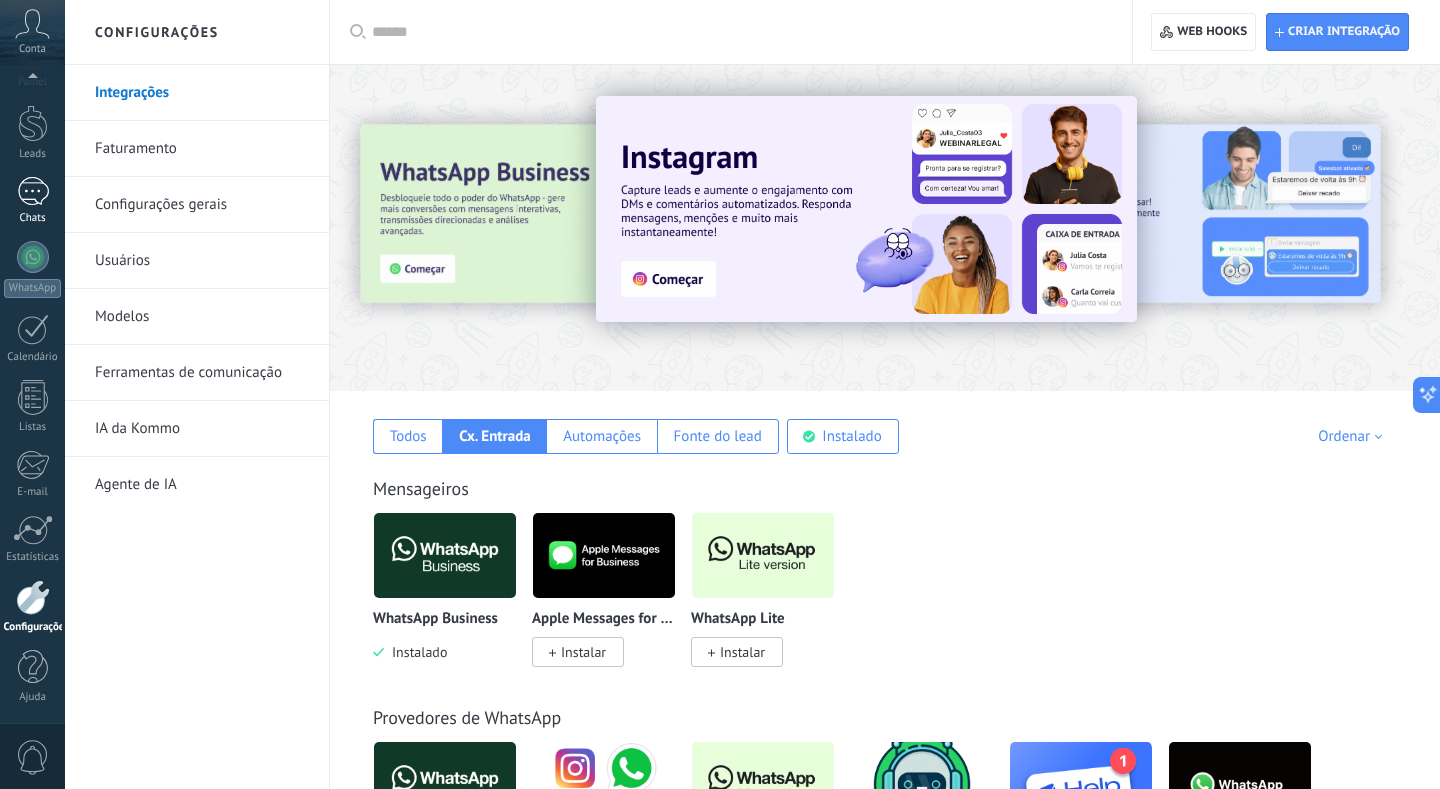 click on "1" at bounding box center [33, 191] 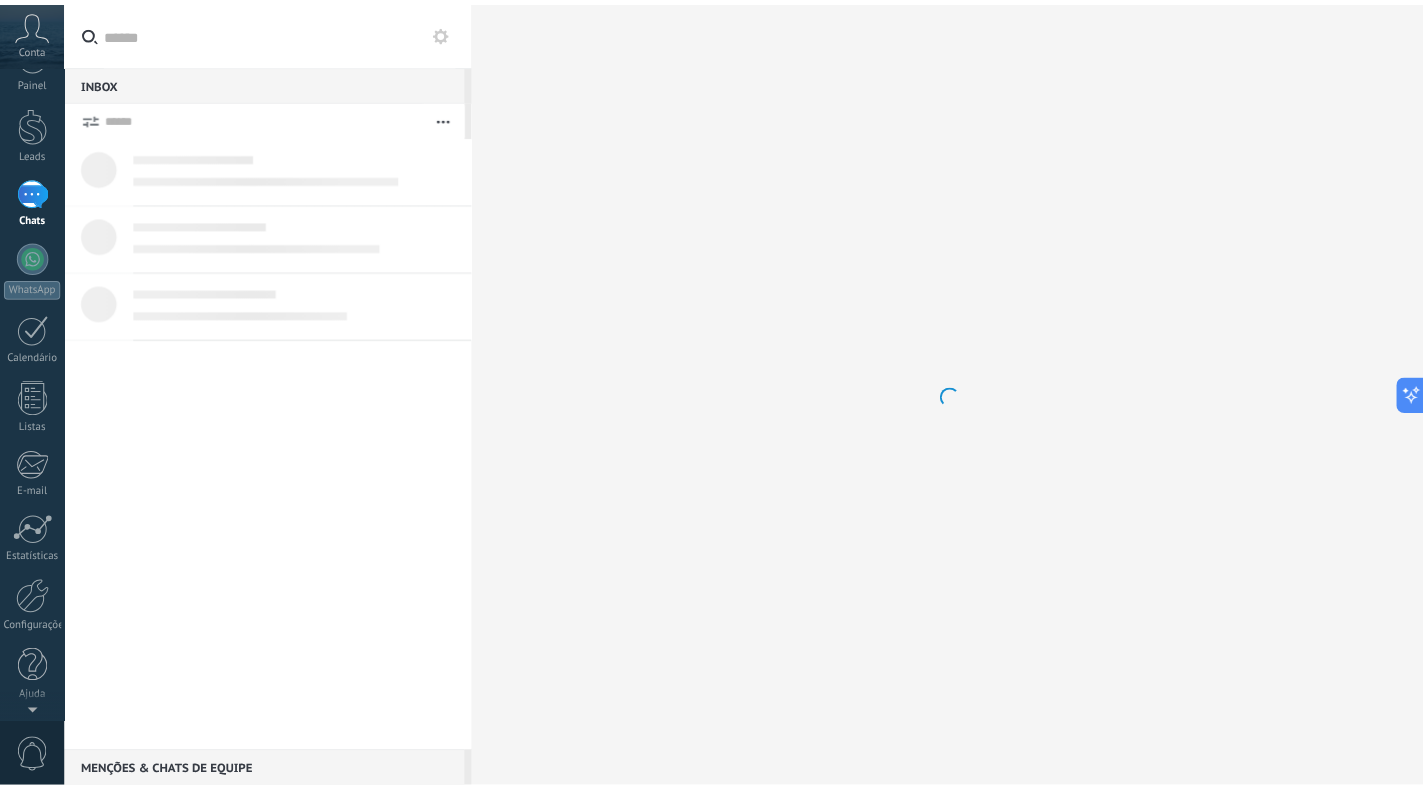 scroll, scrollTop: 0, scrollLeft: 0, axis: both 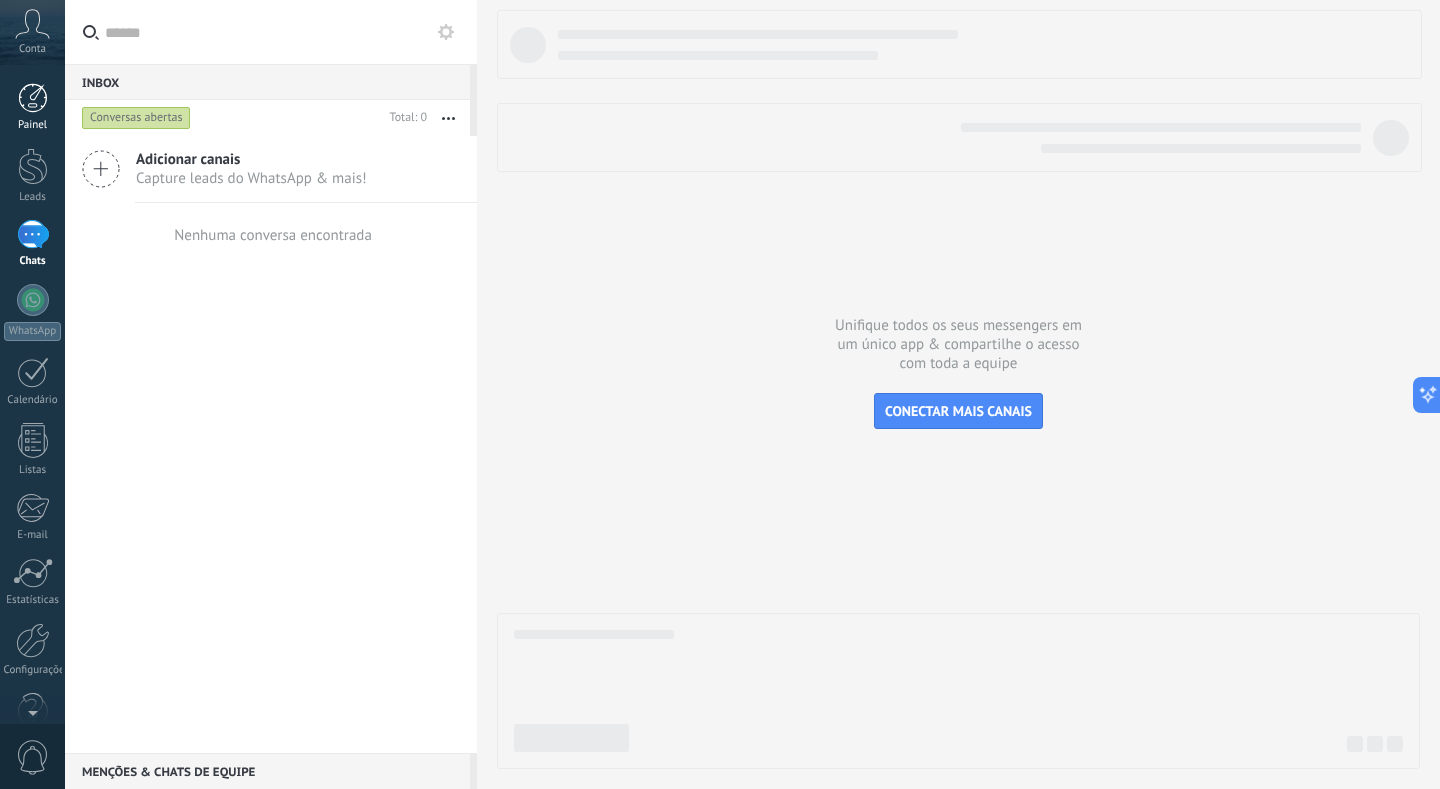 click at bounding box center (33, 98) 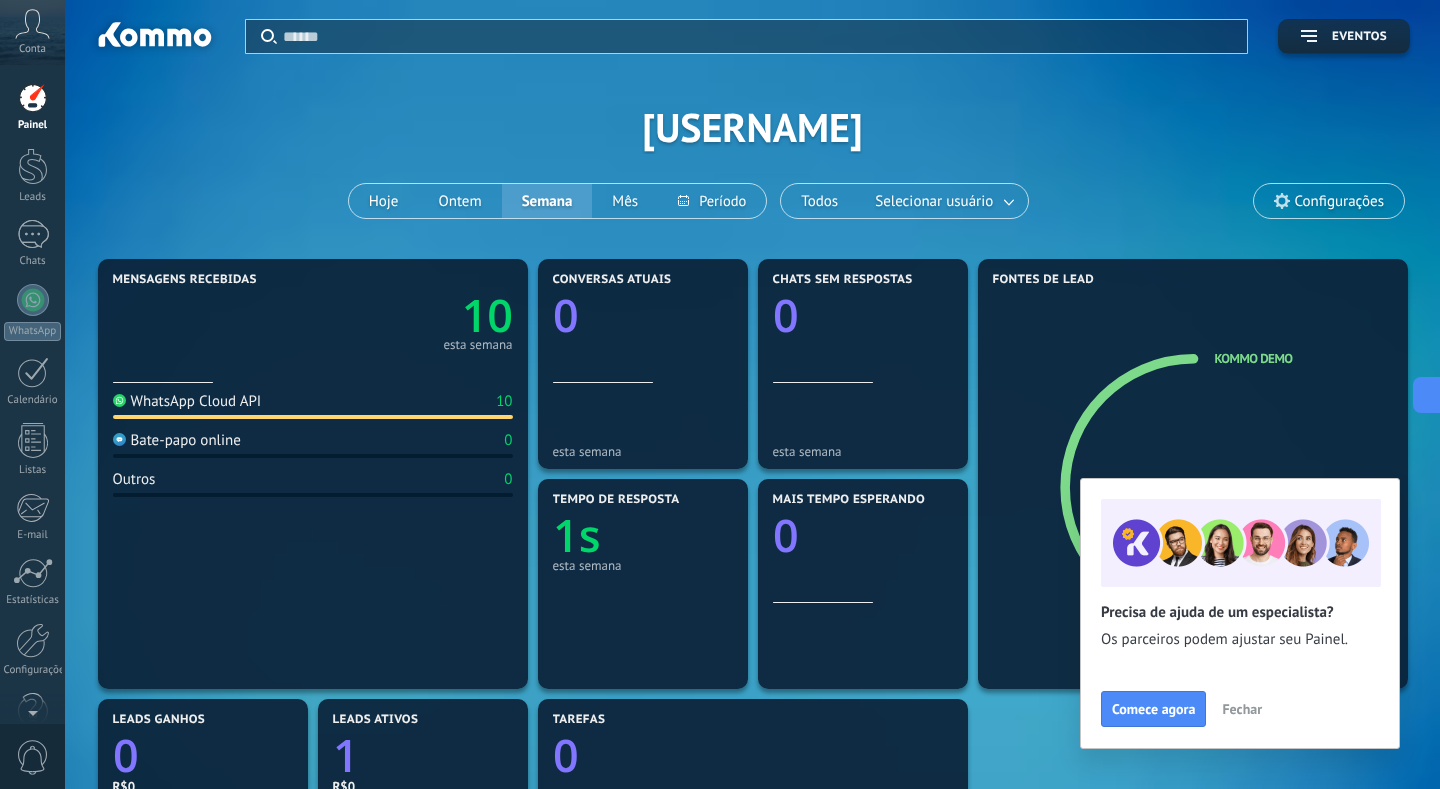 click on "Fechar" at bounding box center [1242, 709] 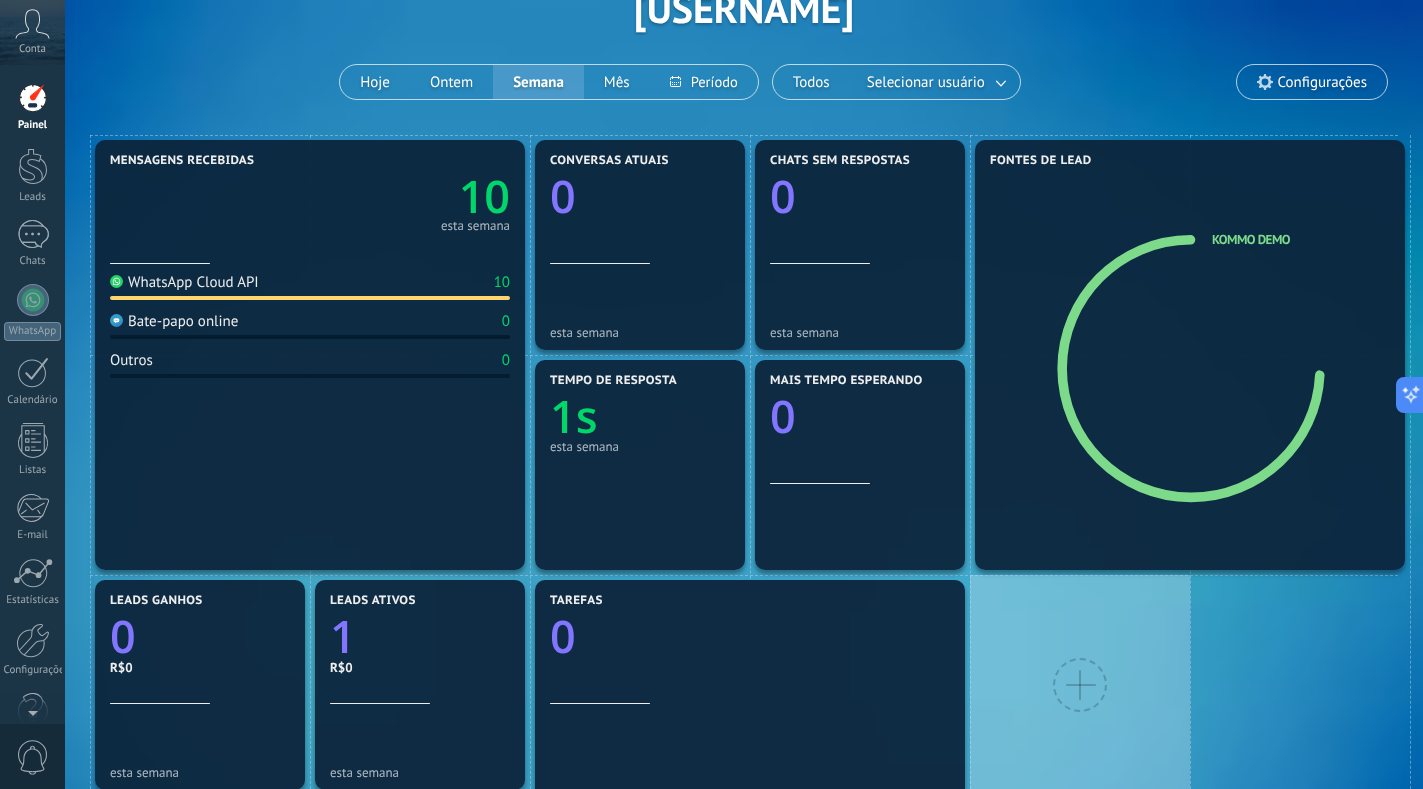 scroll, scrollTop: 300, scrollLeft: 0, axis: vertical 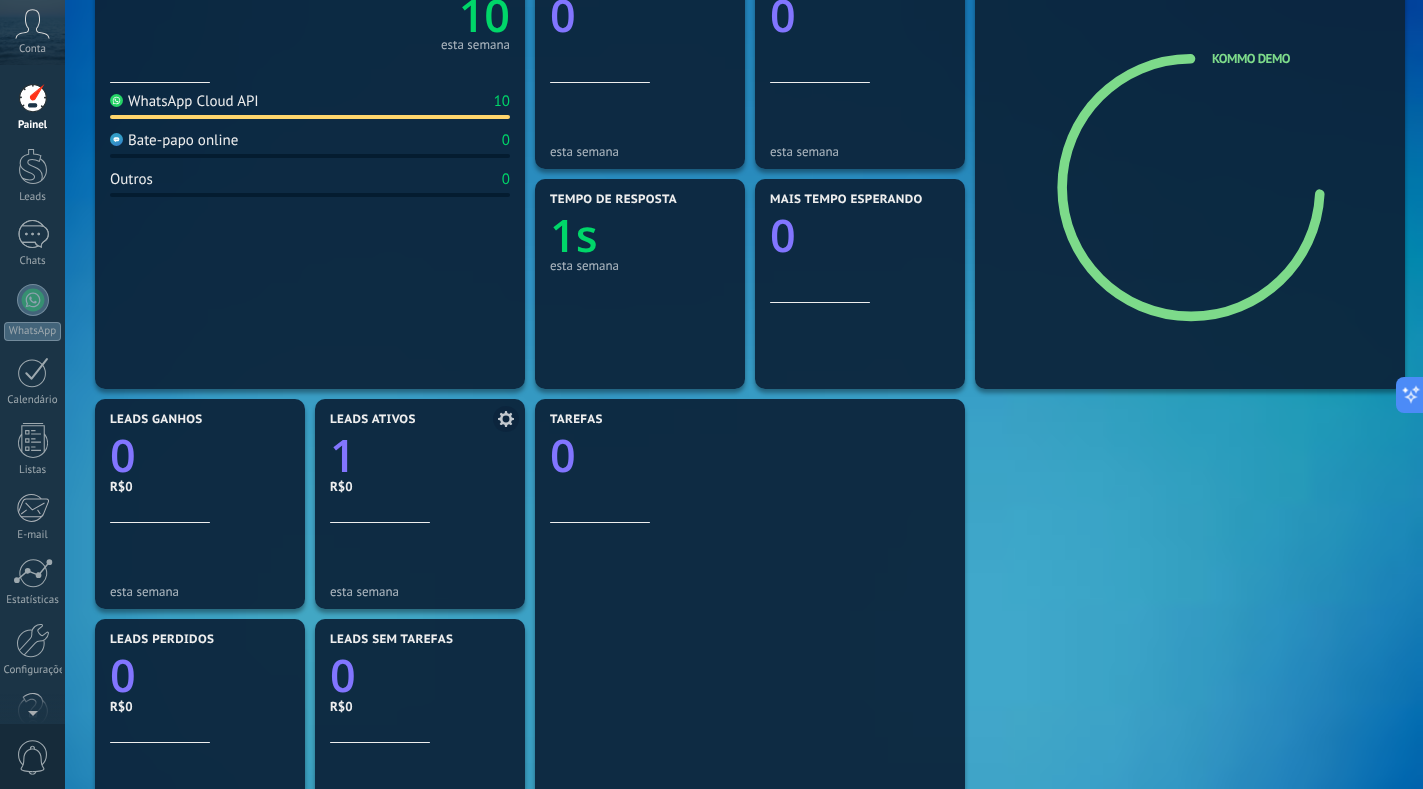 click on "1" 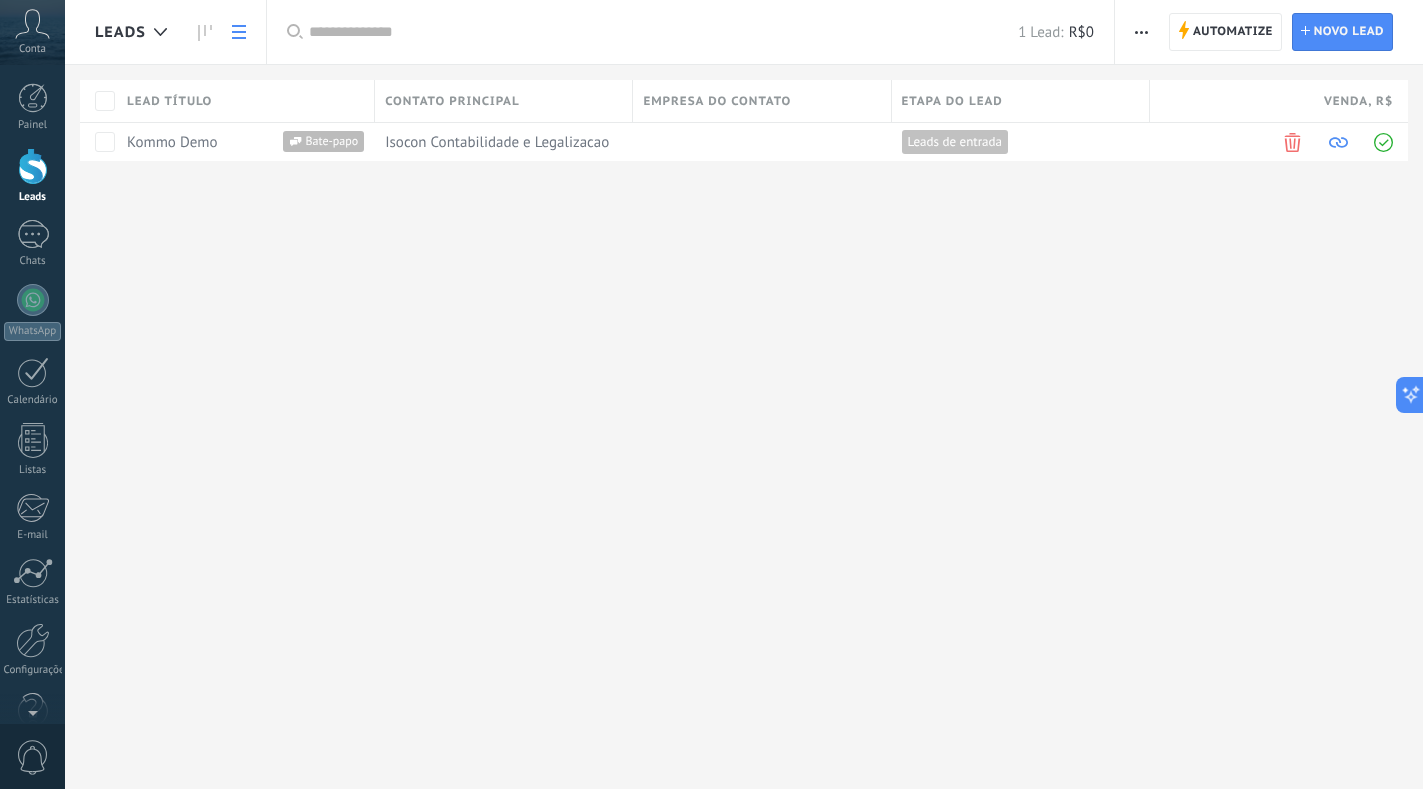 scroll, scrollTop: 0, scrollLeft: 0, axis: both 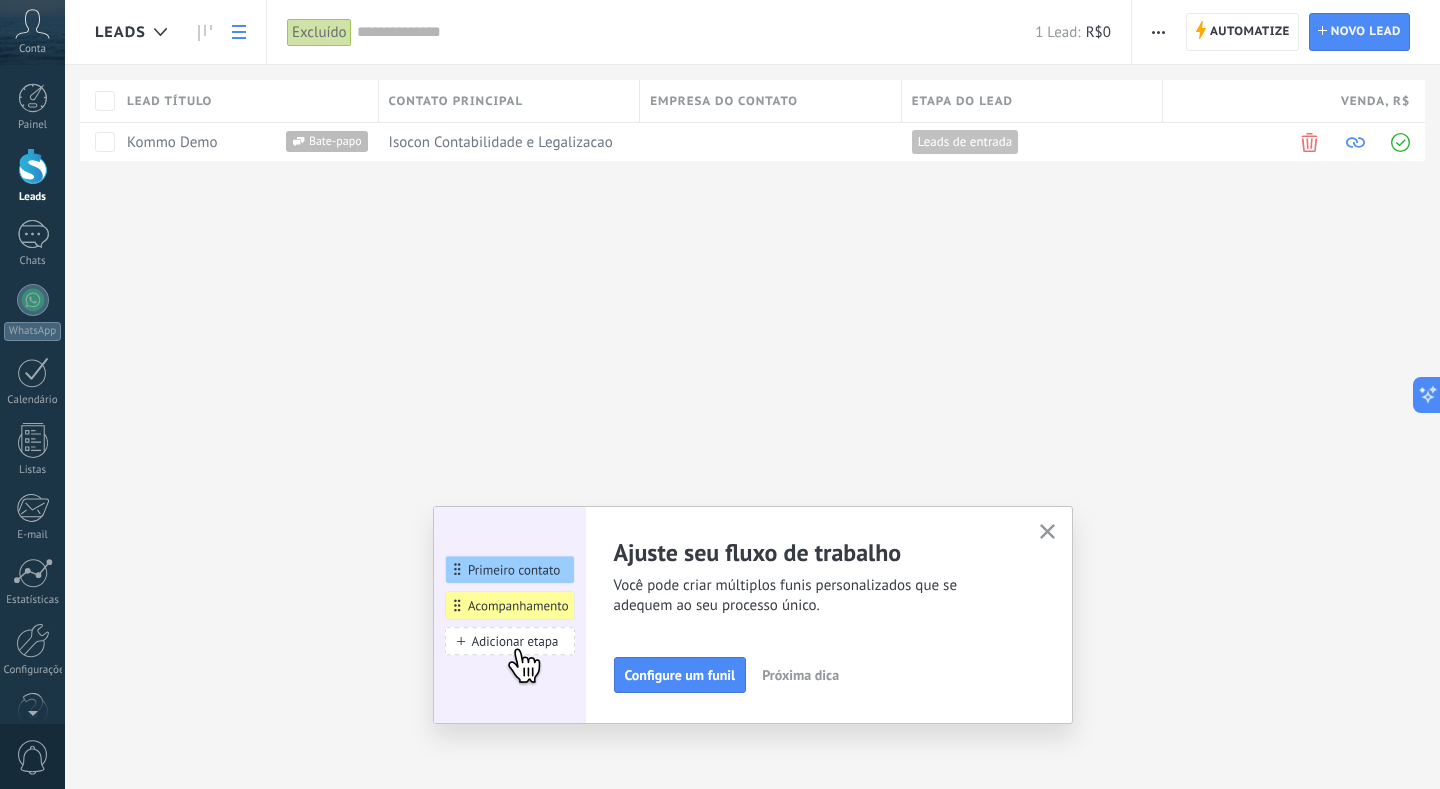 drag, startPoint x: 37, startPoint y: 113, endPoint x: 252, endPoint y: 369, distance: 334.30673 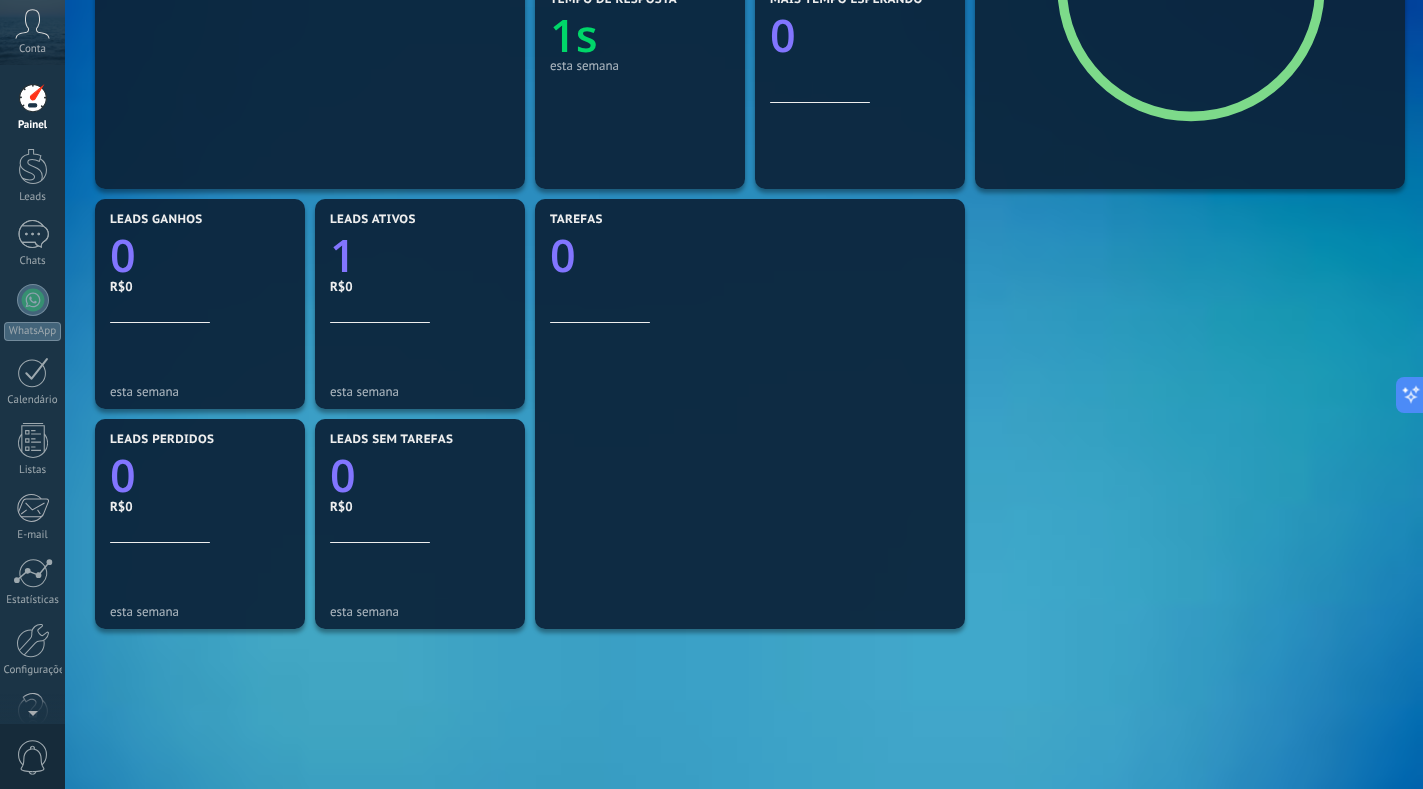 scroll, scrollTop: 400, scrollLeft: 0, axis: vertical 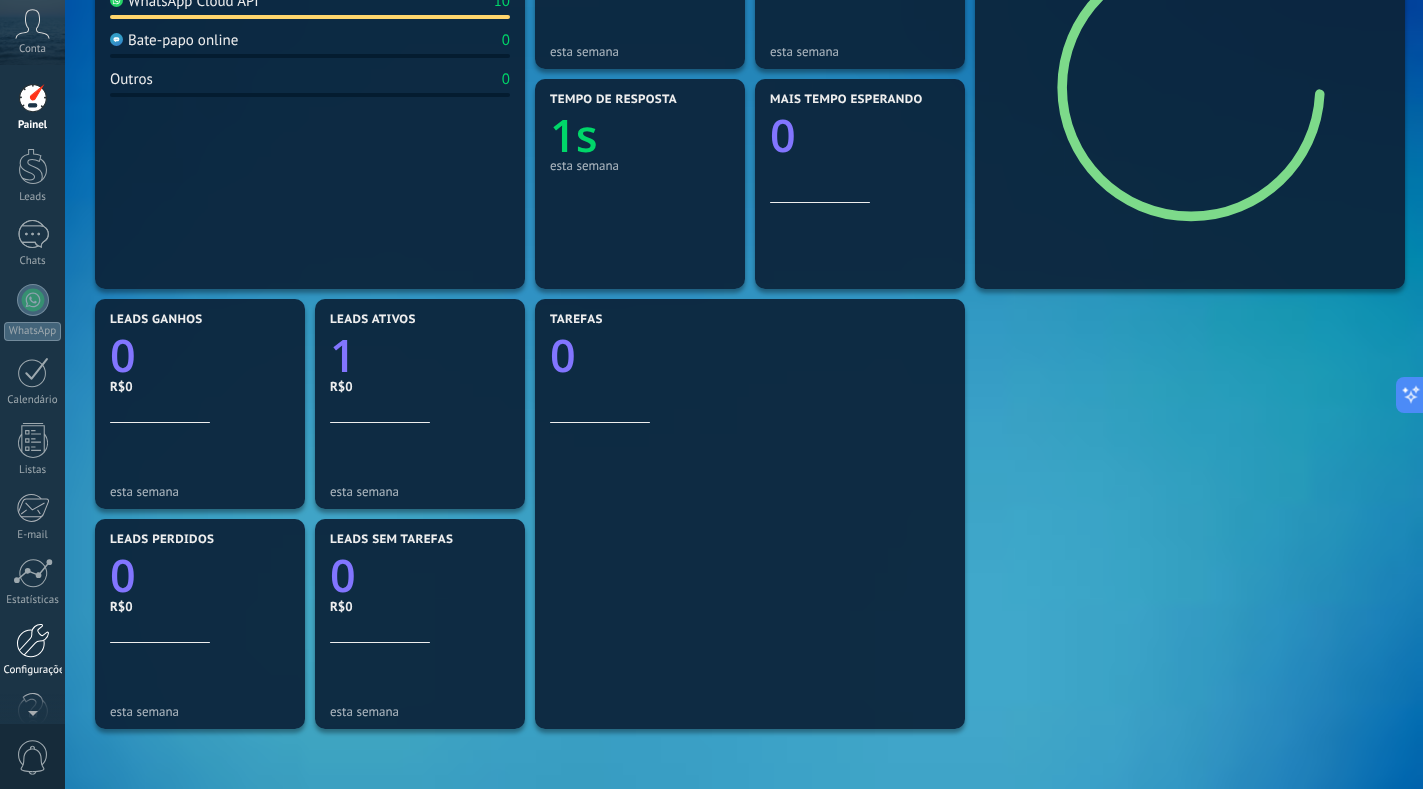 click at bounding box center (33, 640) 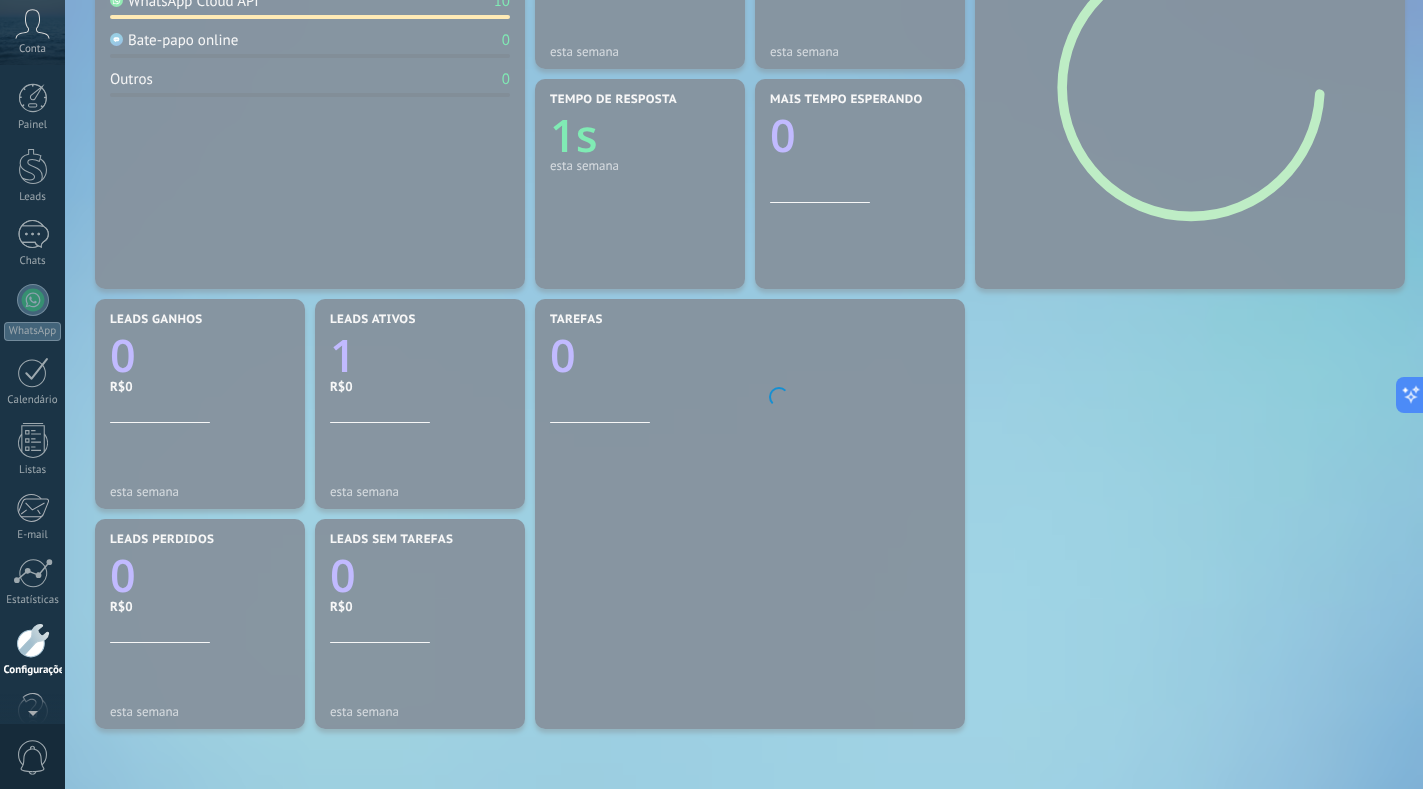 scroll, scrollTop: 43, scrollLeft: 0, axis: vertical 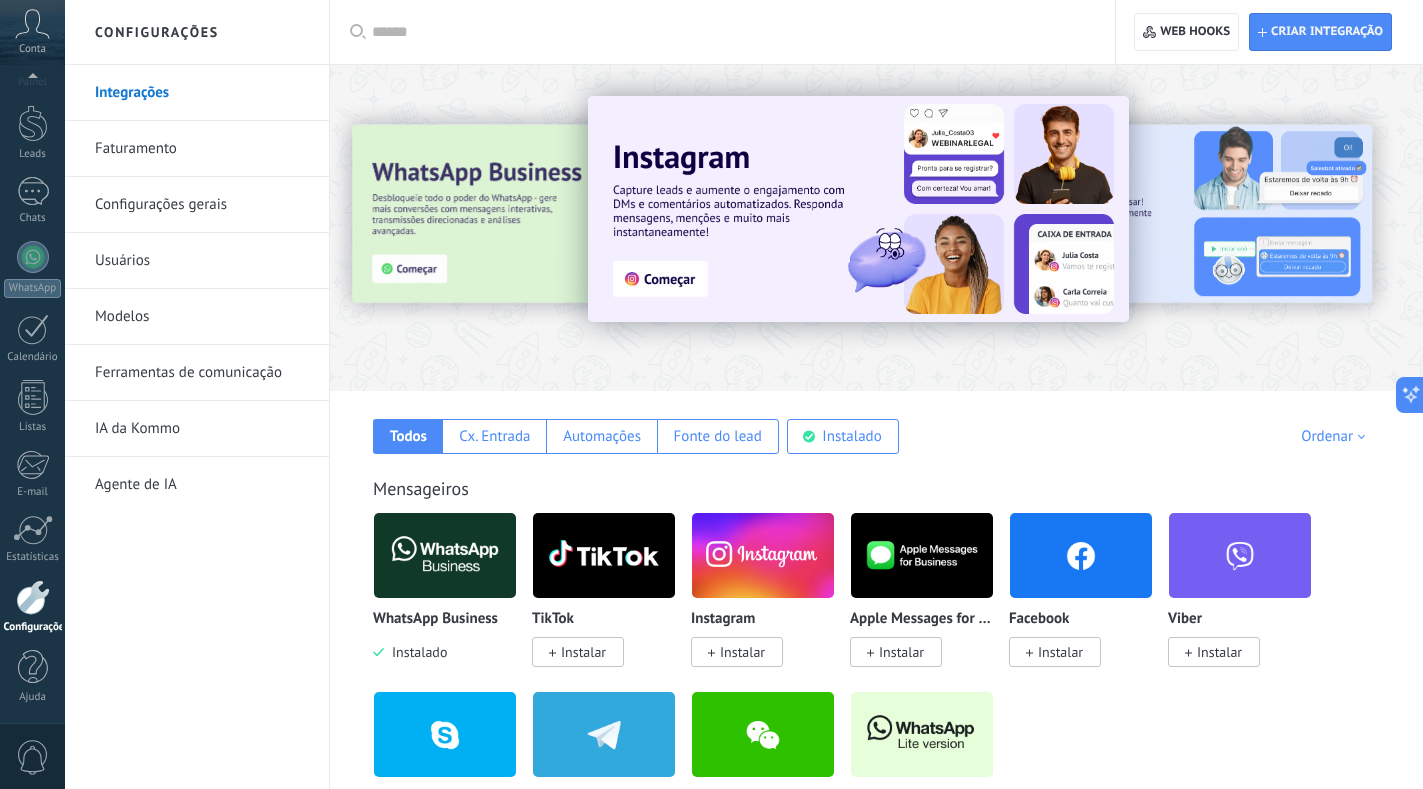 click on "Instalar" at bounding box center (1060, 652) 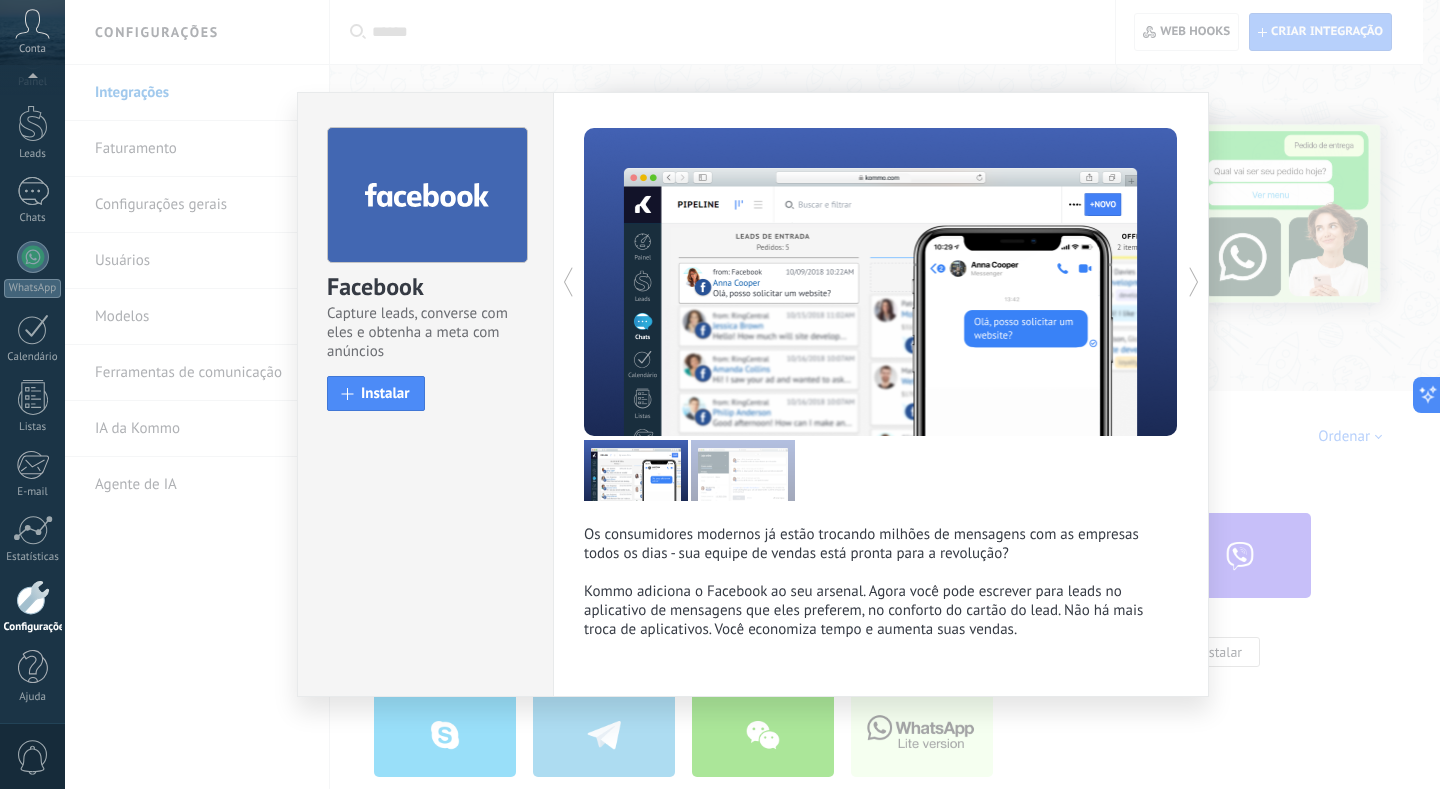 click 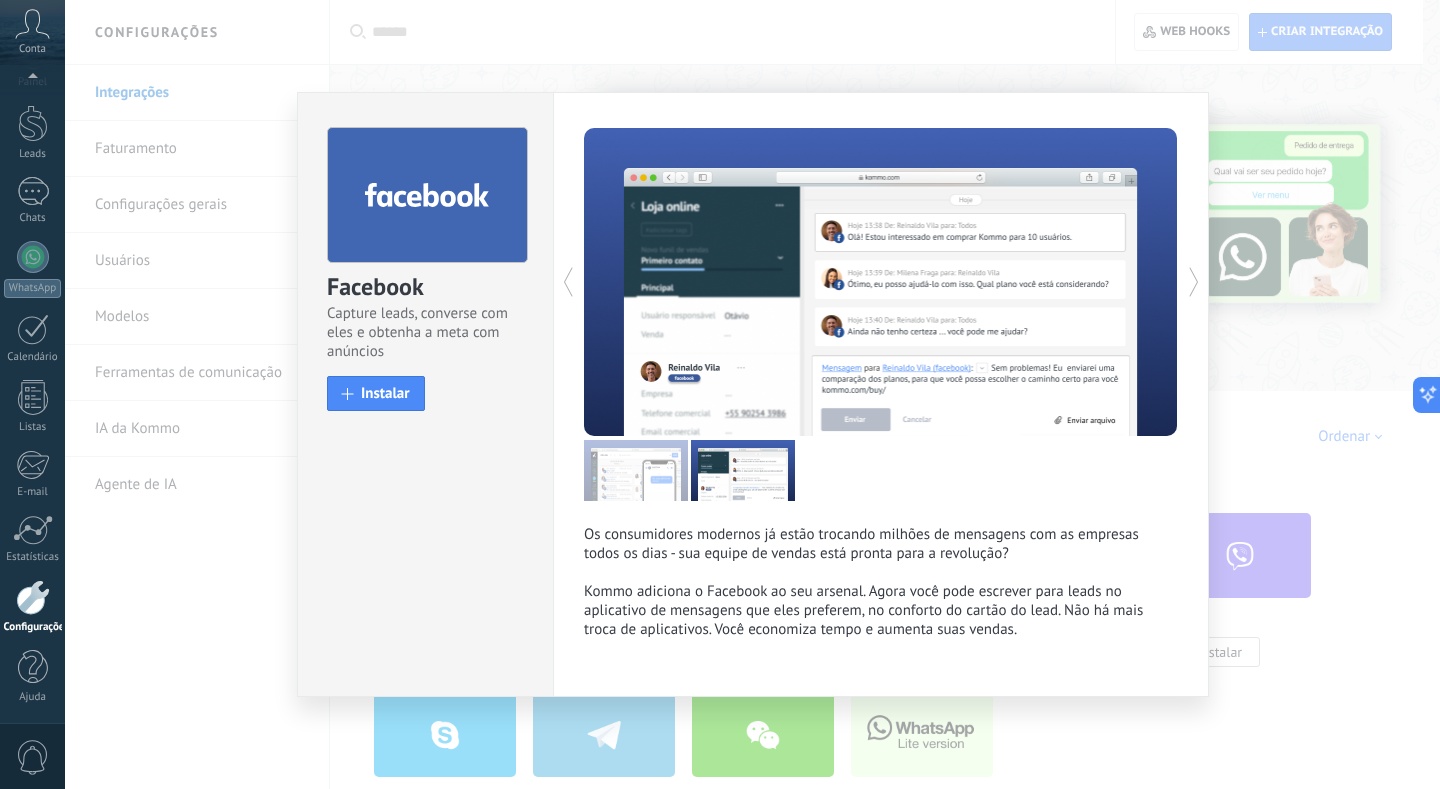 click 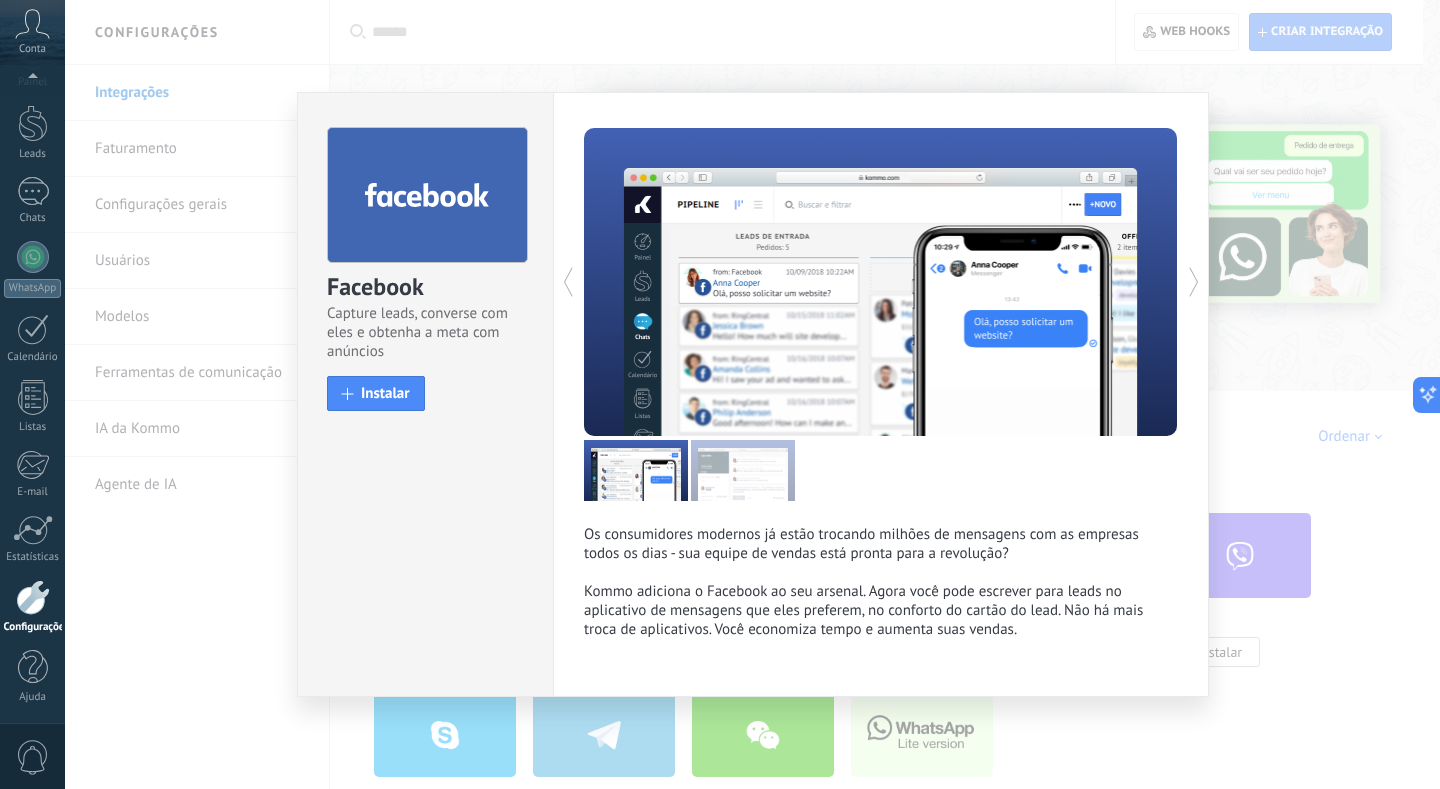 click 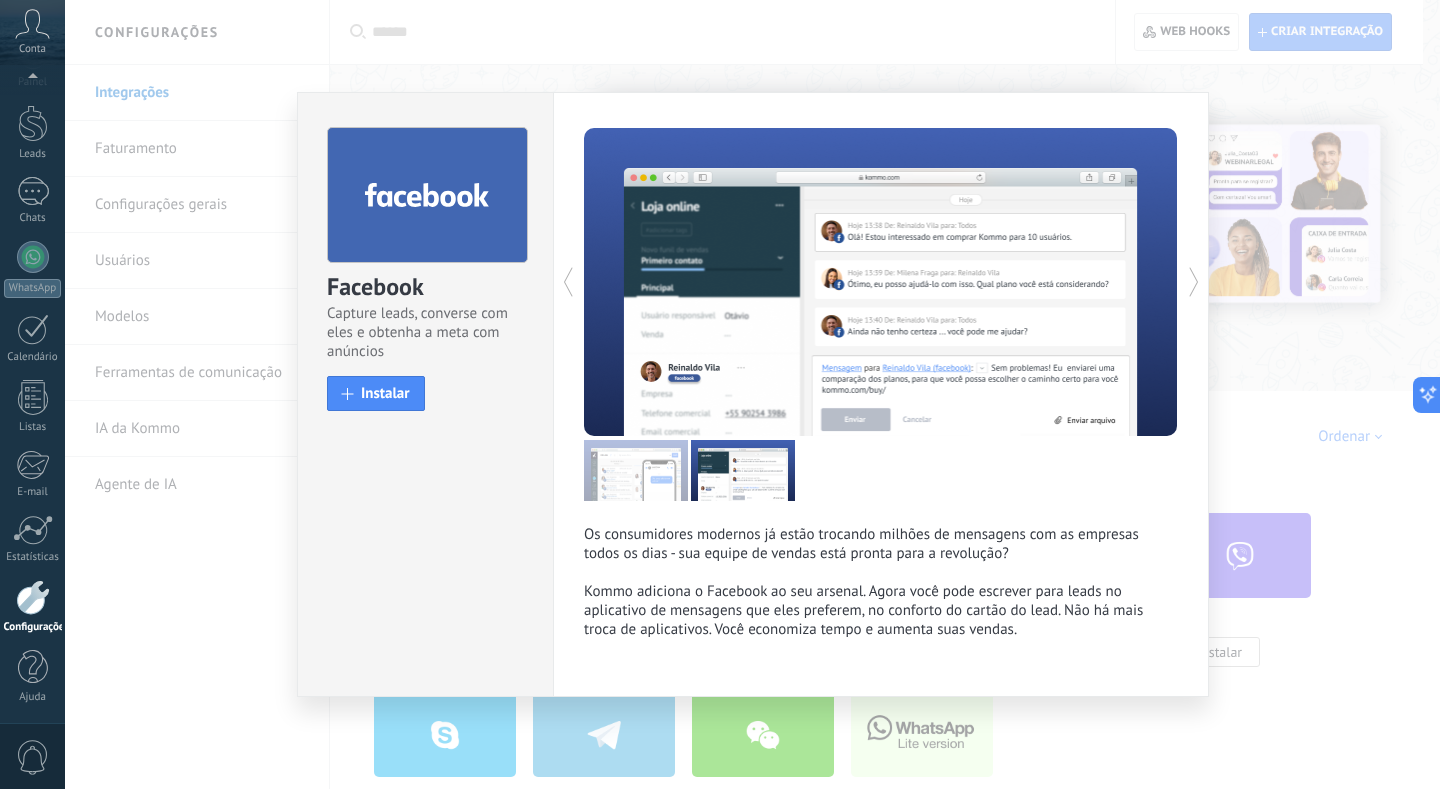 click on "Os consumidores modernos já estão trocando milhões de mensagens com as empresas todos os dias - sua equipe de vendas está pronta para a revolução? Kommo adiciona o Facebook ao seu arsenal. Agora você pode escrever para leads no aplicativo de mensagens que eles preferem, no conforto do cartão do lead. Não há mais troca de aplicativos. Você economiza tempo e aumenta suas vendas. Mais" at bounding box center (881, 394) 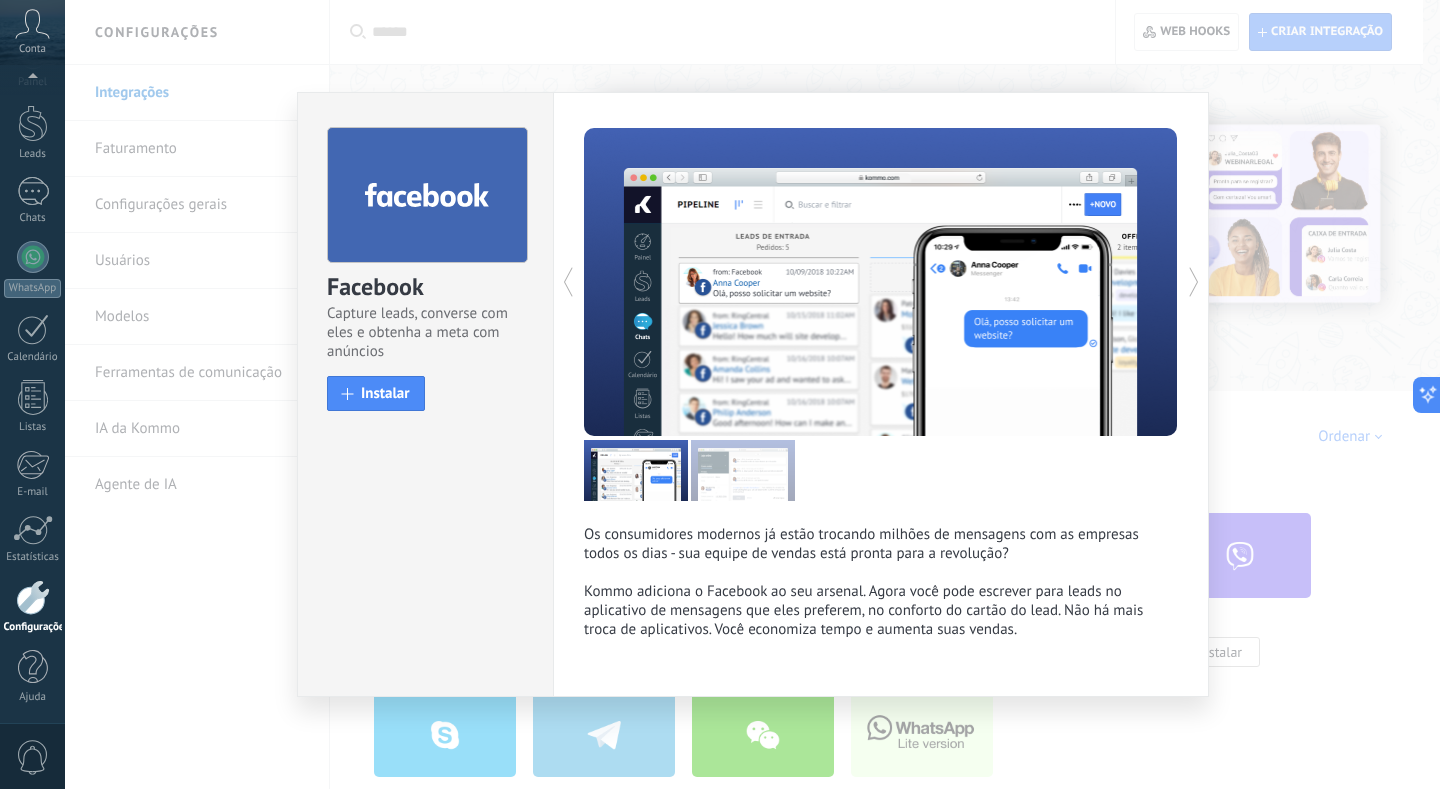 click 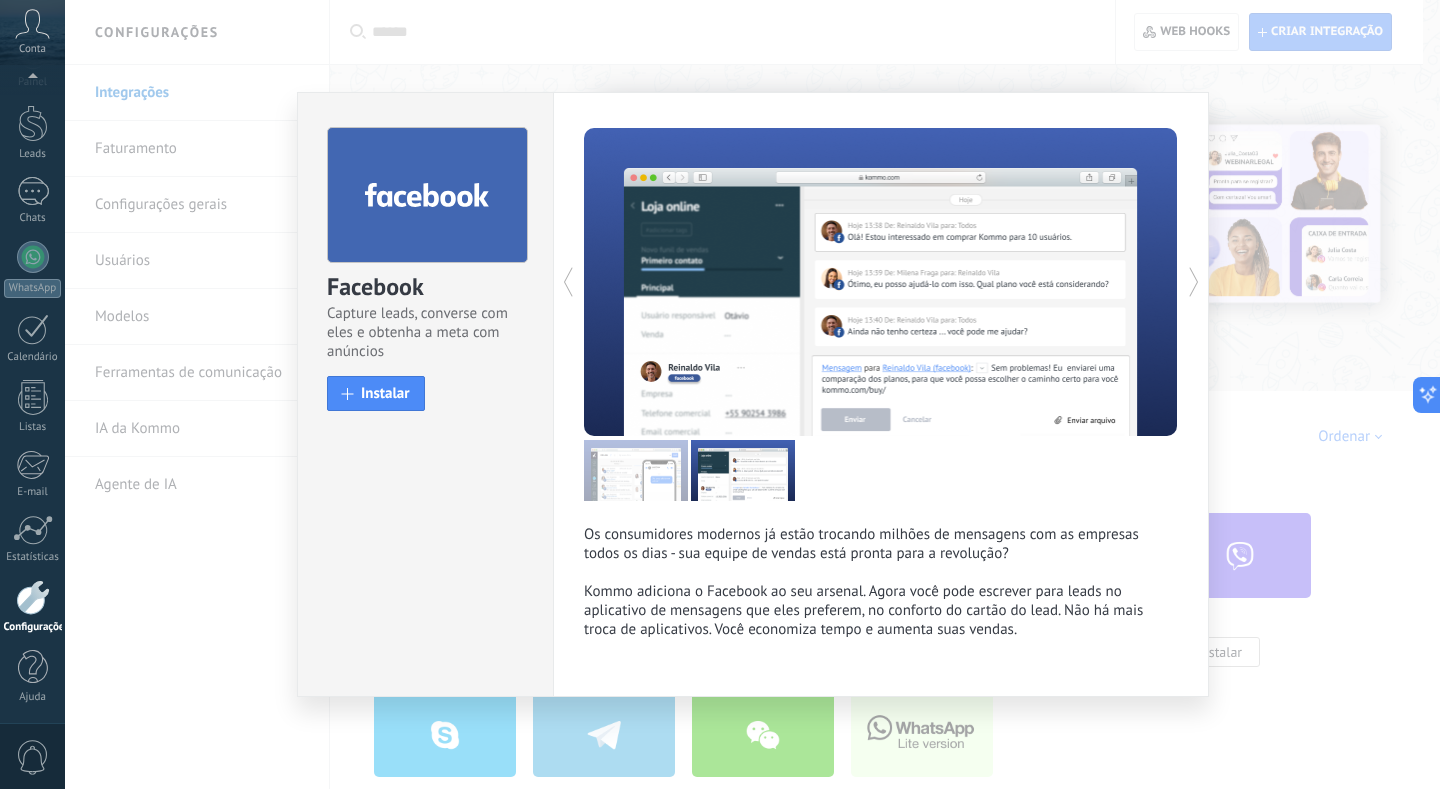 click 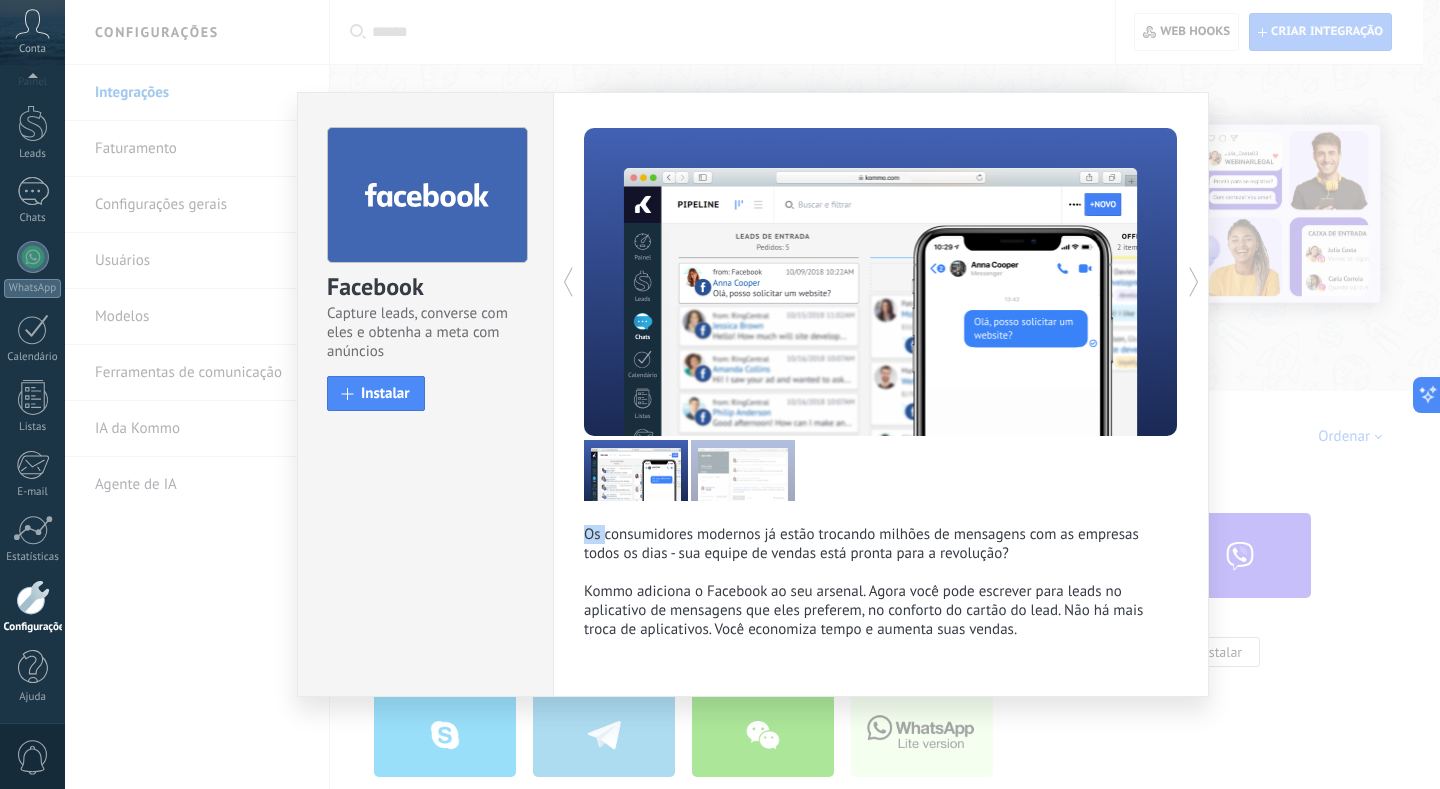 click 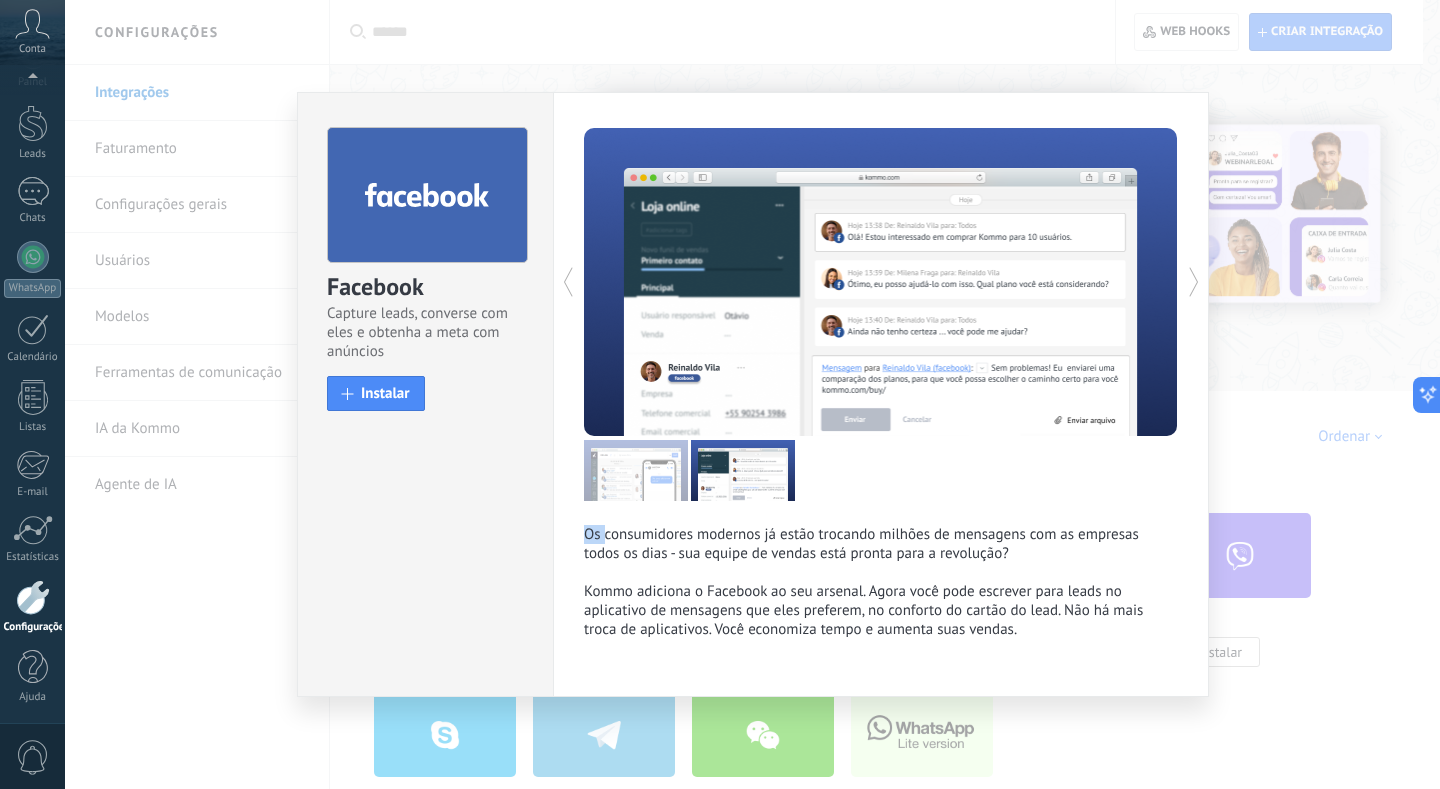 click 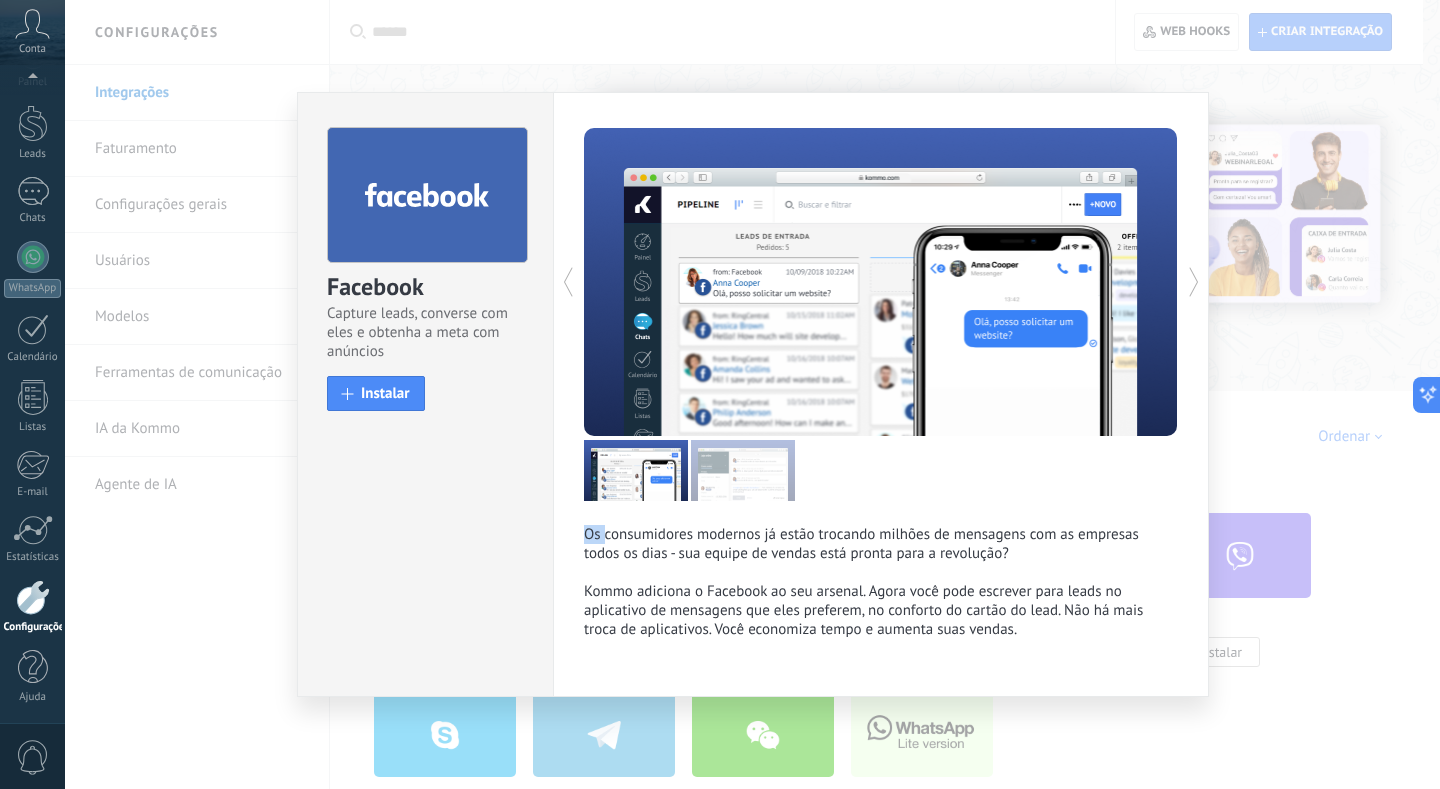 click 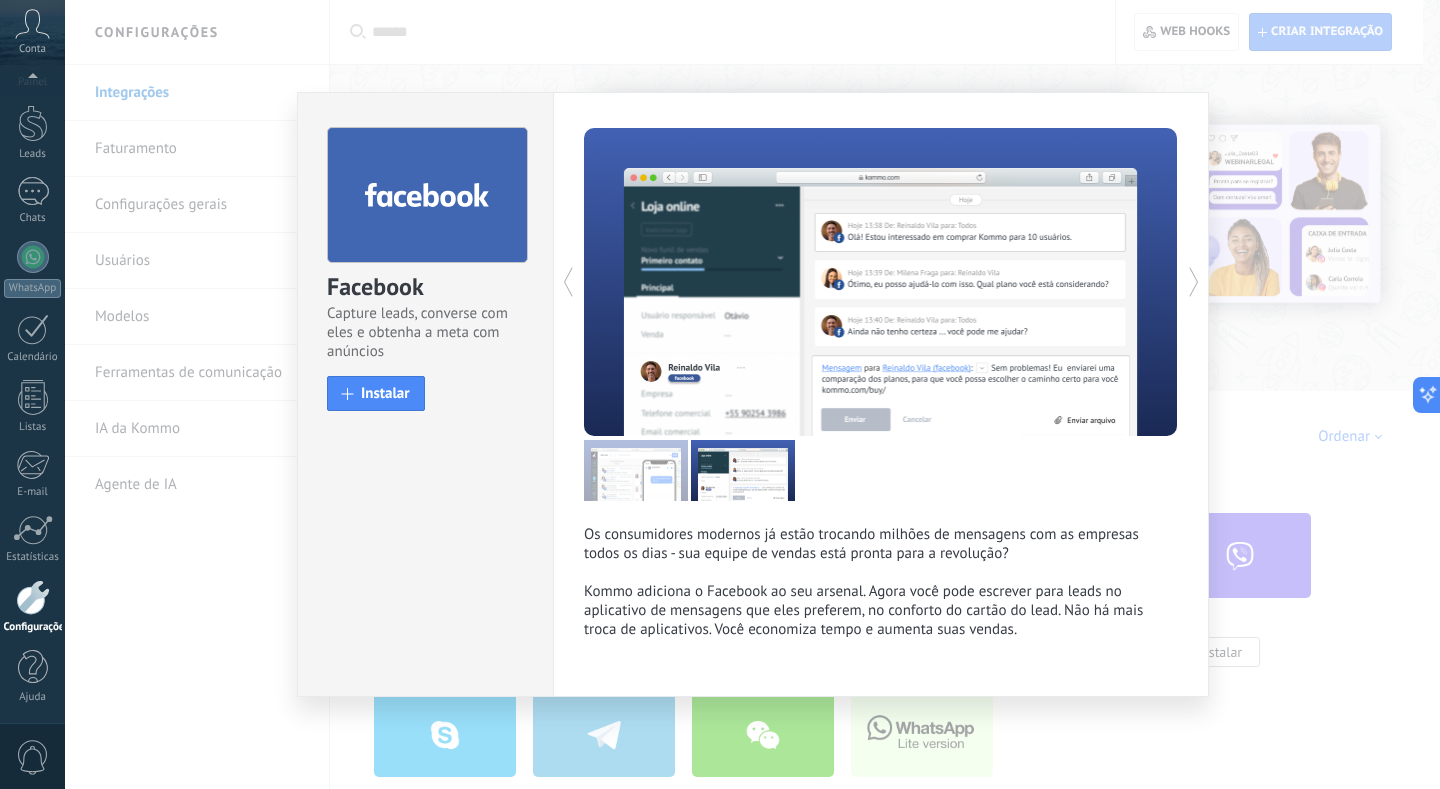 click 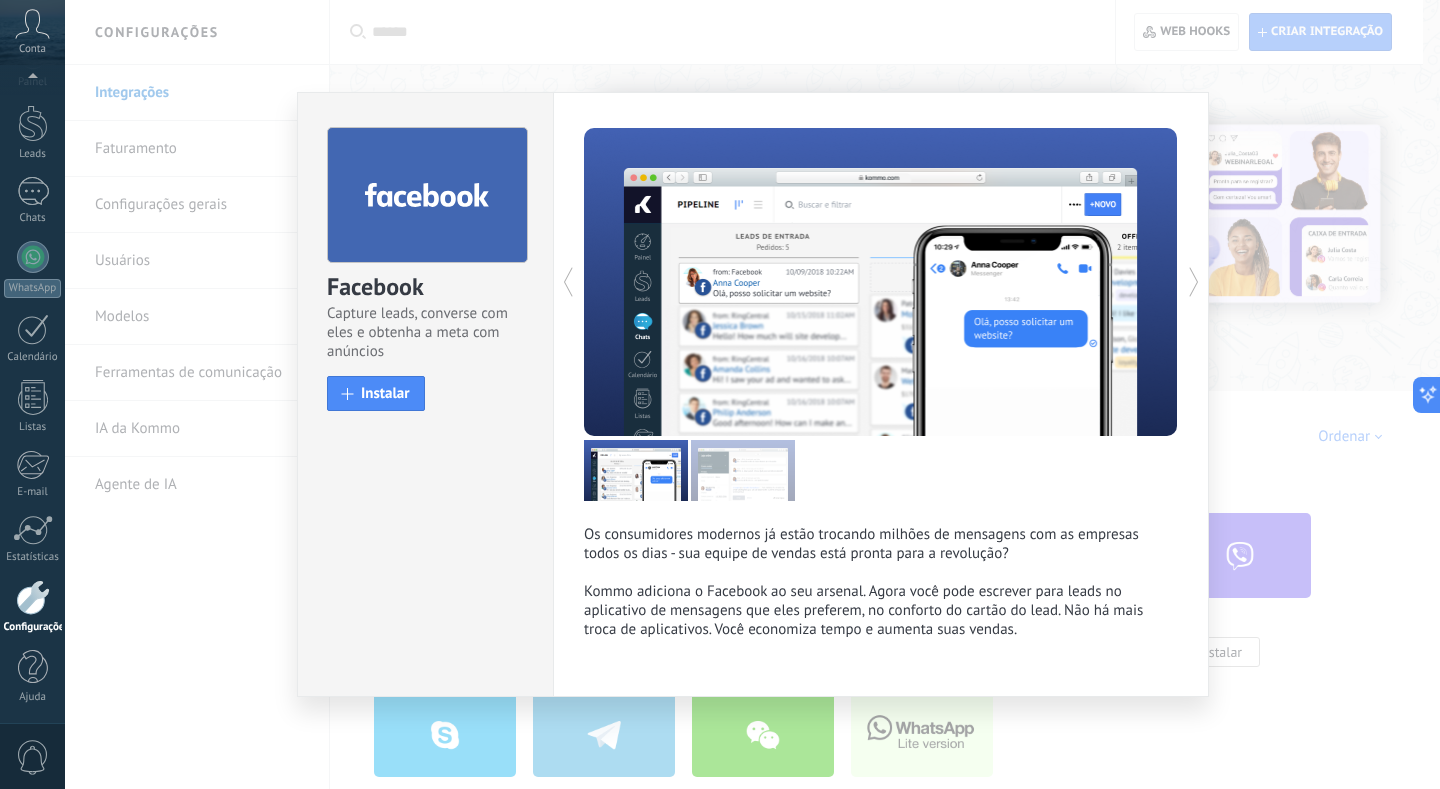 click 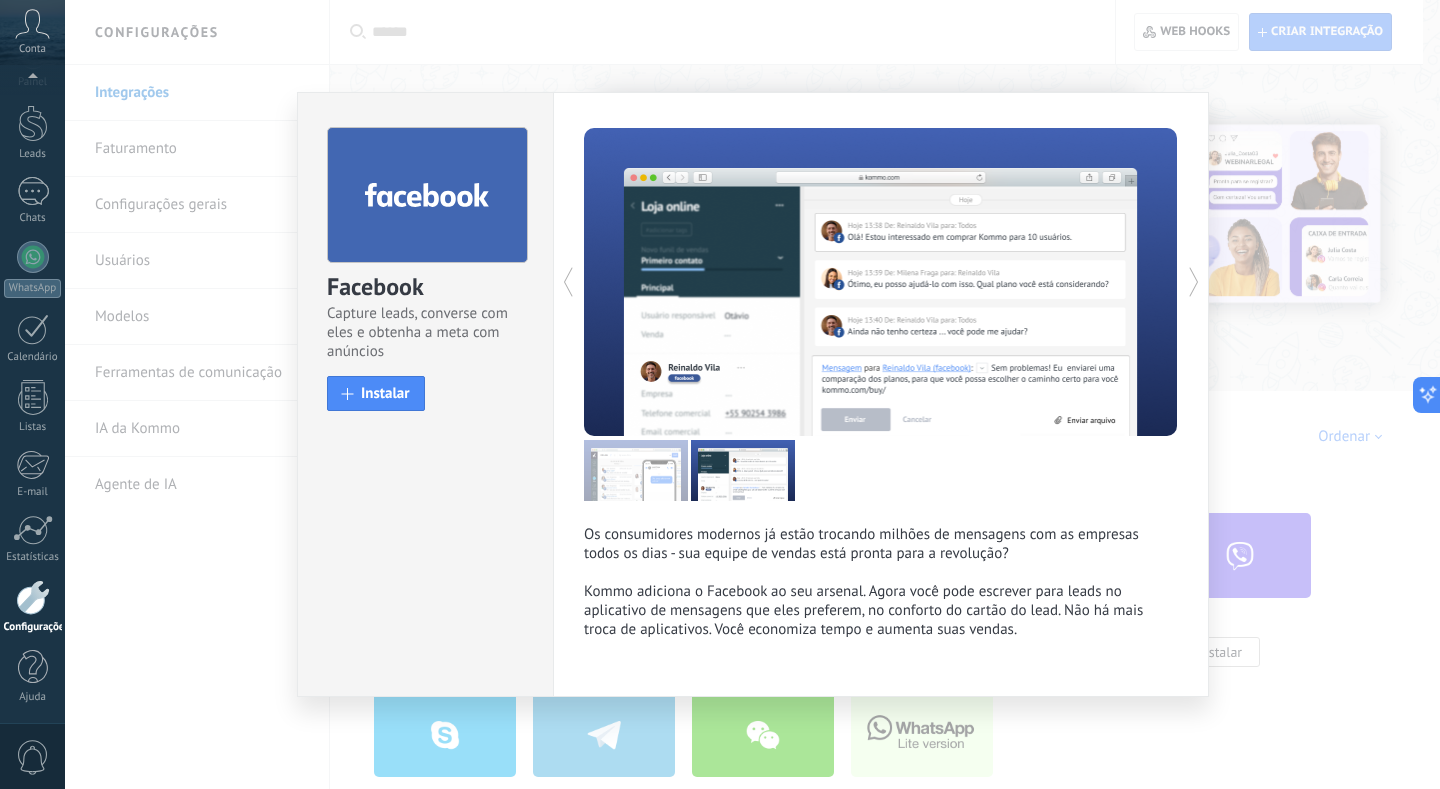 click 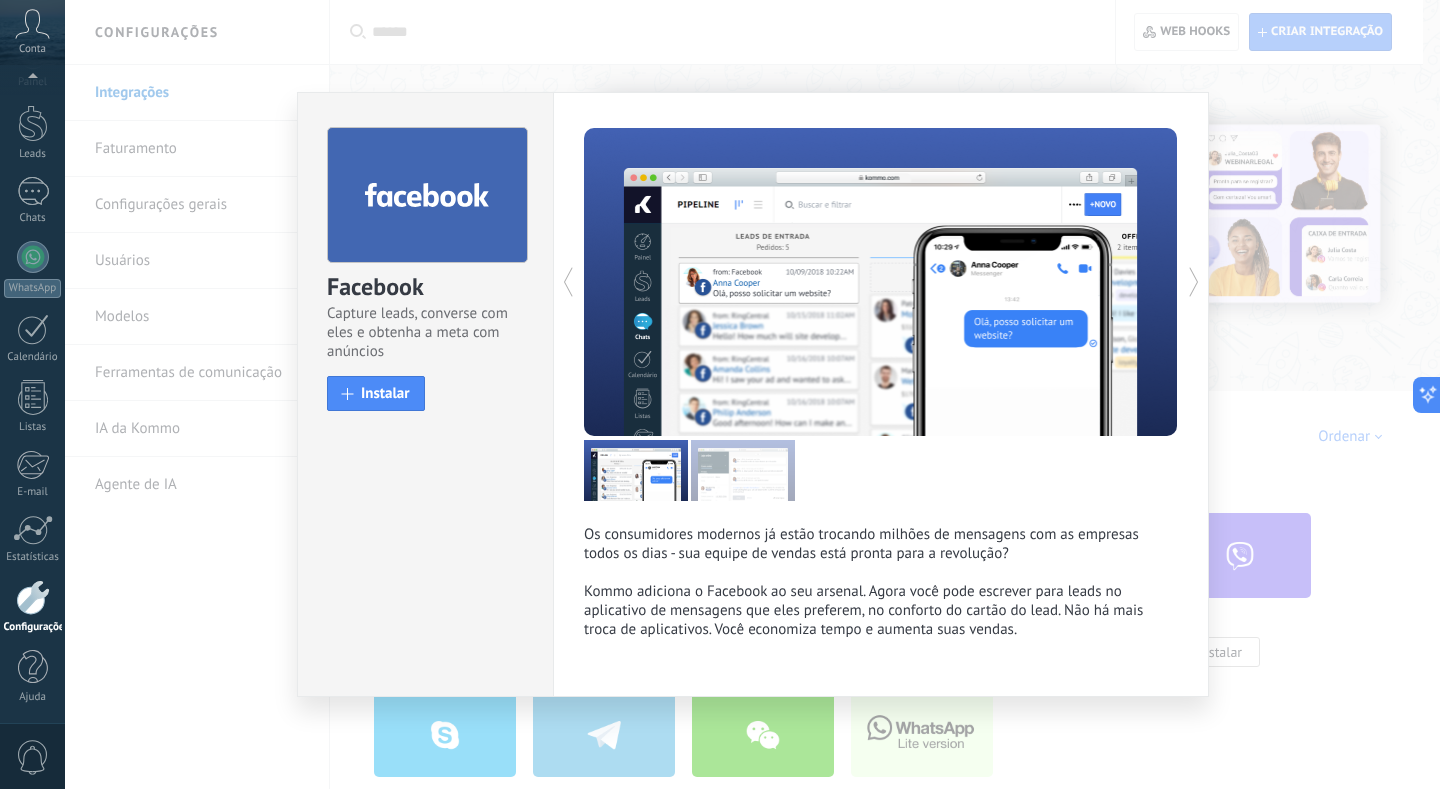 click 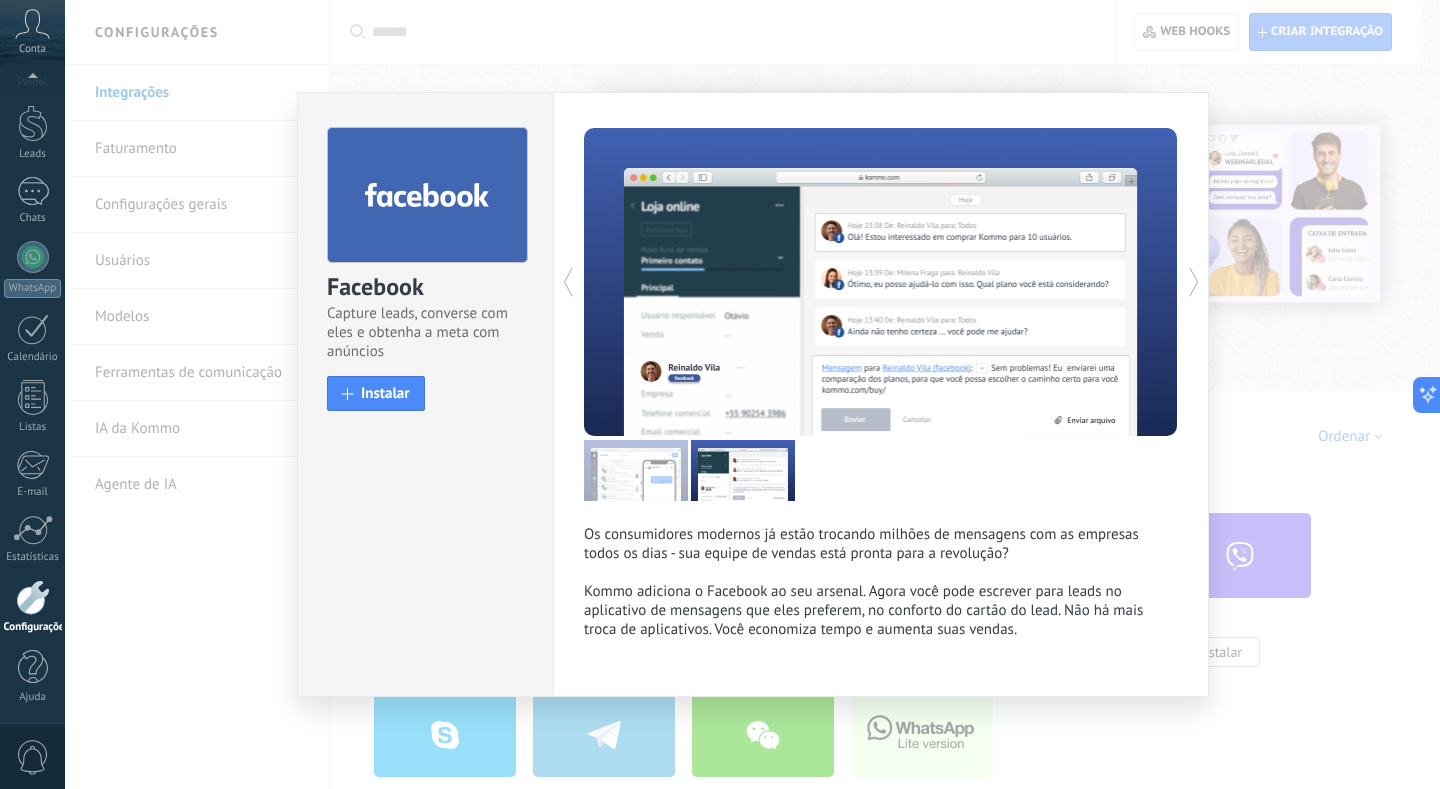 click 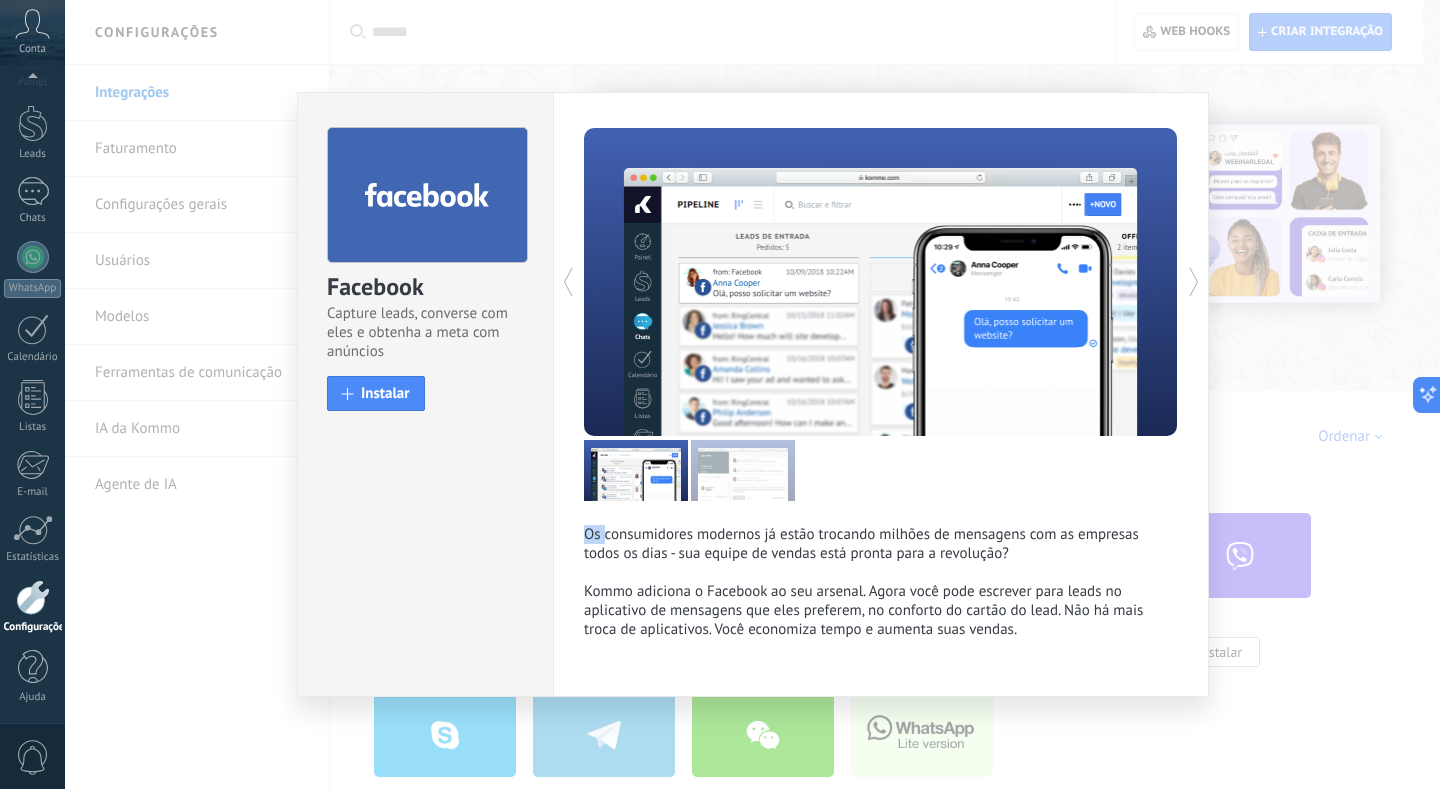 click 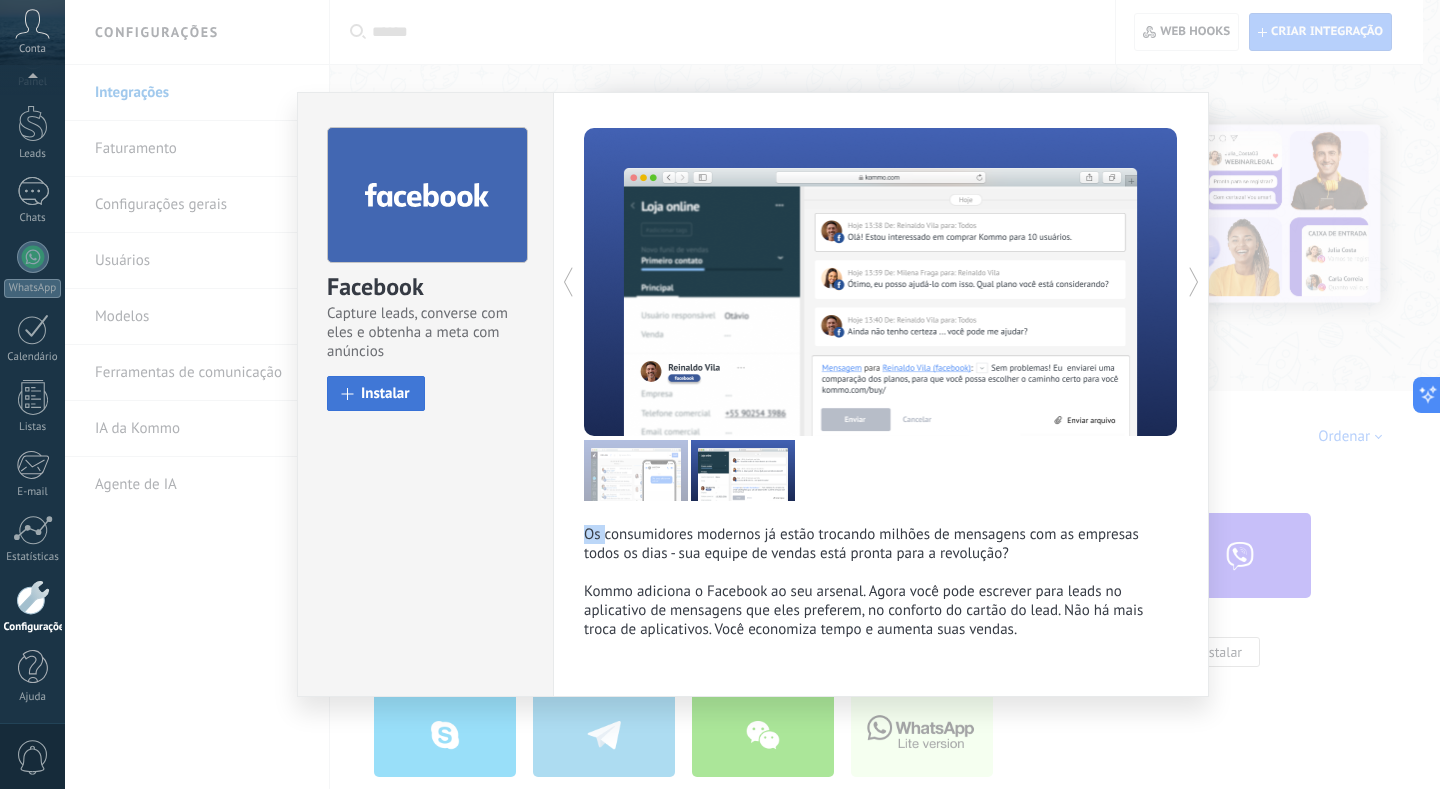 click on "Instalar" at bounding box center (376, 393) 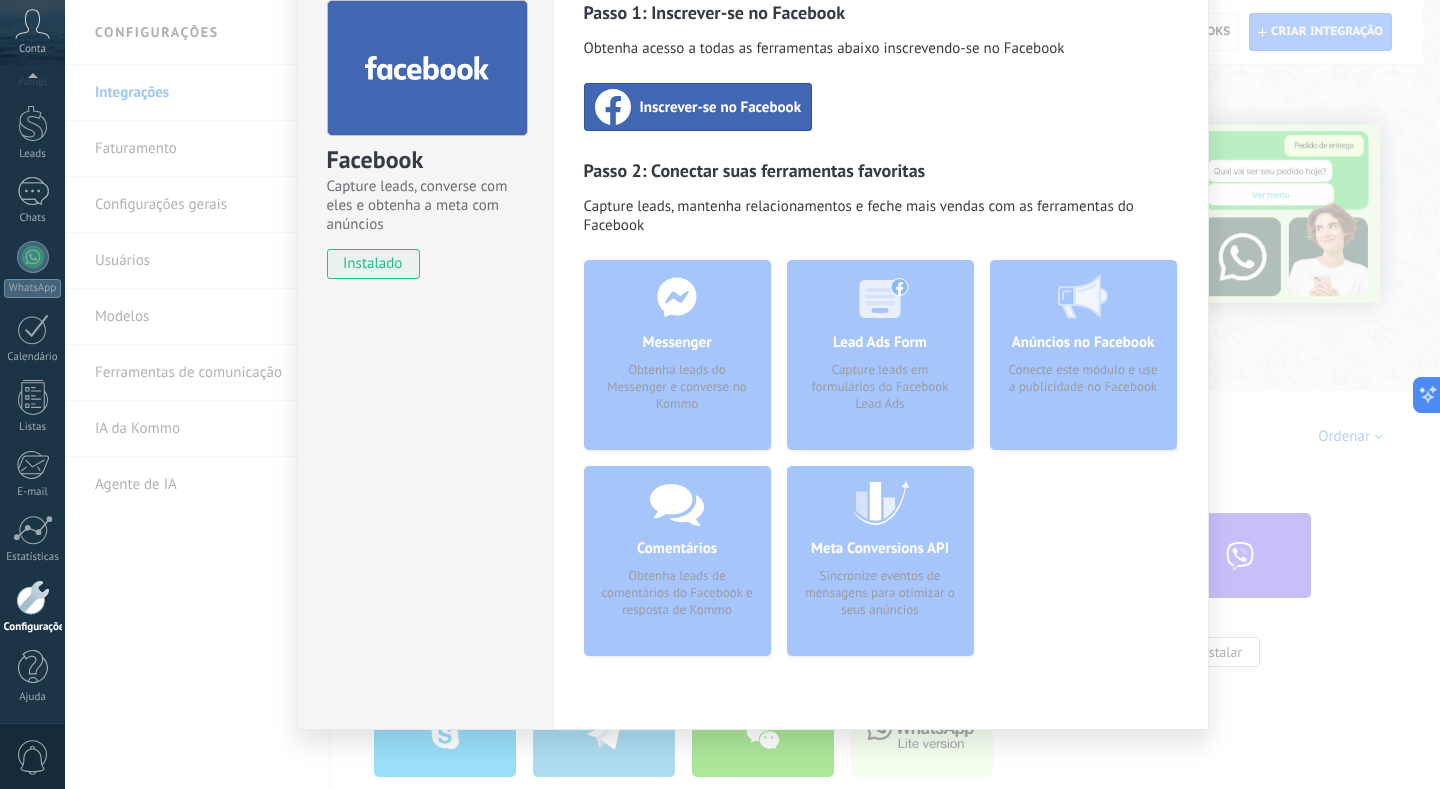scroll, scrollTop: 0, scrollLeft: 0, axis: both 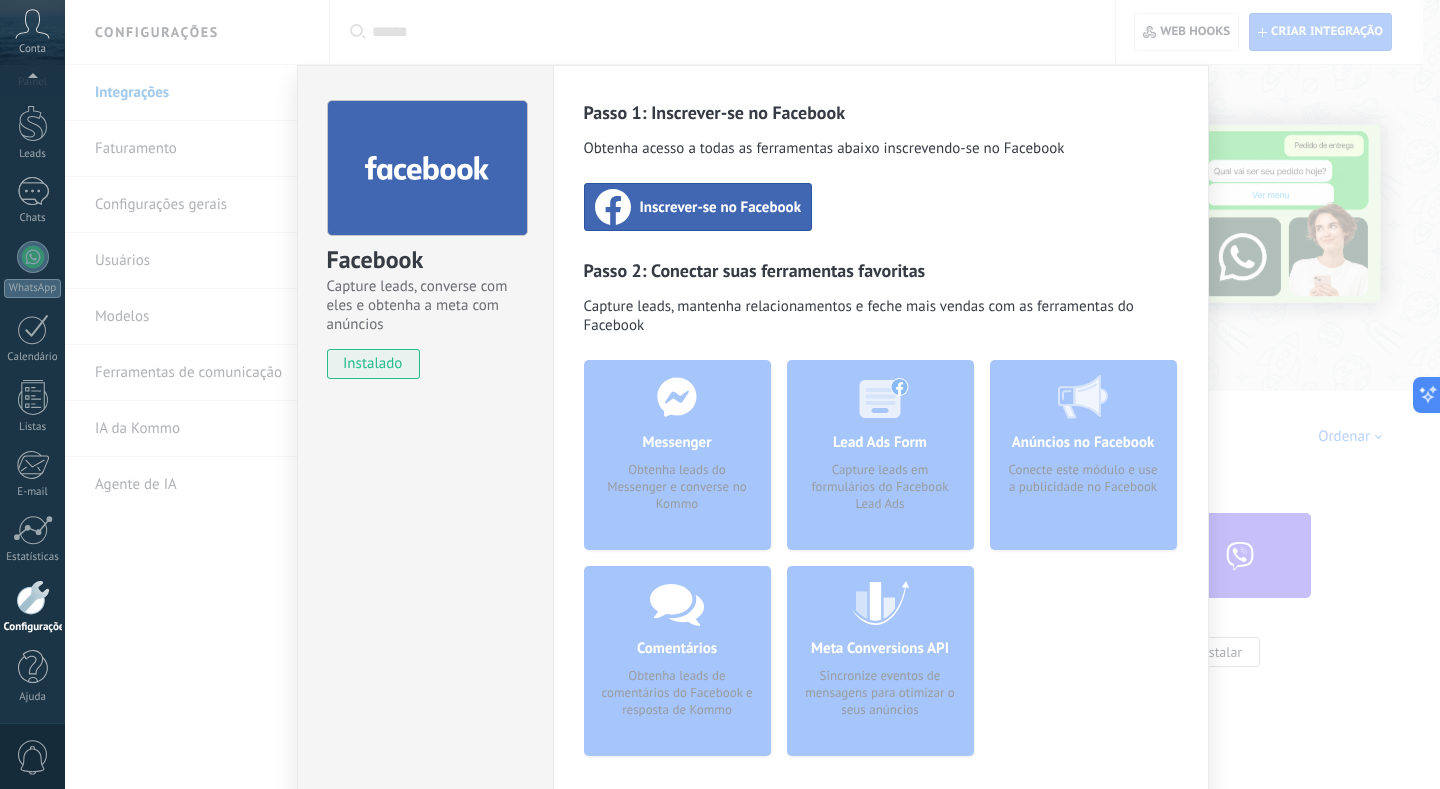 click on "instalado" at bounding box center [373, 364] 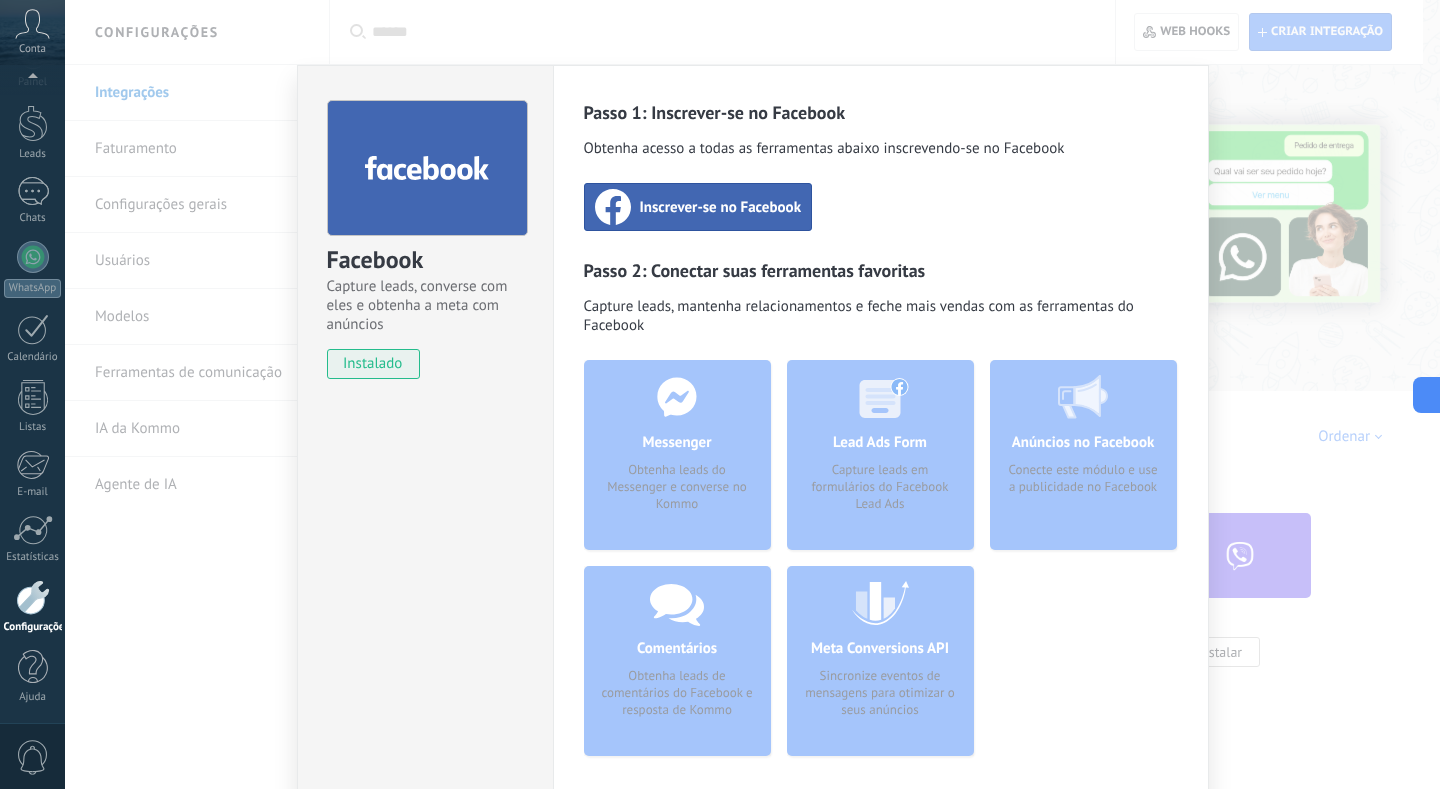 click on "Inscrever-se no Facebook" at bounding box center [721, 207] 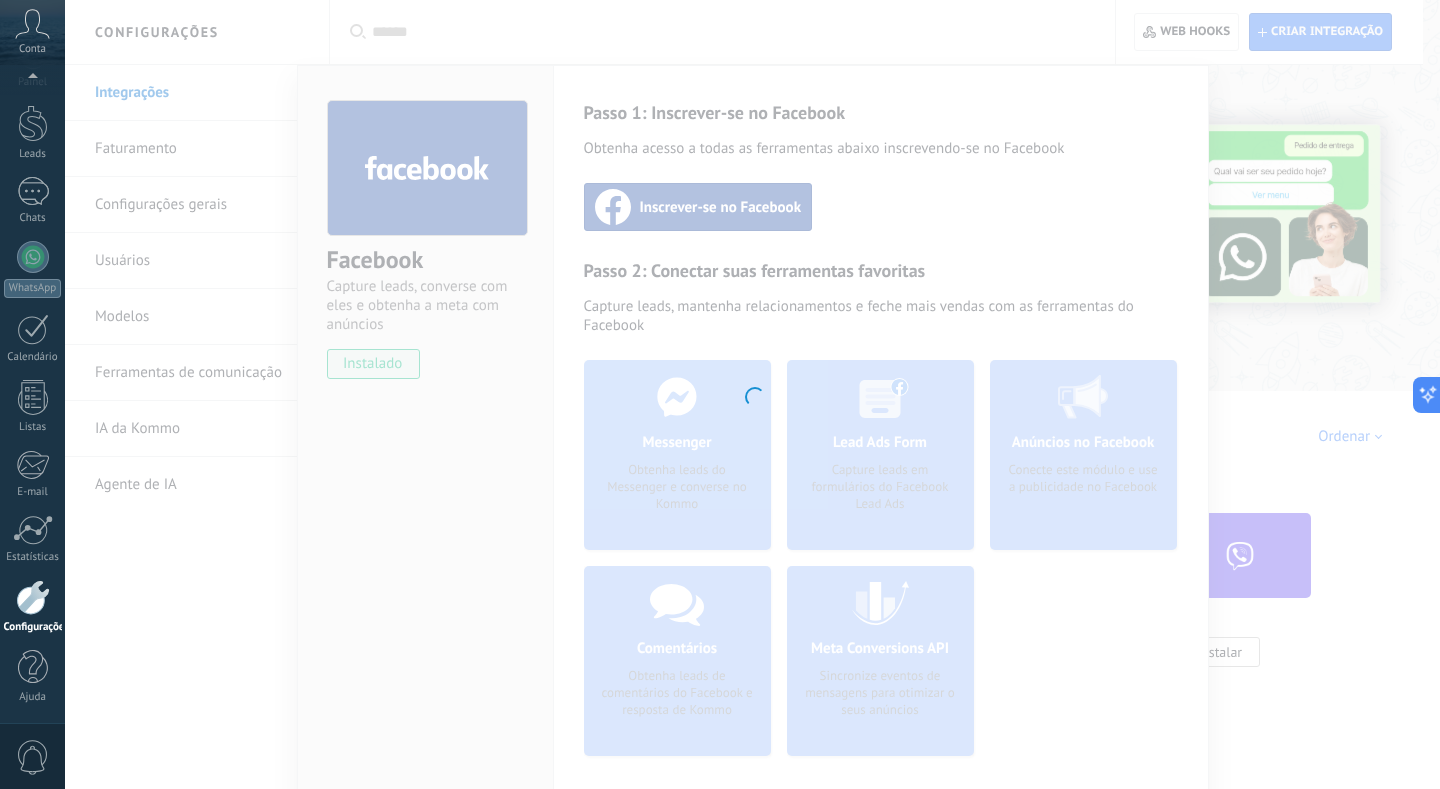 click at bounding box center [752, 394] 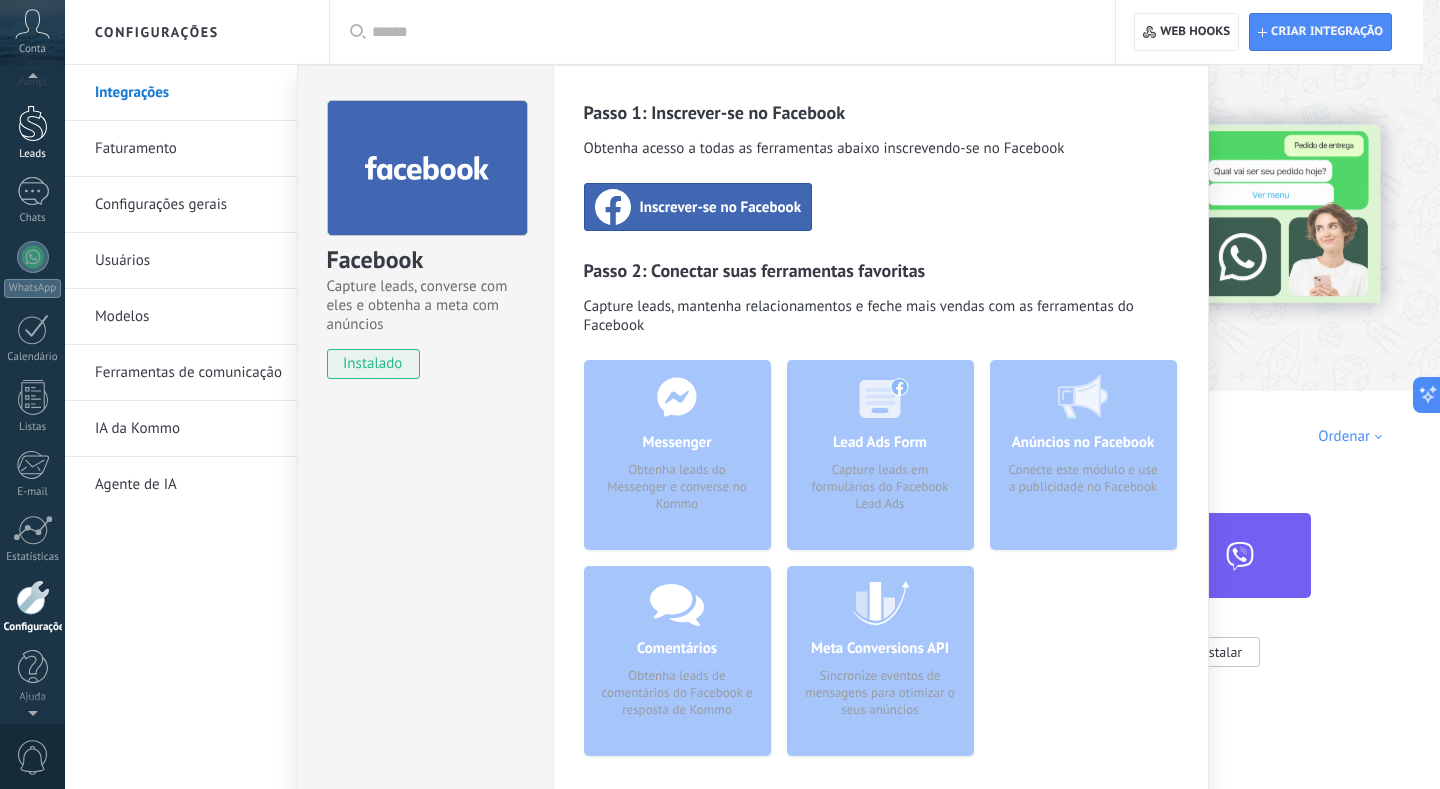 scroll, scrollTop: 0, scrollLeft: 0, axis: both 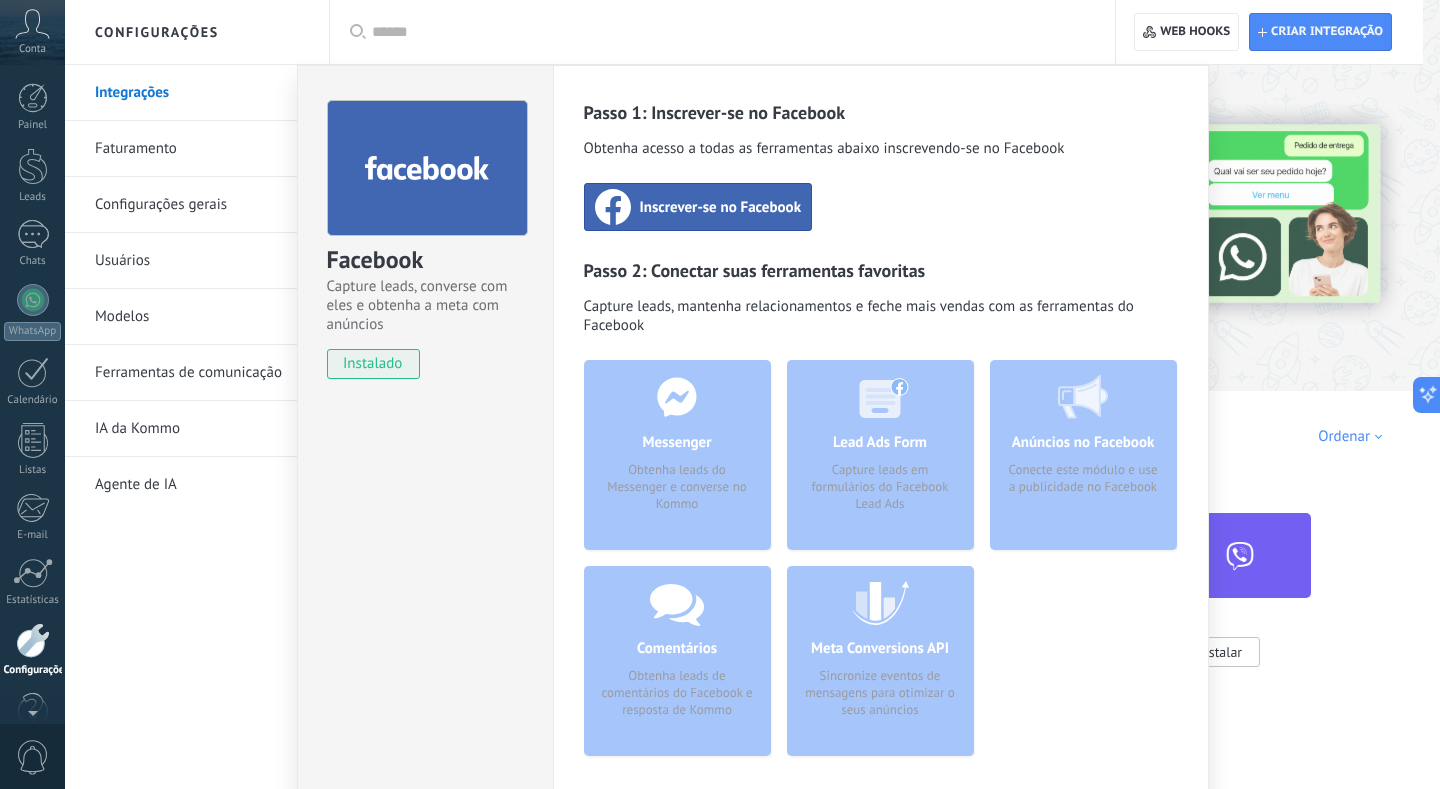 click at bounding box center (33, 640) 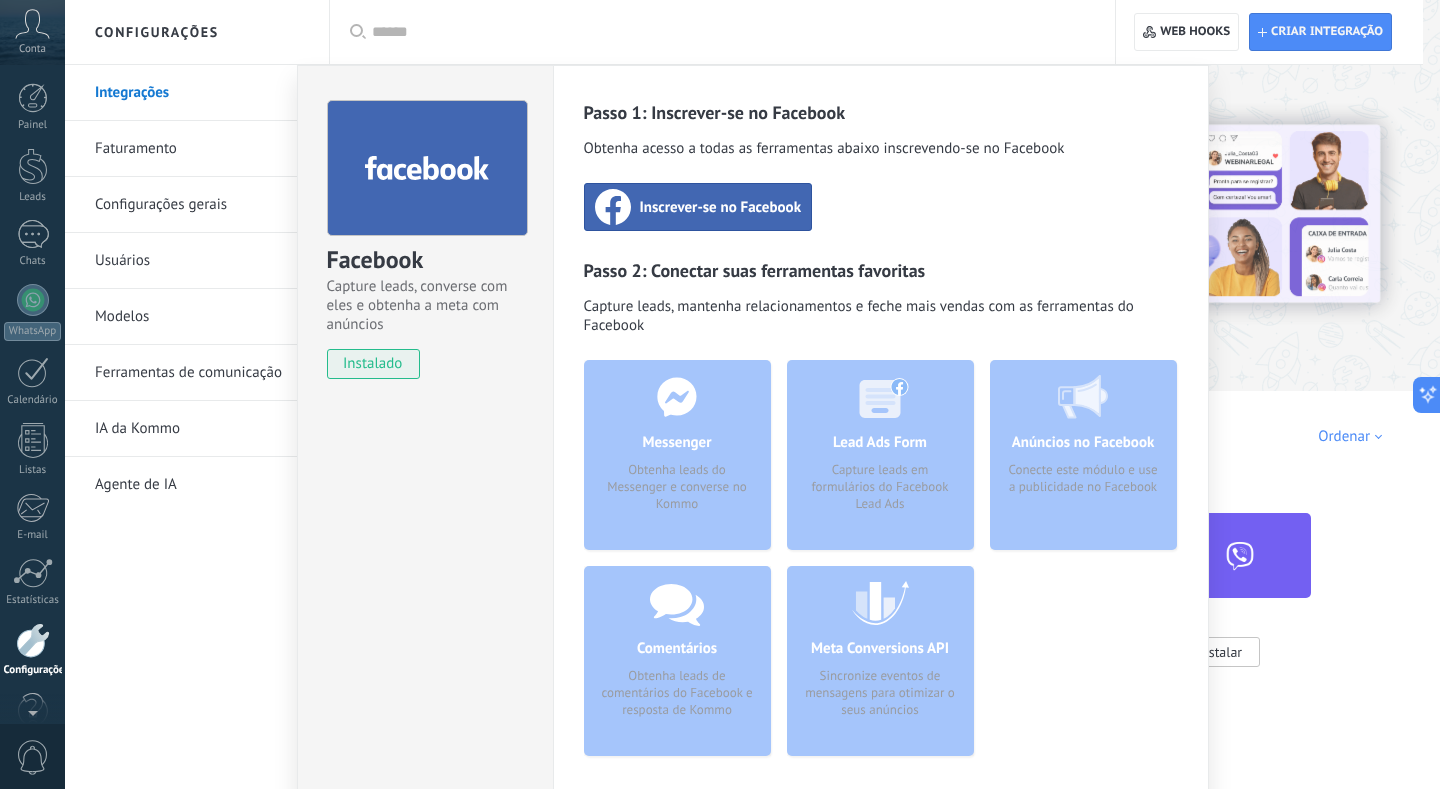 click at bounding box center [33, 640] 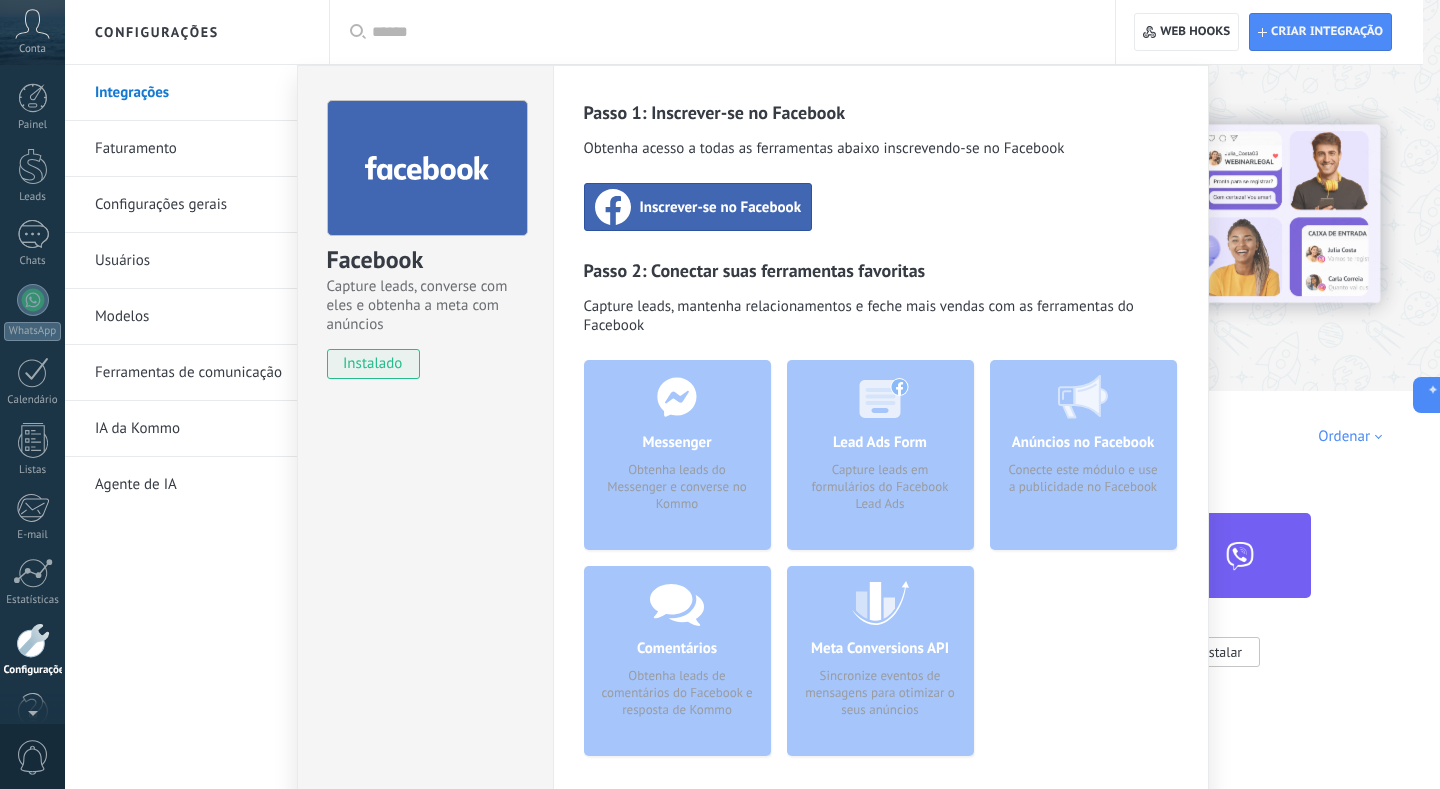 scroll, scrollTop: 43, scrollLeft: 0, axis: vertical 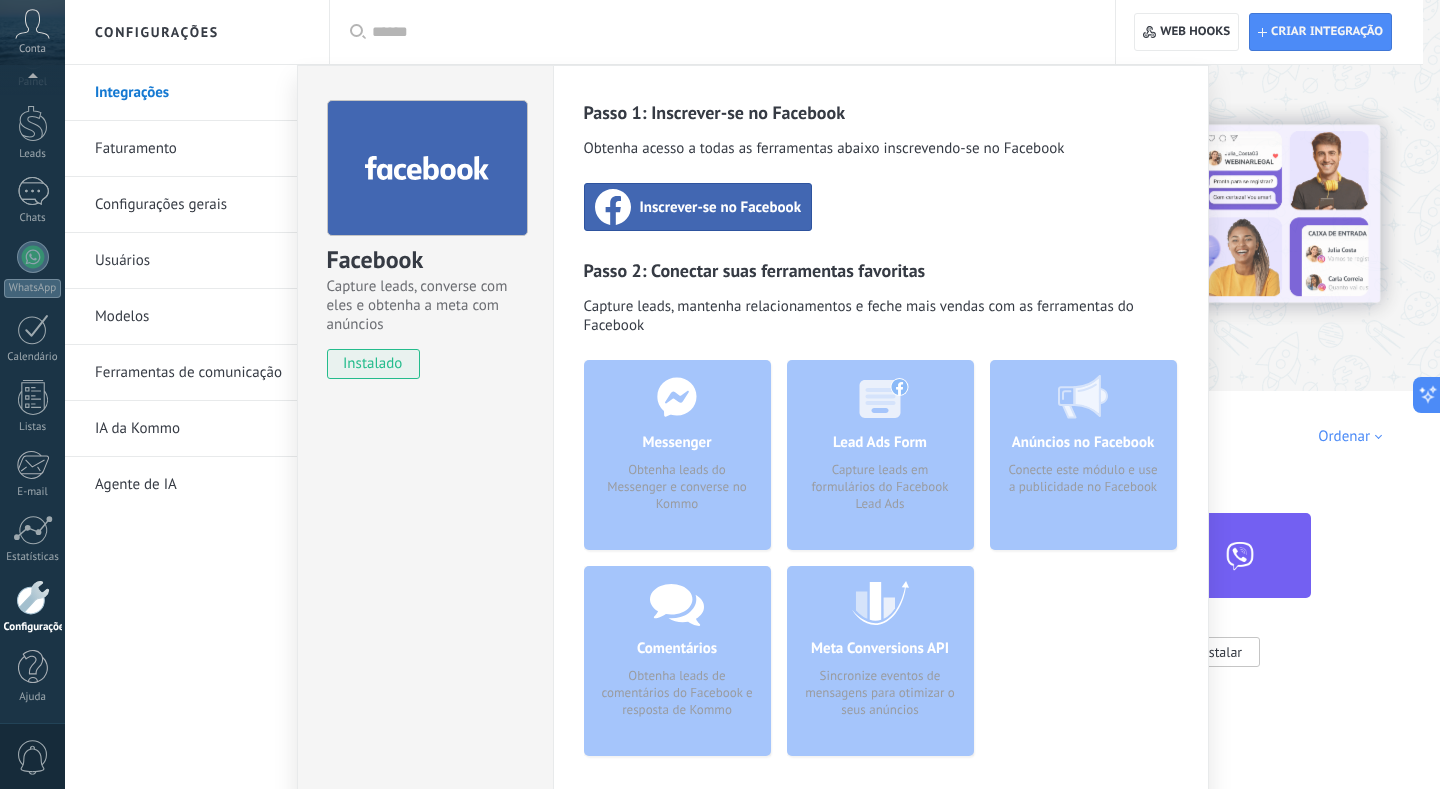 click at bounding box center [33, 597] 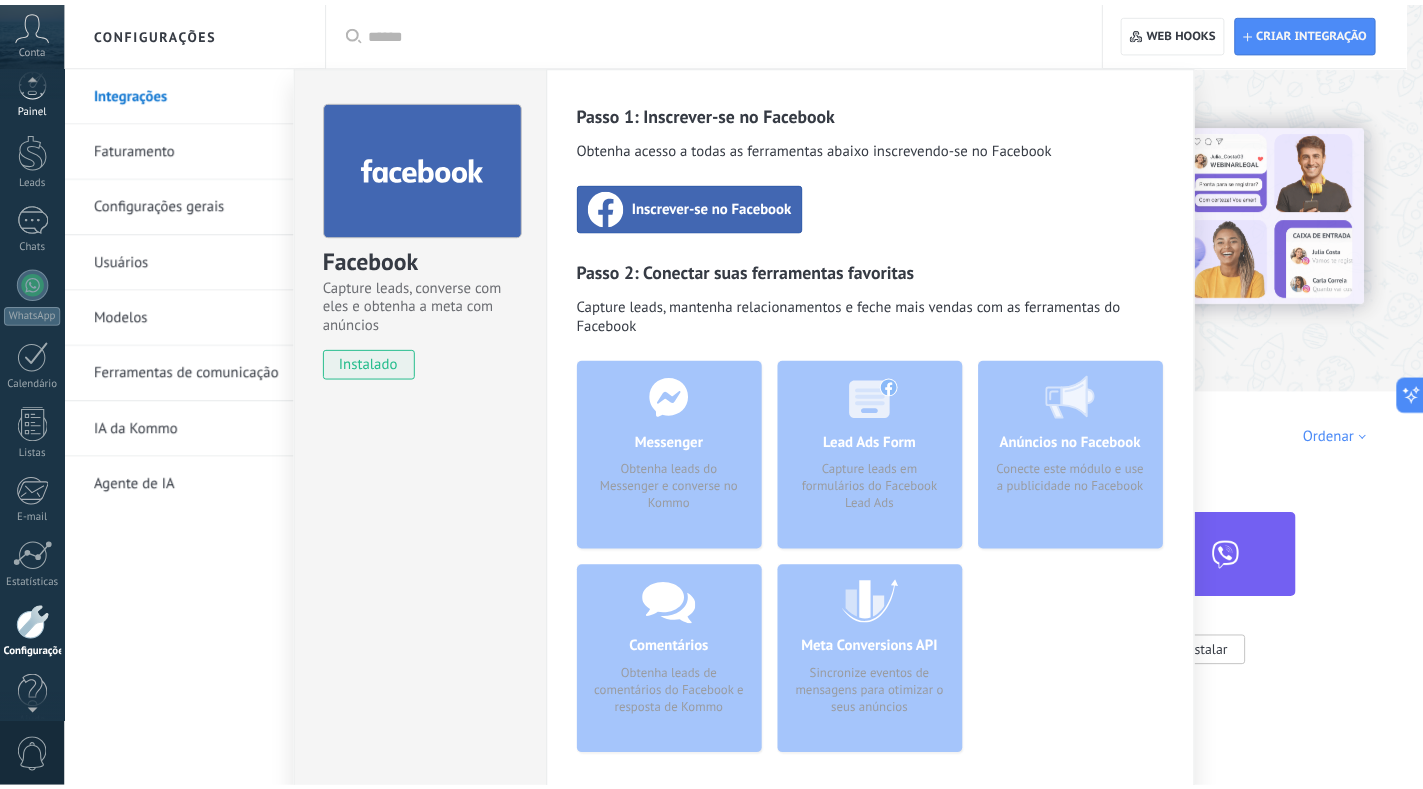 scroll, scrollTop: 0, scrollLeft: 0, axis: both 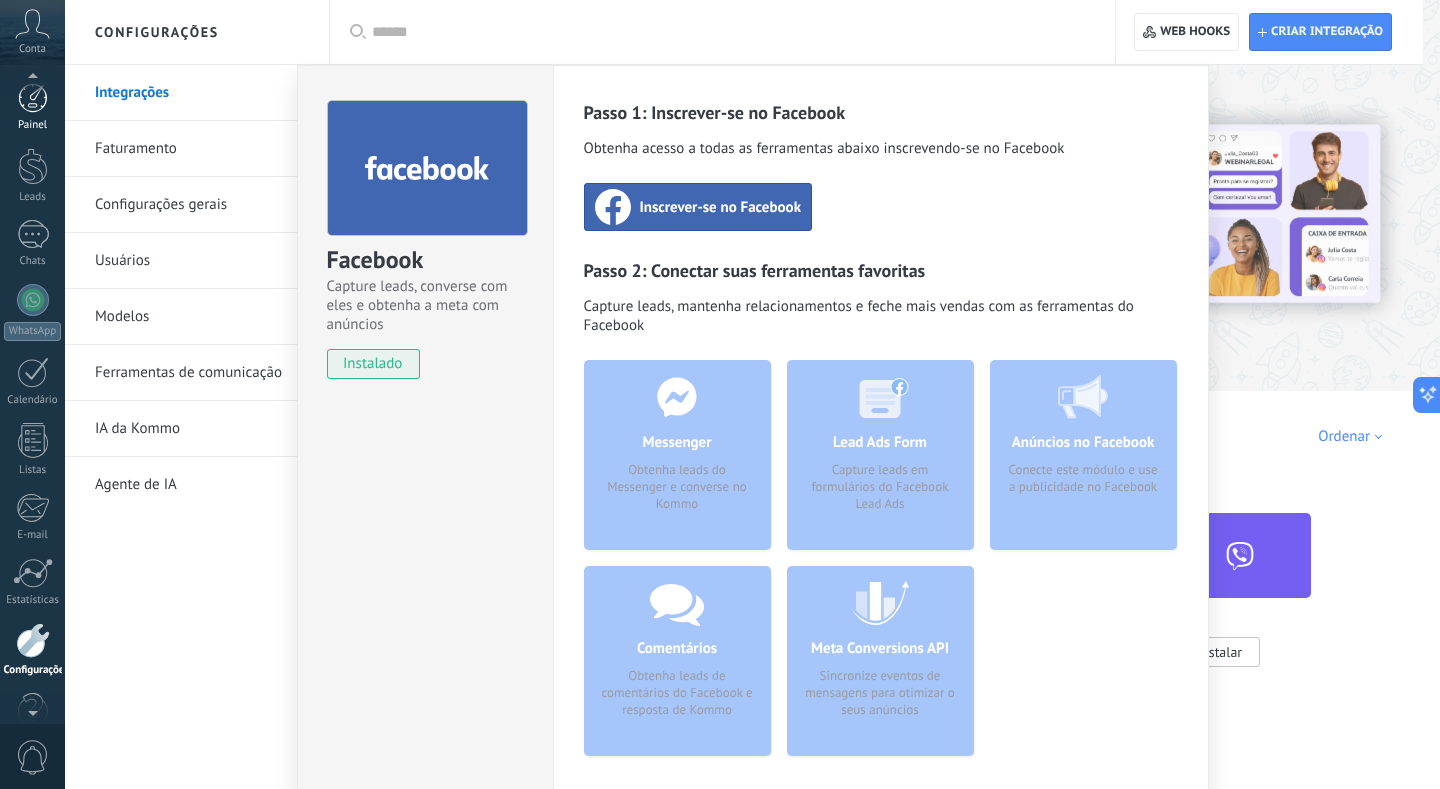 click at bounding box center (33, 98) 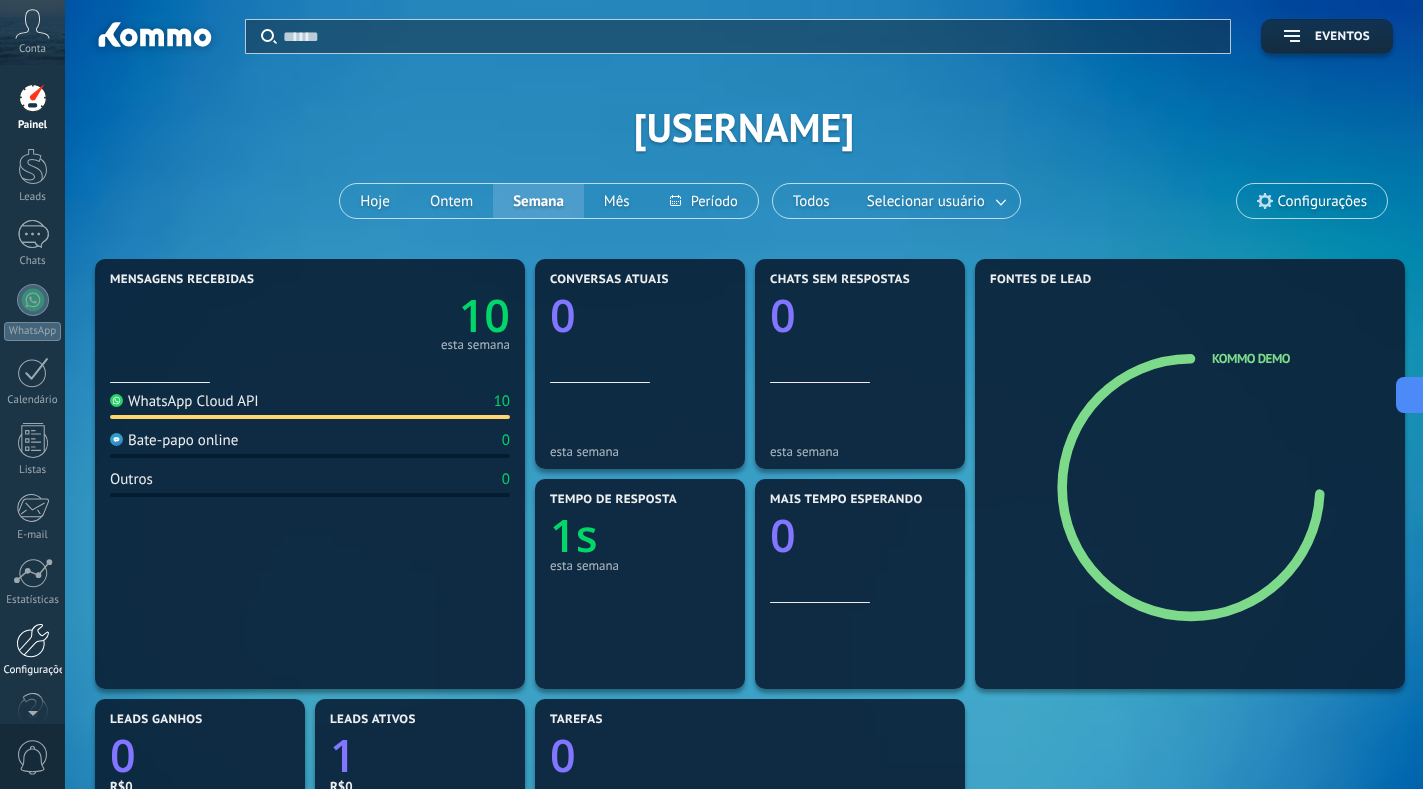 click at bounding box center (33, 640) 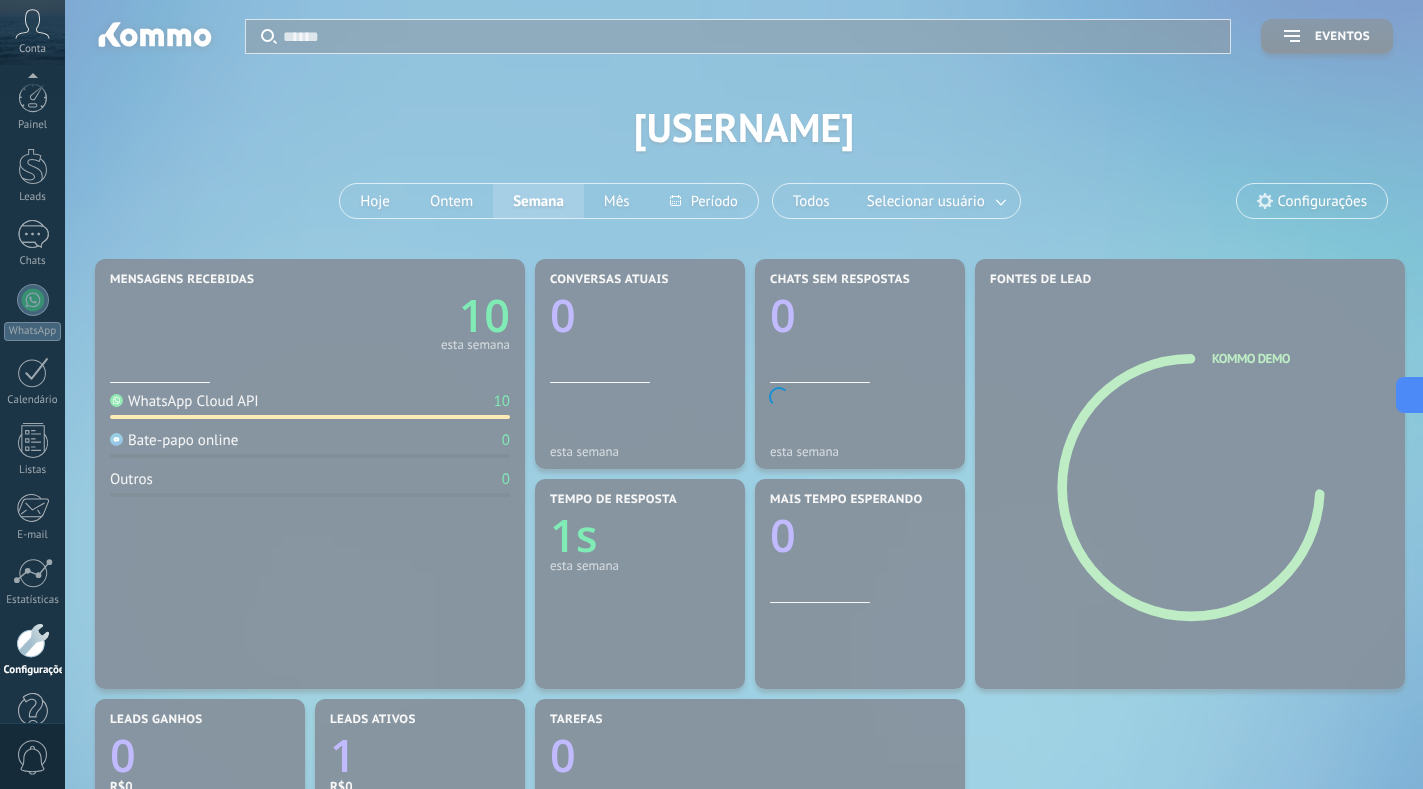 scroll, scrollTop: 43, scrollLeft: 0, axis: vertical 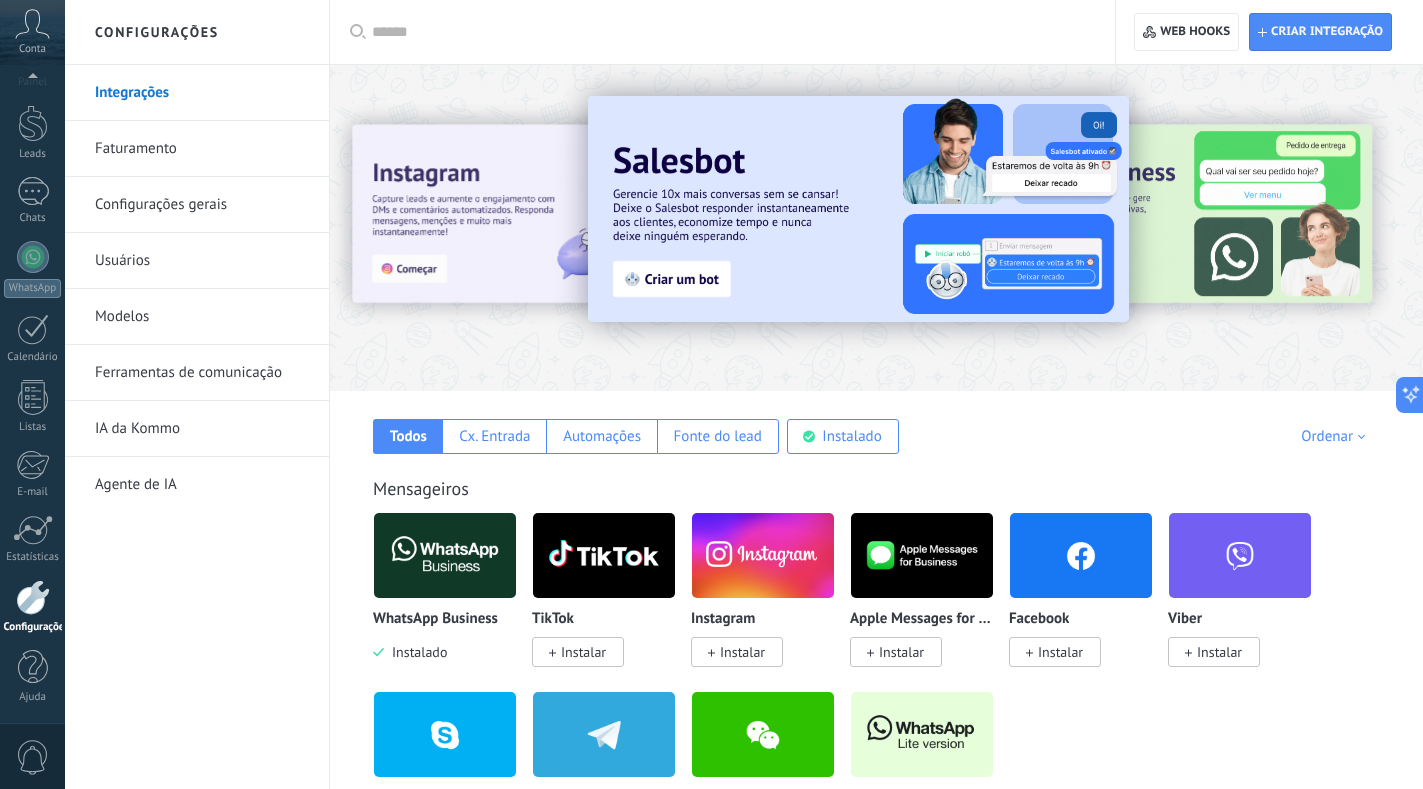 click at bounding box center [1081, 555] 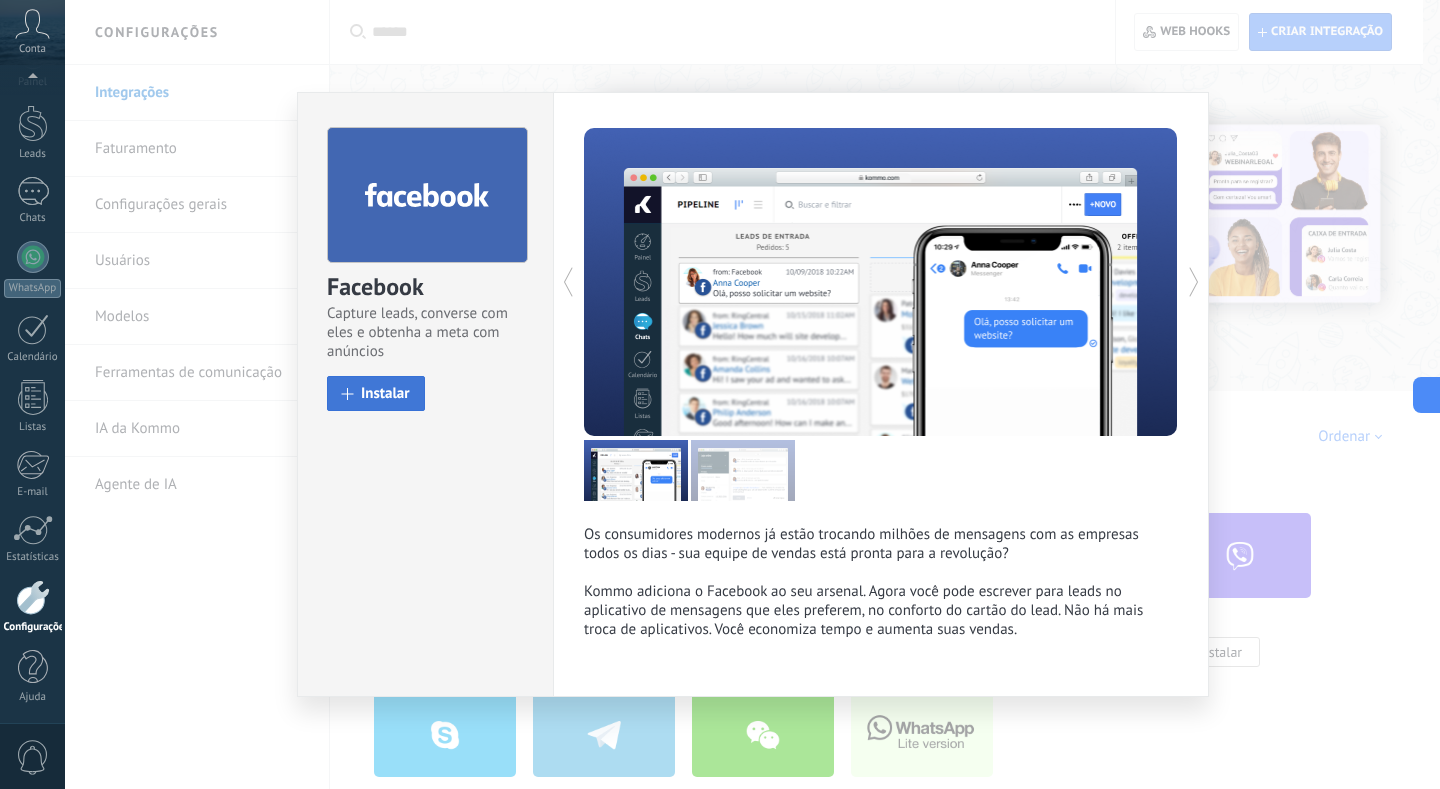 click on "Instalar" at bounding box center [385, 393] 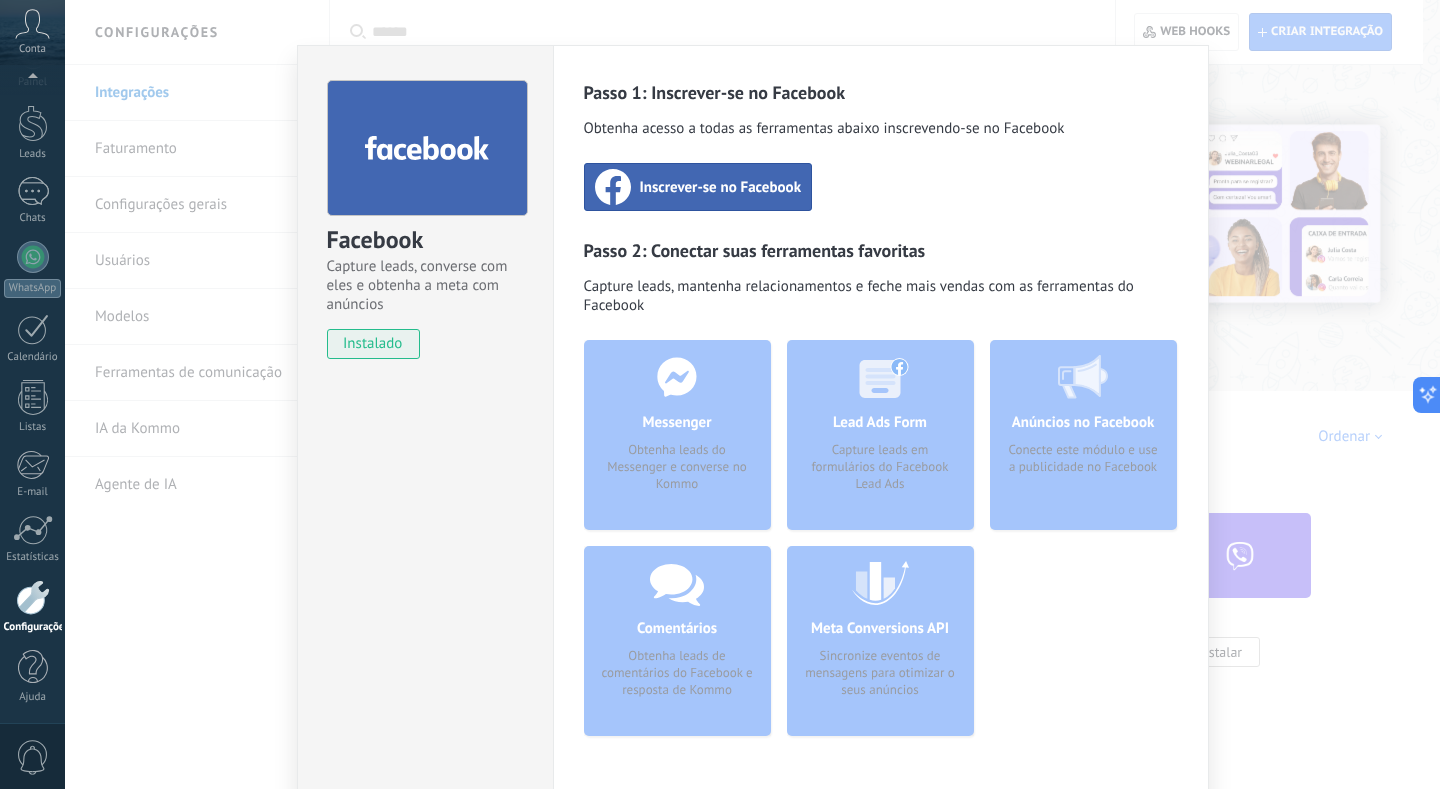 scroll, scrollTop: 0, scrollLeft: 0, axis: both 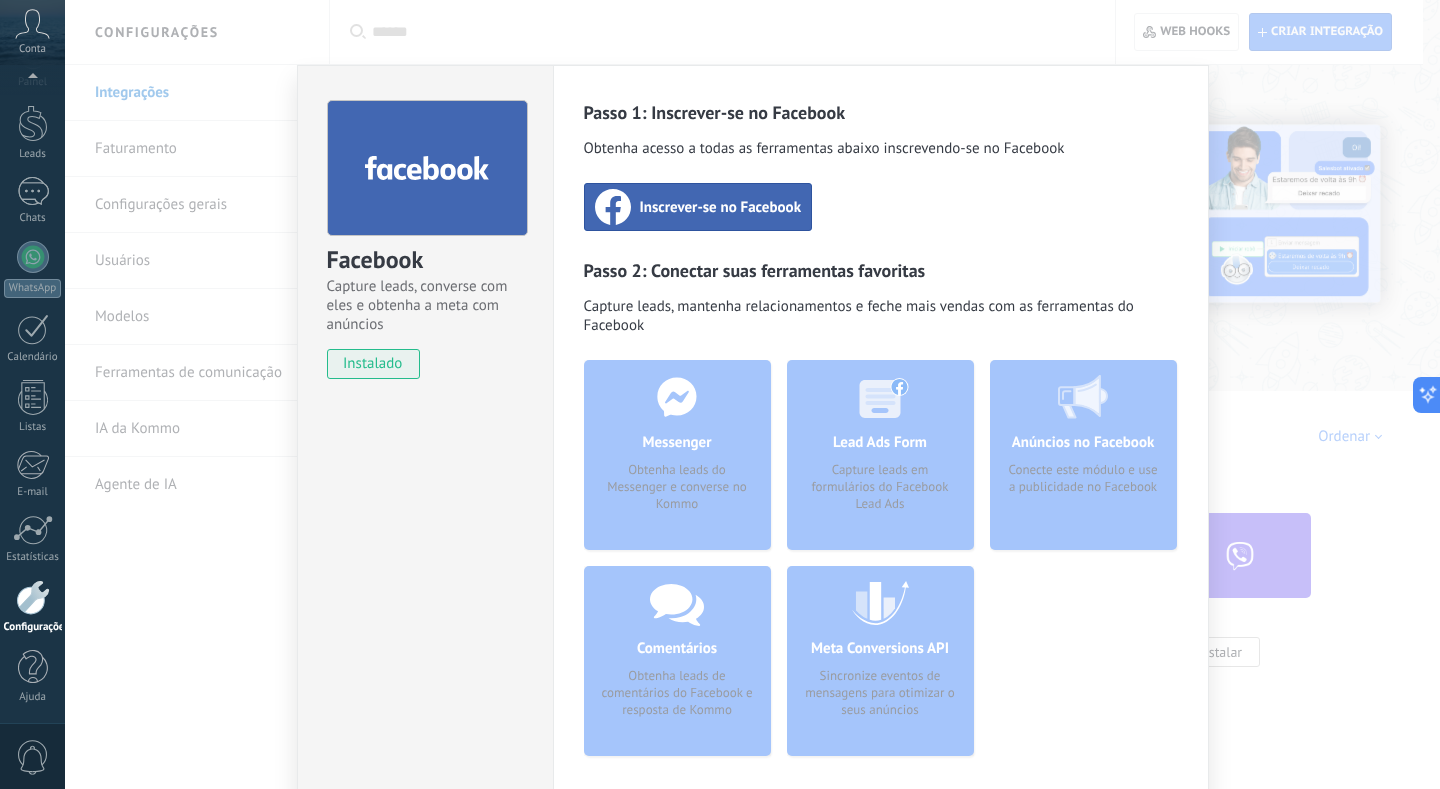 click on "Facebook Capture leads, converse com eles e obtenha a meta com anúncios instalado Desinstalar Passo 1: Inscrever-se no Facebook Obtenha acesso a todas as ferramentas abaixo inscrevendo-se no Facebook Inscrever-se no Facebook Passo 2: Conectar suas ferramentas favoritas Capture leads, mantenha relacionamentos e feche mais vendas com as ferramentas do Facebook Messenger Obtenha leads do Messenger e converse no Kommo Comentários Obtenha leads de comentários do Facebook e resposta de Kommo Lead Ads Form Capture leads em formulários do Facebook Lead Ads Meta Conversions API Sincronize eventos de mensagens para otimizar o seus anúncios Anúncios no Facebook Conecte este módulo e use a publicidade no Facebook Mais" at bounding box center (752, 394) 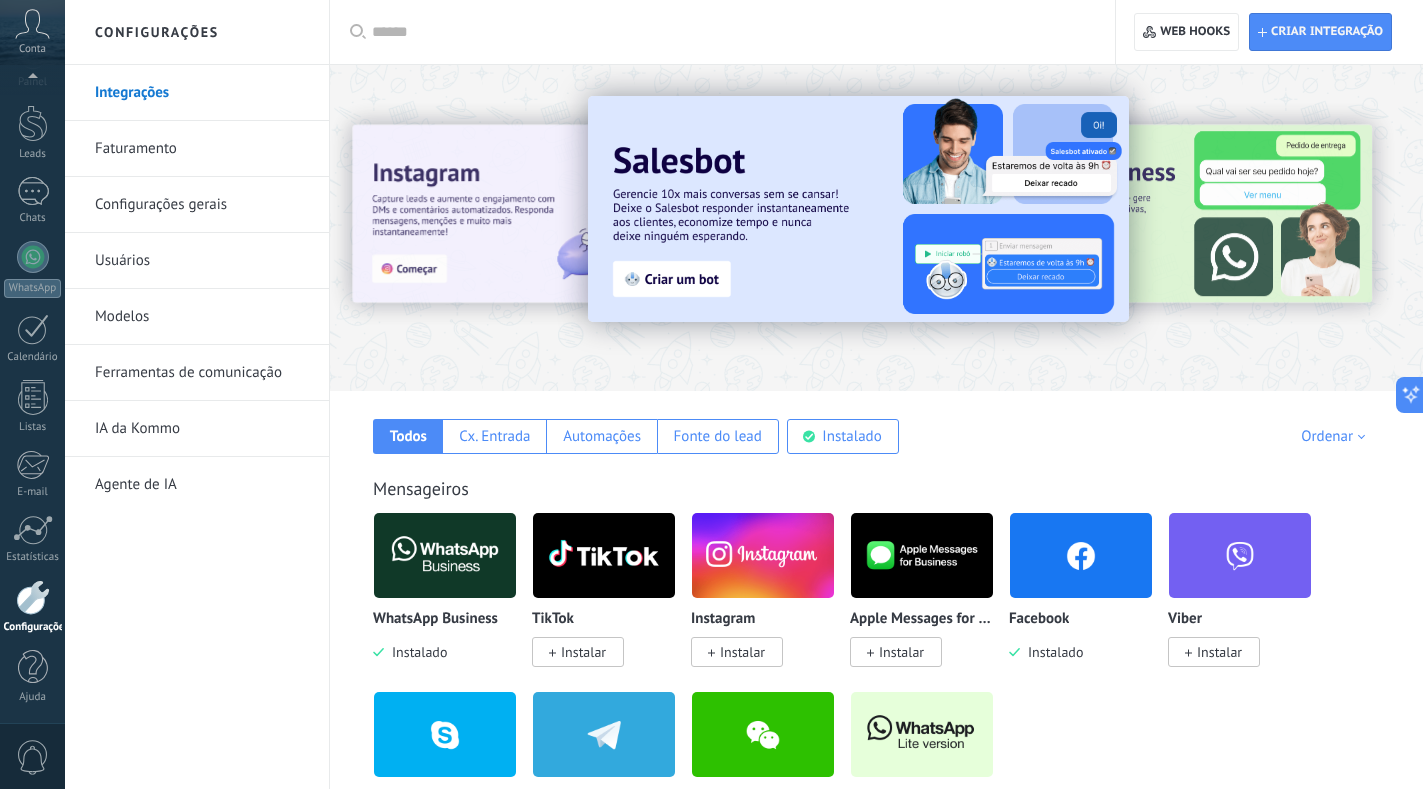 click on "Instalar" at bounding box center [742, 652] 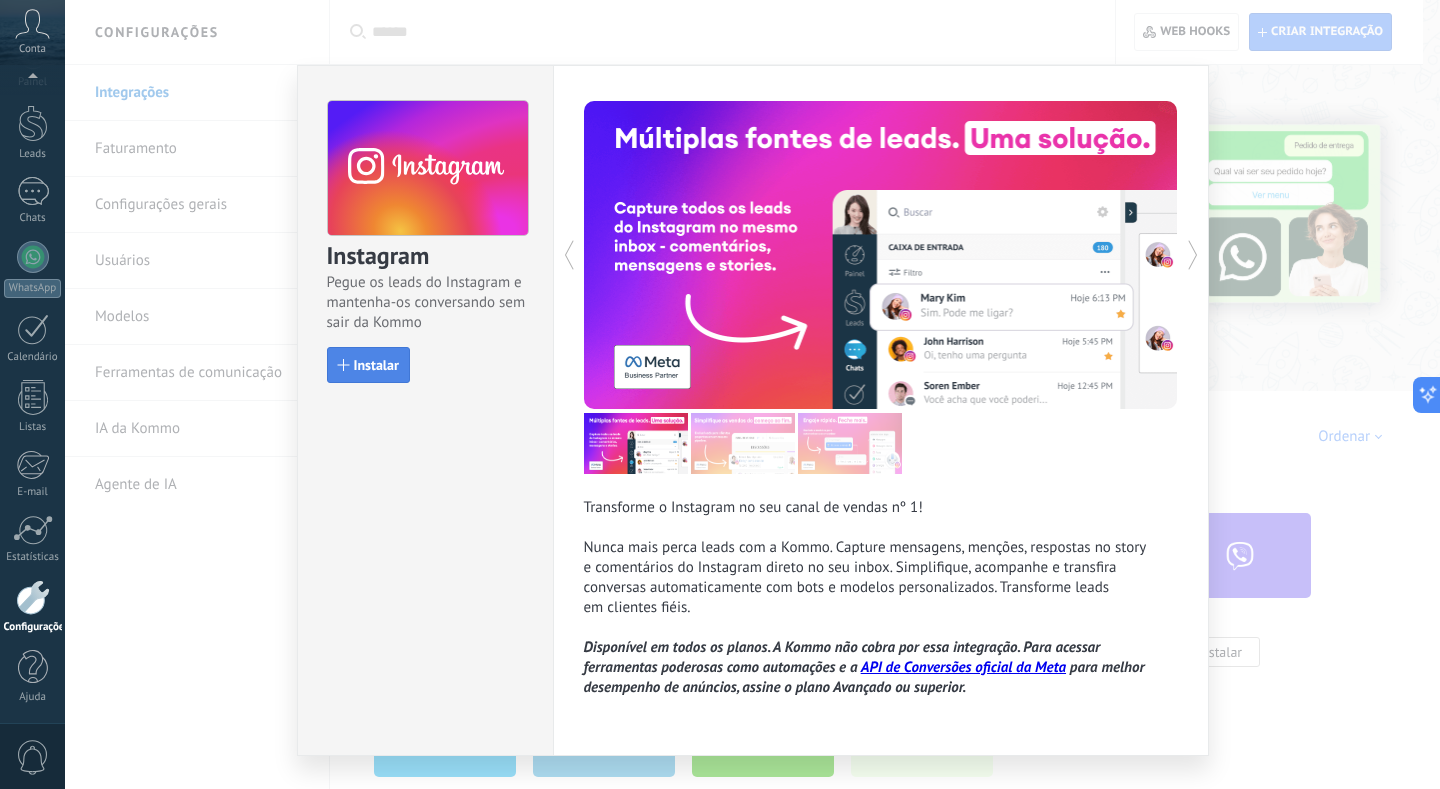 click on "Instalar" at bounding box center [376, 365] 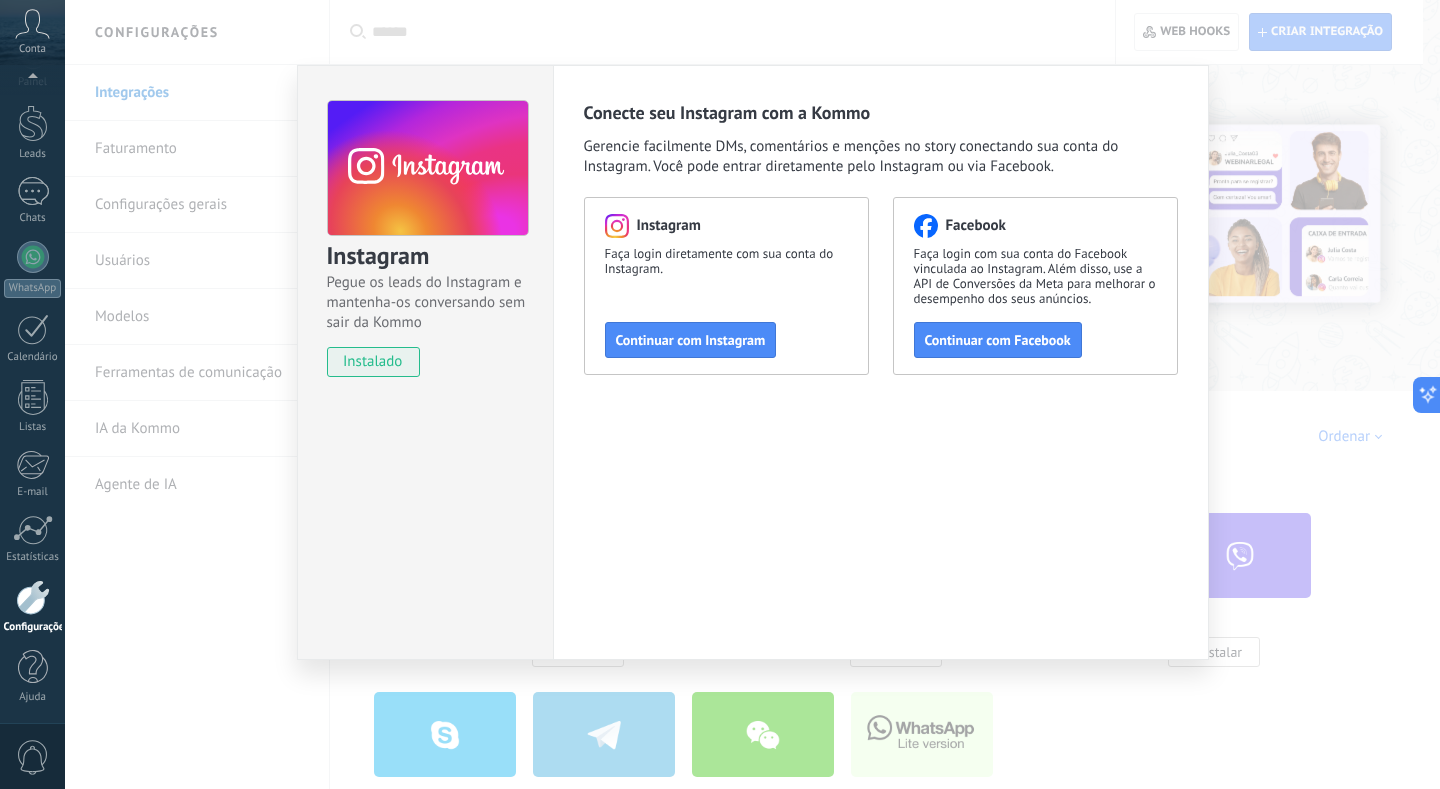 click on "Instagram Pegue os leads do Instagram e mantenha-os conversando sem sair da Kommo instalado Conecte seu Instagram com a Kommo Gerencie facilmente DMs, comentários e menções no story conectando sua conta do Instagram. Você pode entrar diretamente pelo Instagram ou via Facebook. Instagram Faça login diretamente com sua conta do Instagram. Continuar com Instagram Facebook Faça login com sua conta do Facebook vinculada ao Instagram. Além disso, use a API de Conversões da Meta para melhorar o desempenho dos seus anúncios. Continuar com Facebook" at bounding box center [752, 394] 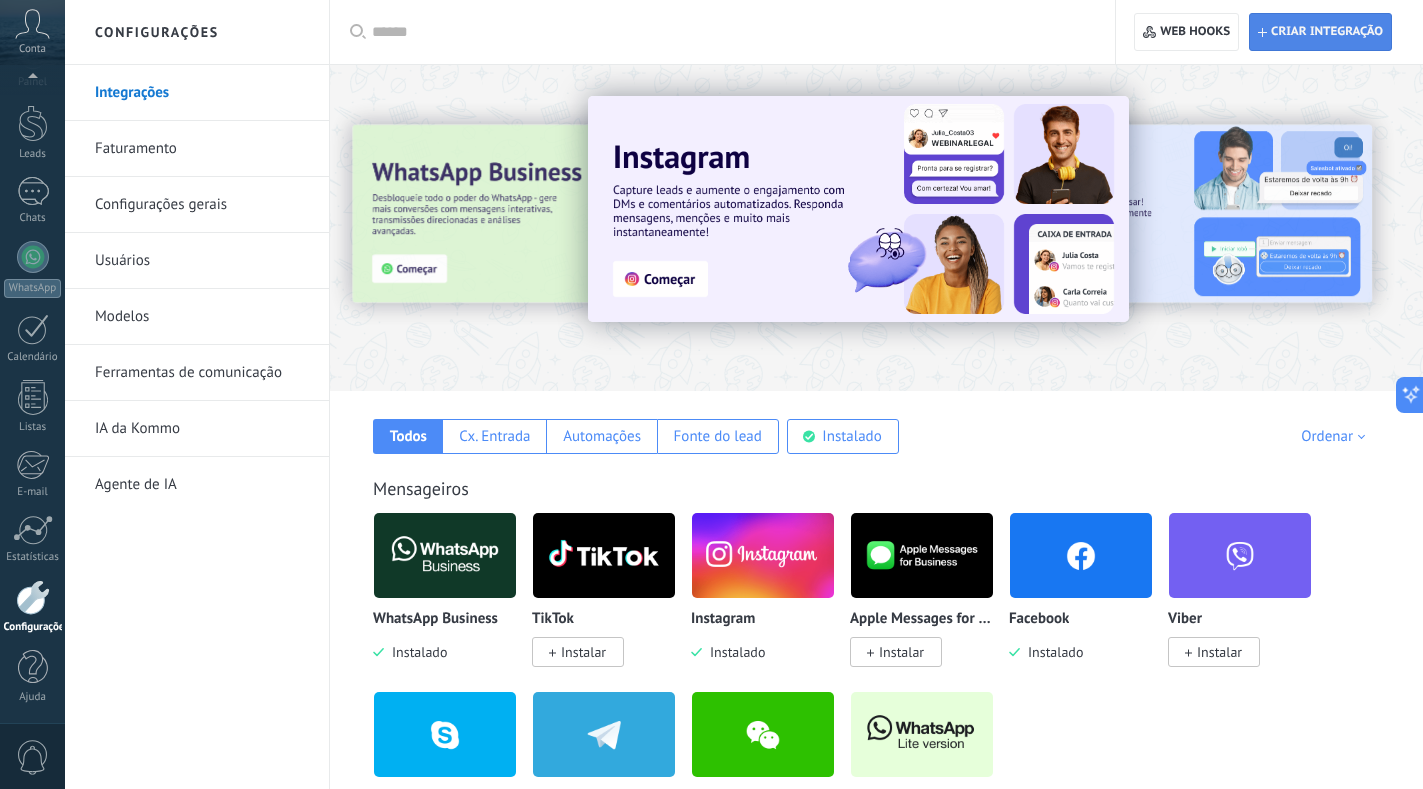 click on "Criar integração" at bounding box center [1327, 32] 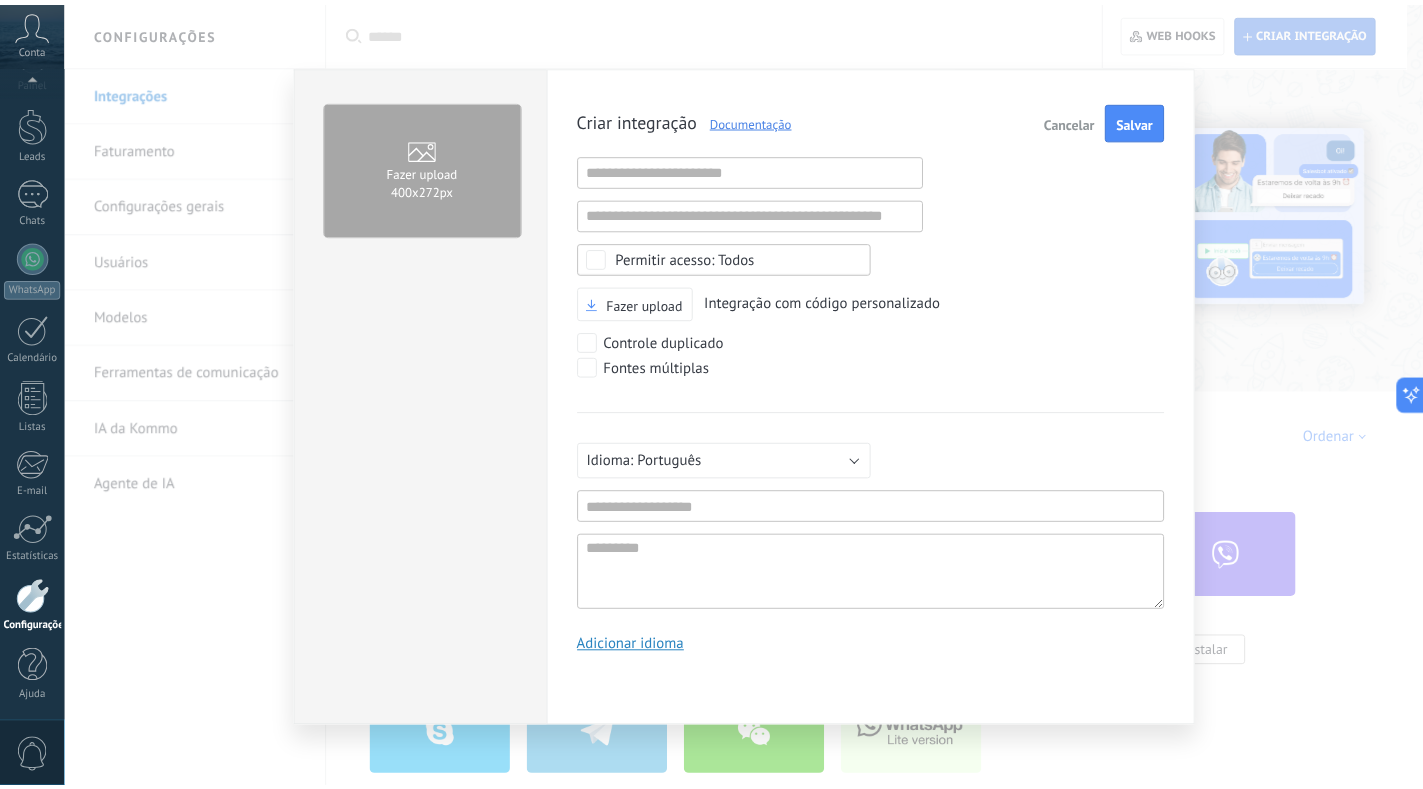 scroll, scrollTop: 19, scrollLeft: 0, axis: vertical 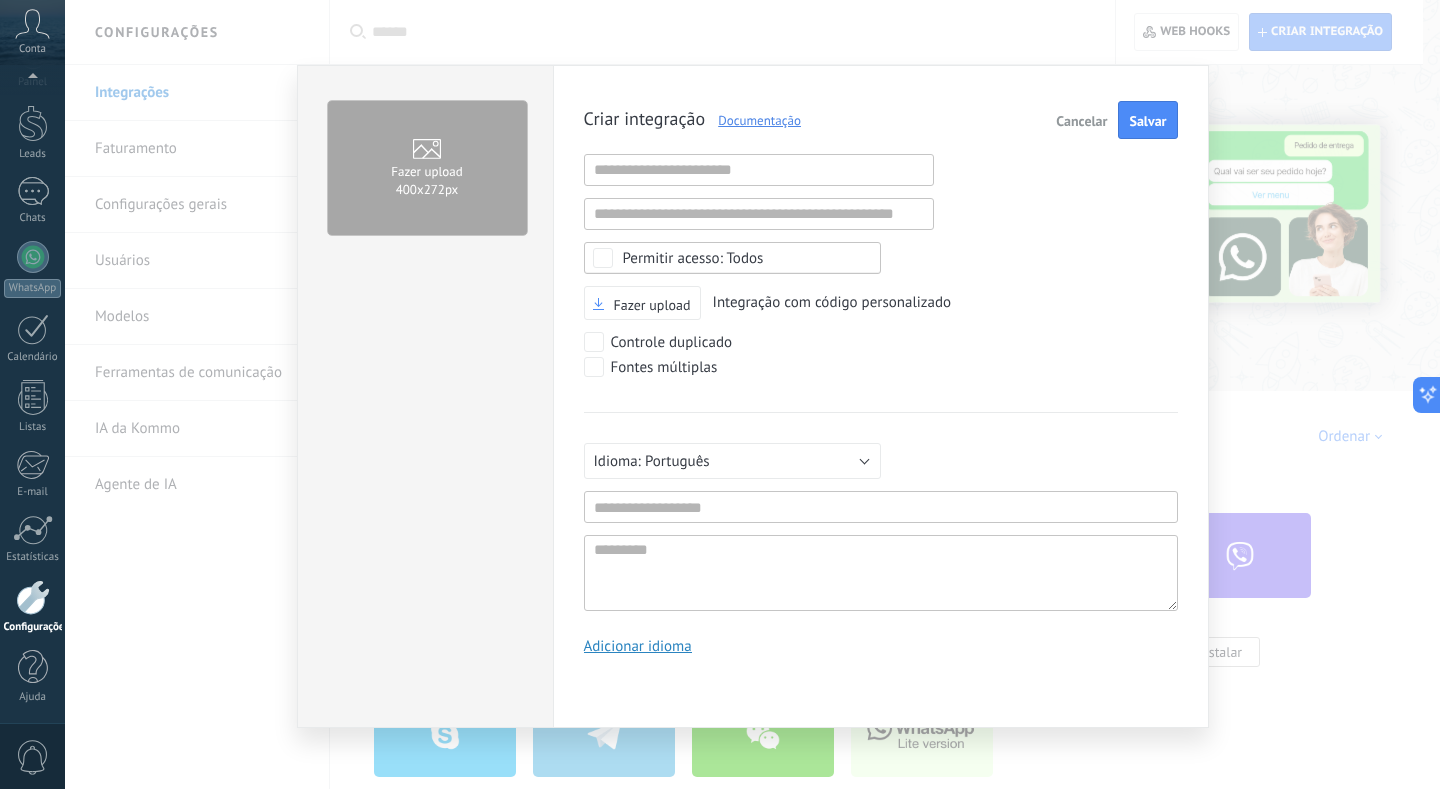 click on "Cancelar" at bounding box center (1081, 121) 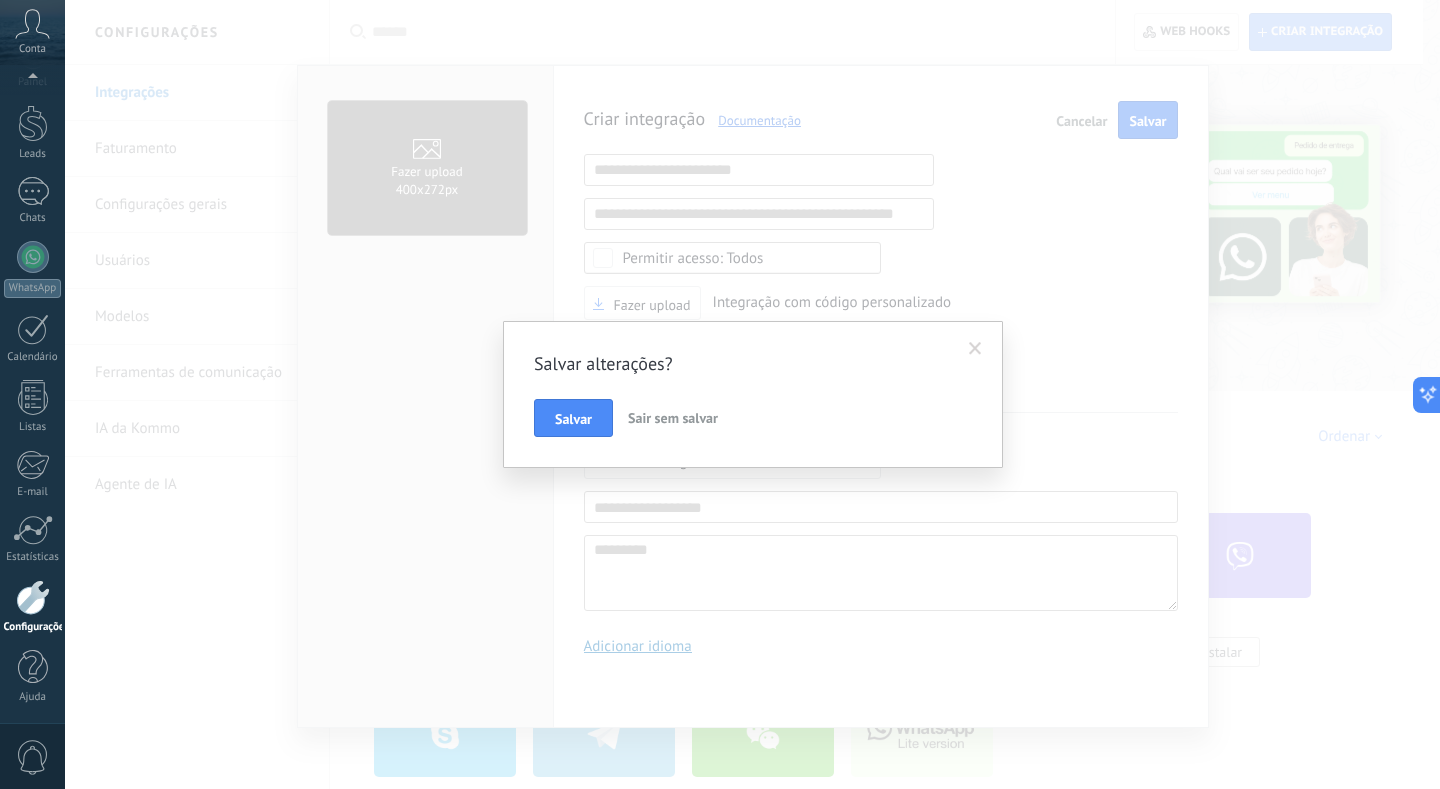 click on "Sair sem salvar" at bounding box center [673, 418] 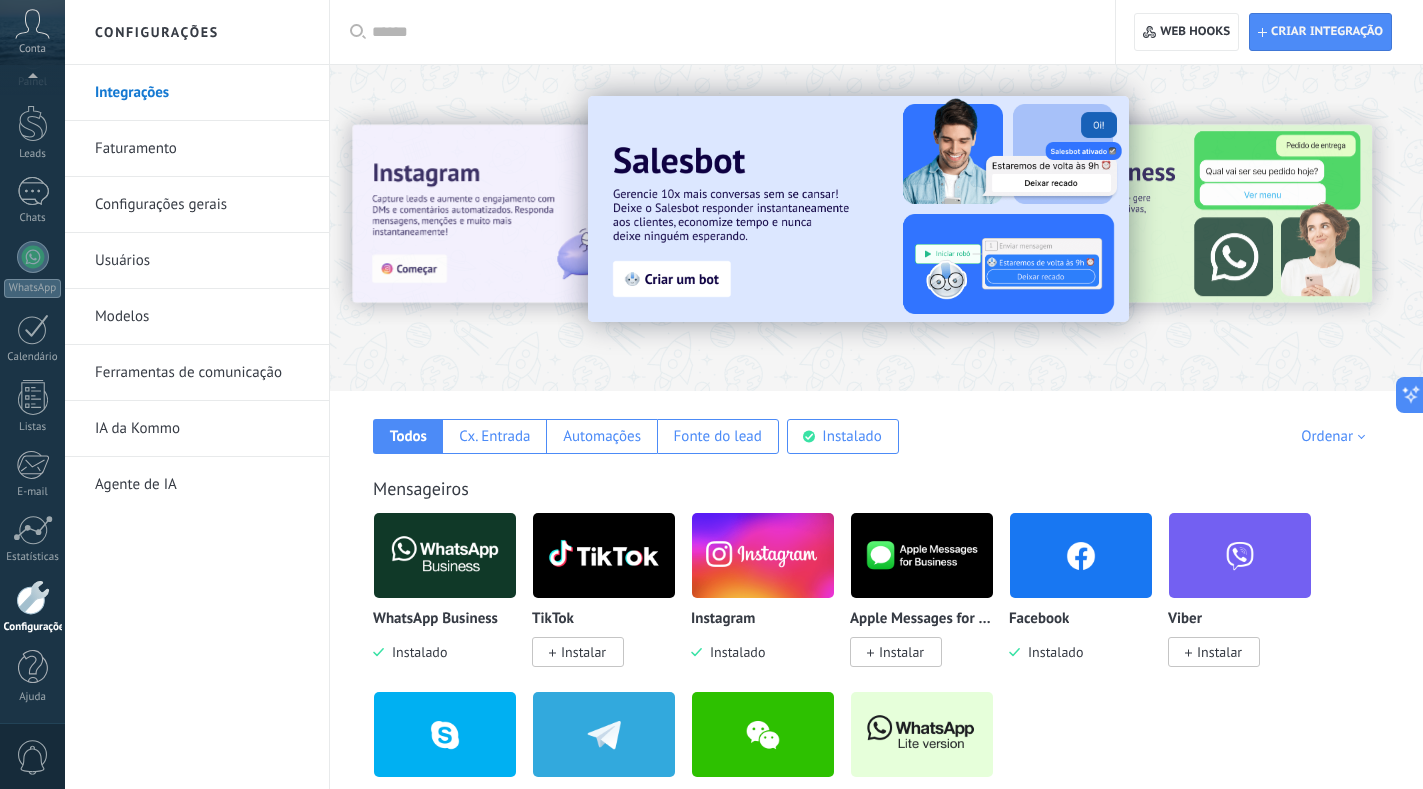 click on "Aplicar Aplicar Redefinir Criar integração Web hooks  0 Todos Cx. Entrada Automações Fonte do lead Instalado Minhas inscrições  Ordenar Escolhas da equipe Tendências Mais populares Mais recentes Mensageiros WhatsApp Business Instalado TikTok Instalar Instagram Instalado Apple Messages for Business Instalar Facebook Instalado Viber Instalar Skype Instalar Telegram Instalar WeChat Instalar WhatsApp Lite Instalar Provedores de WhatsApp WhatsApp Business Instalado Wazzup (WhatsApp & Instagram) Instalar WhatsApp Lite Instalar ChatArchitect.com para WhatsApp Instalar Chatbots no WhatsApp Instalar Whatsapp por Whatcrm e Telphin Instalar  Whatsapp por YouMessages Instalar E-commerce Shopify Instalar Mercado Livre Instalar Nuvemshop / Tiendanube Instalar WooCommerce Instalar Lazada Instalar Hotmart por 7Club Instalar Eduzz por 7Club Instalar Kiwify por 7Club Instalar Opencart/OcStore by Devamo Instalar Kirvano por 7Club Instalar Bate-papo ao vivo e outros mensageiros Intercom Instalar Slack Instalar Instalar" at bounding box center (876, 4298) 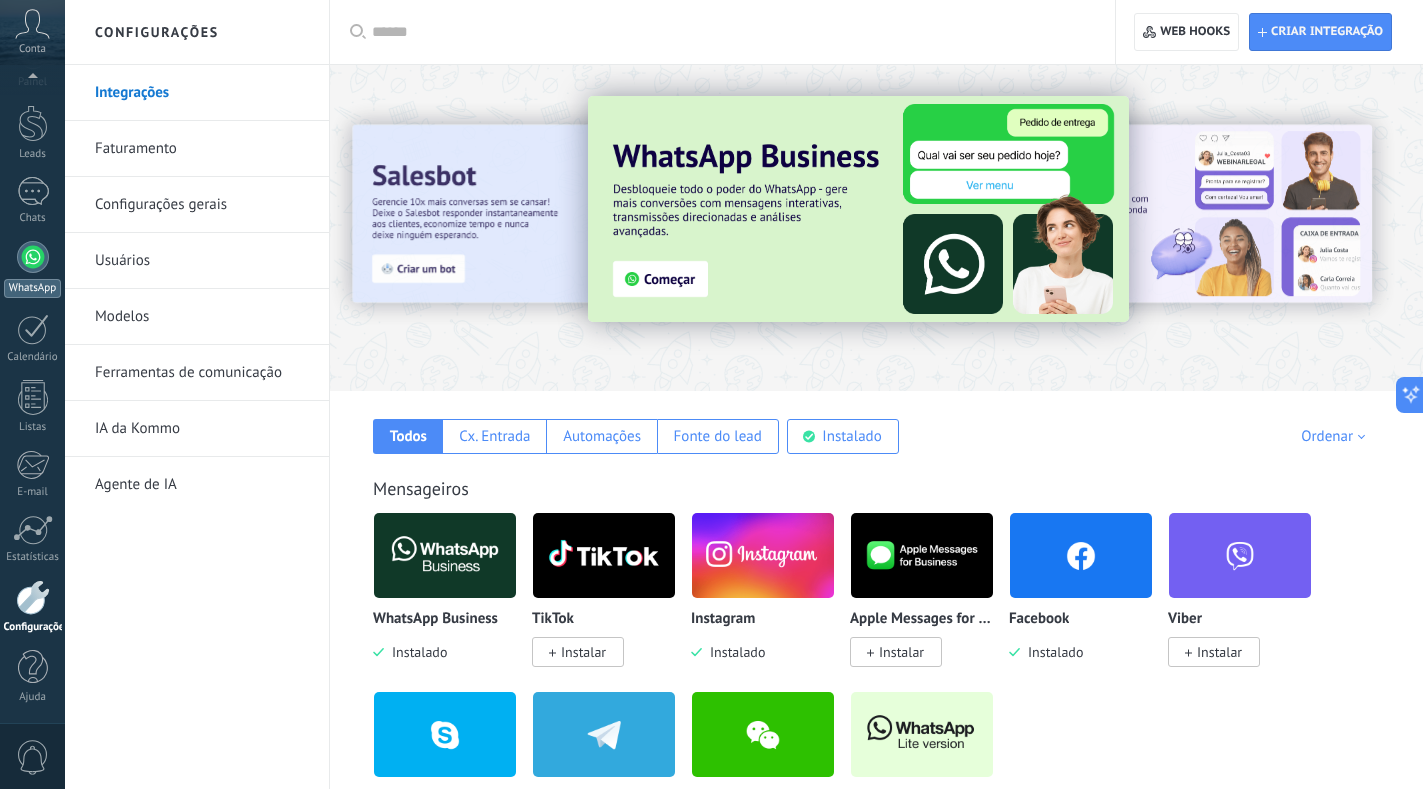 click at bounding box center (33, 257) 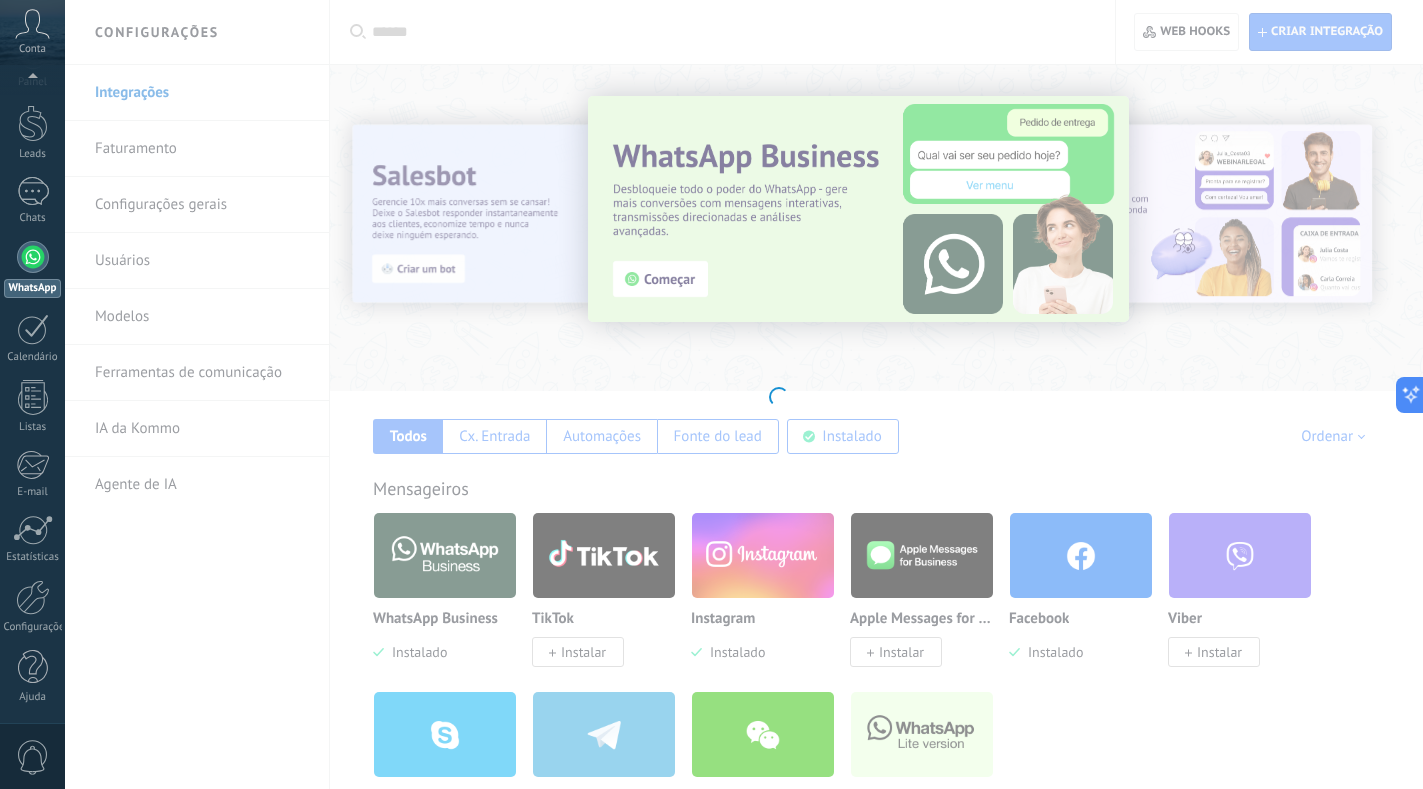 scroll, scrollTop: 0, scrollLeft: 0, axis: both 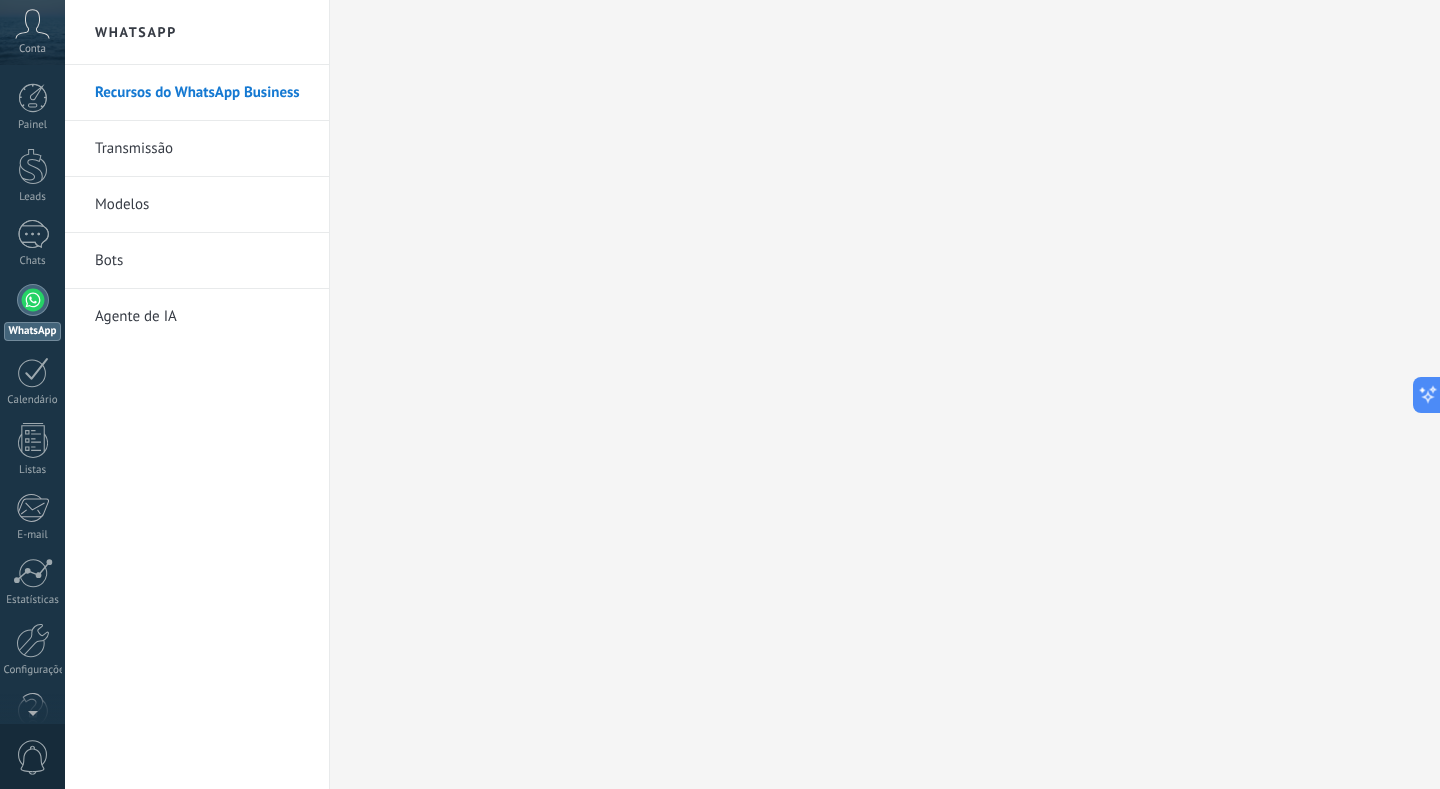 click on "Bots" at bounding box center [202, 261] 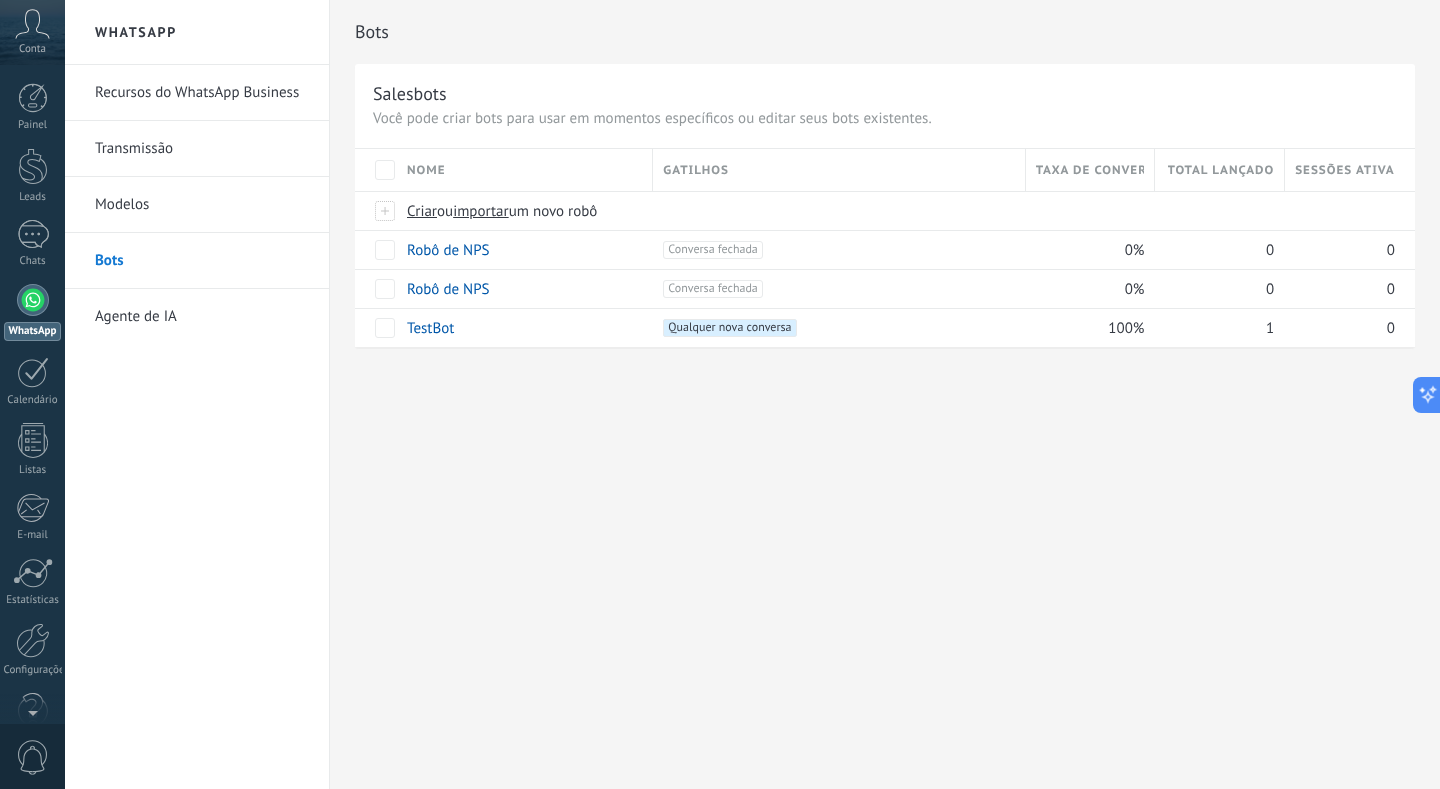 click on "Transmissão" at bounding box center (202, 149) 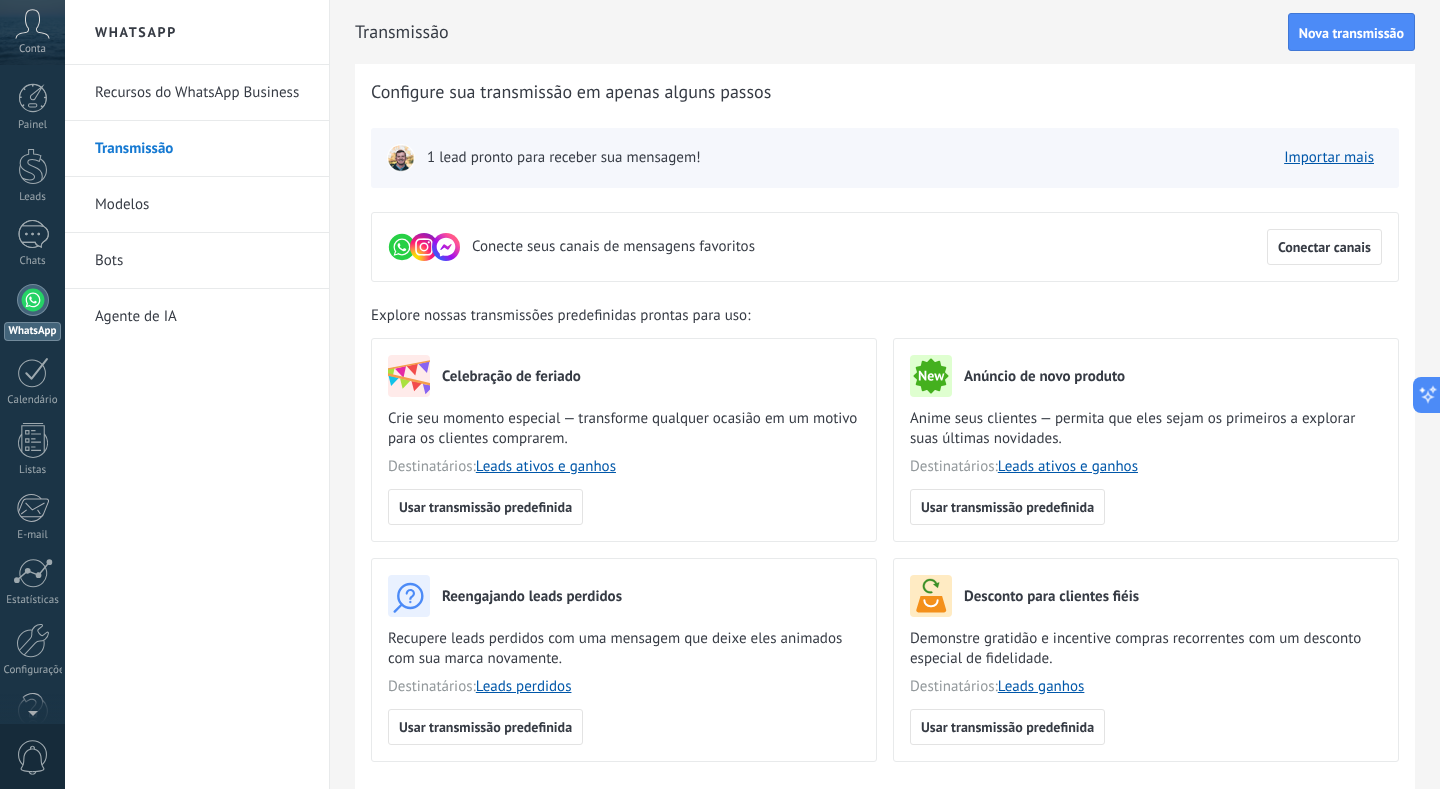 click at bounding box center [33, 300] 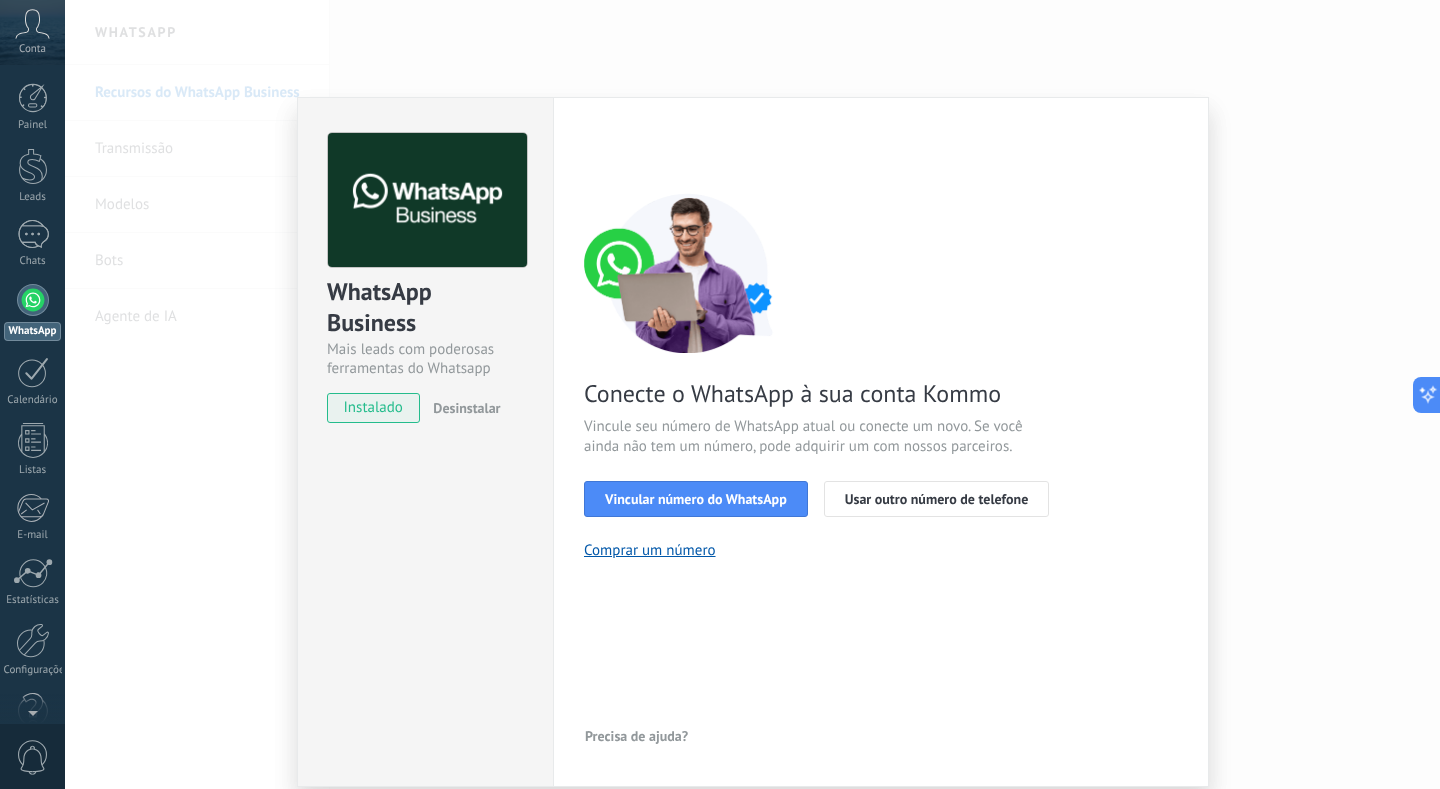 click on "WhatsApp Business Mais leads com poderosas ferramentas do Whatsapp instalado Desinstalar Configurações Autorização Esta aba registra os usuários que permitiram acesso à esta conta. Se você quiser remover a possibilidade de um usuário de enviar solicitações para a conta em relação a esta integração, você pode revogar o acesso. Se o acesso de todos os usuários for revogado, a integração parará de funcionar. Este app está instalado, mas ninguém concedeu acesso ainda. WhatsApp Cloud API Mais _:  Salvar < Voltar 1 Selecionar aplicativo 2 Conectar Facebook 3 Finalizar configuração Conecte o WhatsApp à sua conta Kommo Vincule seu número de WhatsApp atual ou conecte um novo. Se você ainda não tem um número, pode adquirir um com nossos parceiros. Vincular número do WhatsApp Usar outro número de telefone Comprar um número Precisa de ajuda?" at bounding box center (752, 394) 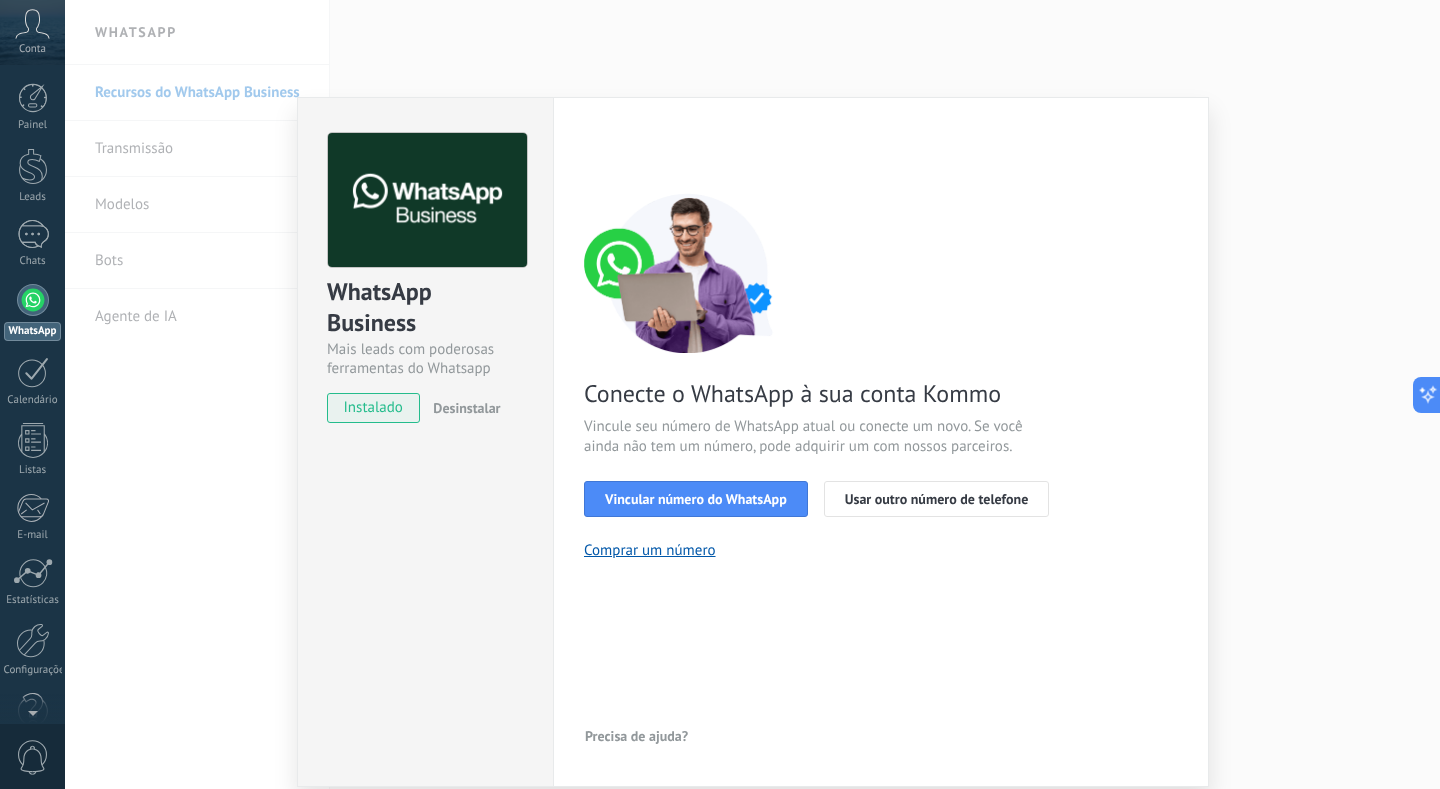 click on "WhatsApp Business Mais leads com poderosas ferramentas do Whatsapp instalado Desinstalar Configurações Autorização Esta aba registra os usuários que permitiram acesso à esta conta. Se você quiser remover a possibilidade de um usuário de enviar solicitações para a conta em relação a esta integração, você pode revogar o acesso. Se o acesso de todos os usuários for revogado, a integração parará de funcionar. Este app está instalado, mas ninguém concedeu acesso ainda. WhatsApp Cloud API Mais _:  Salvar < Voltar 1 Selecionar aplicativo 2 Conectar Facebook 3 Finalizar configuração Conecte o WhatsApp à sua conta Kommo Vincule seu número de WhatsApp atual ou conecte um novo. Se você ainda não tem um número, pode adquirir um com nossos parceiros. Vincular número do WhatsApp Usar outro número de telefone Comprar um número Precisa de ajuda?" at bounding box center (752, 394) 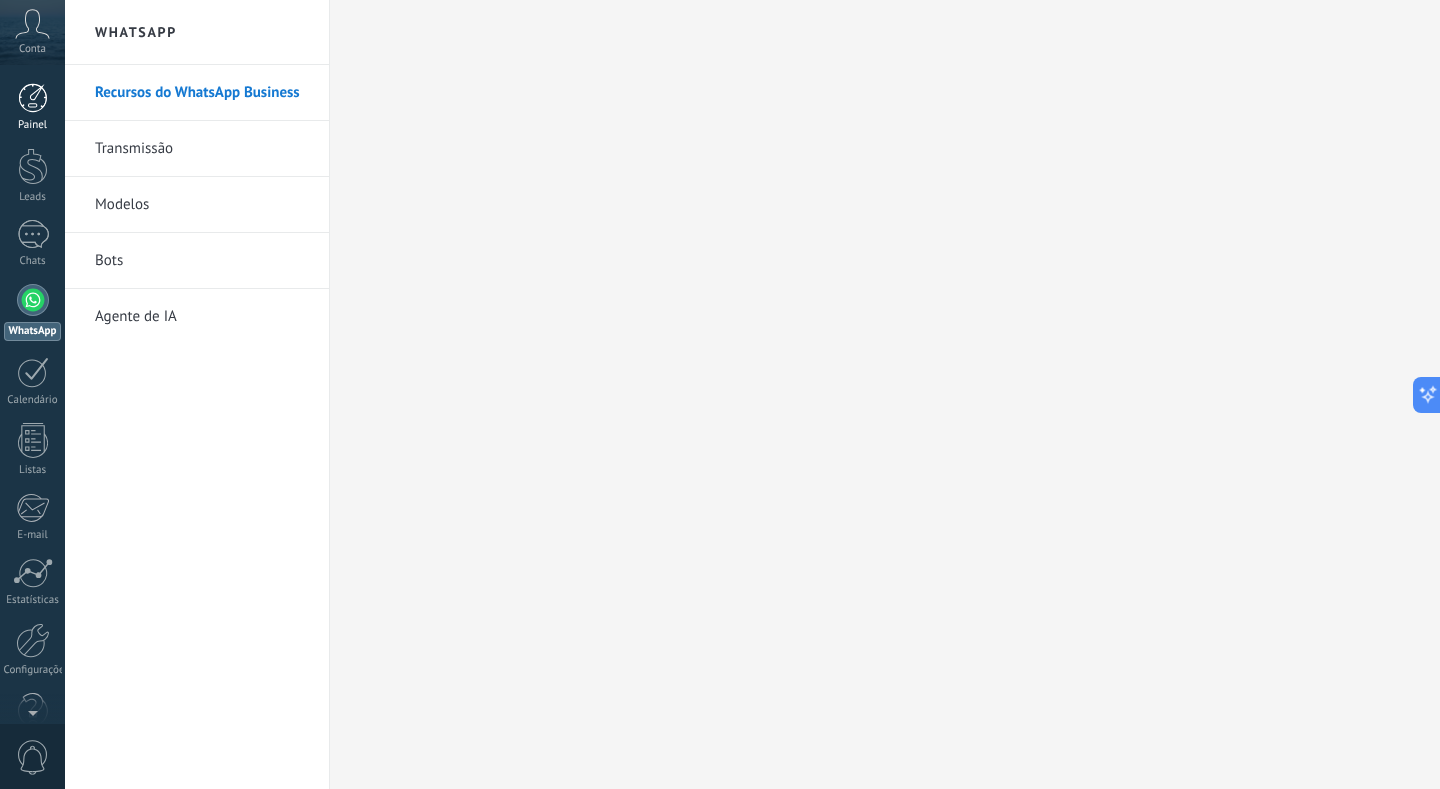 click at bounding box center [33, 98] 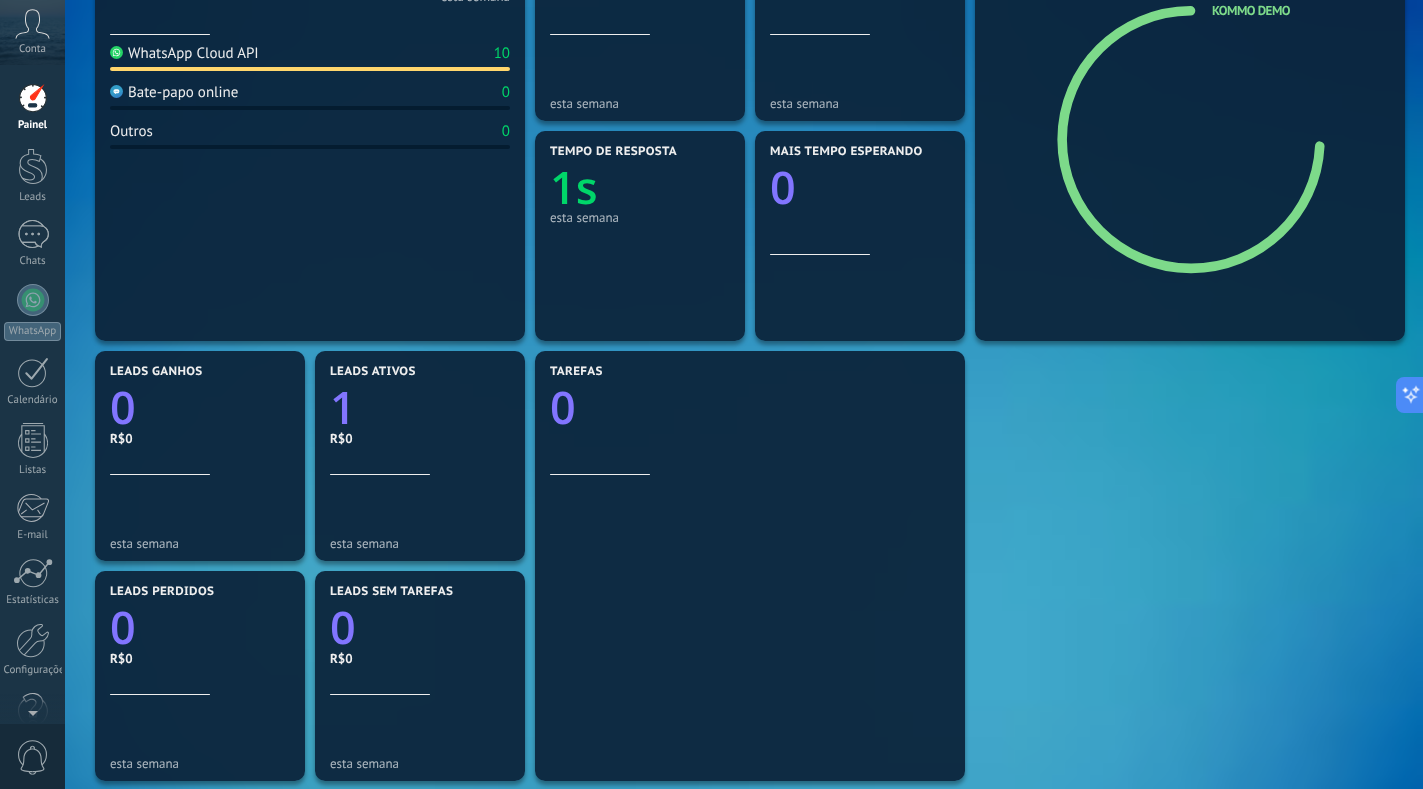 scroll, scrollTop: 400, scrollLeft: 0, axis: vertical 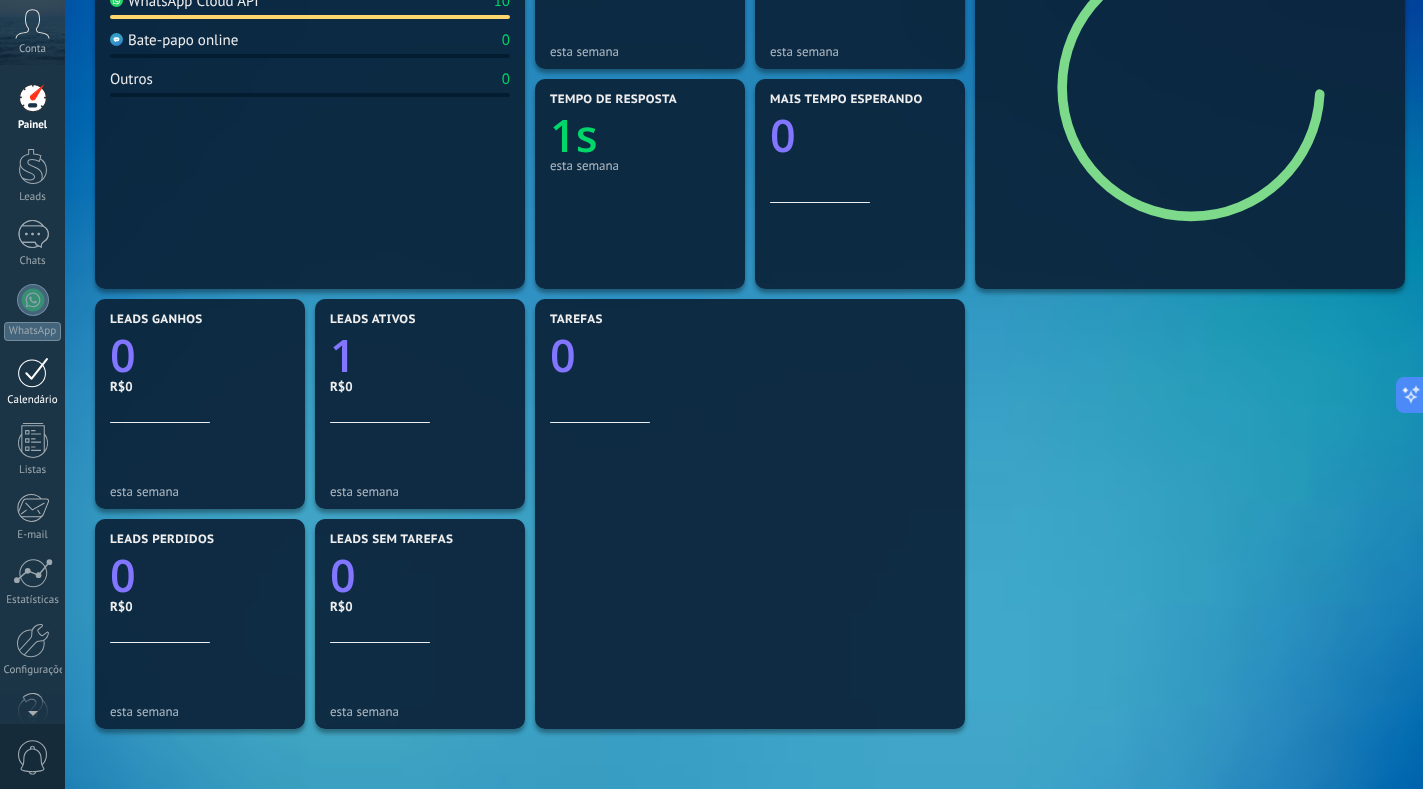 click at bounding box center [33, 372] 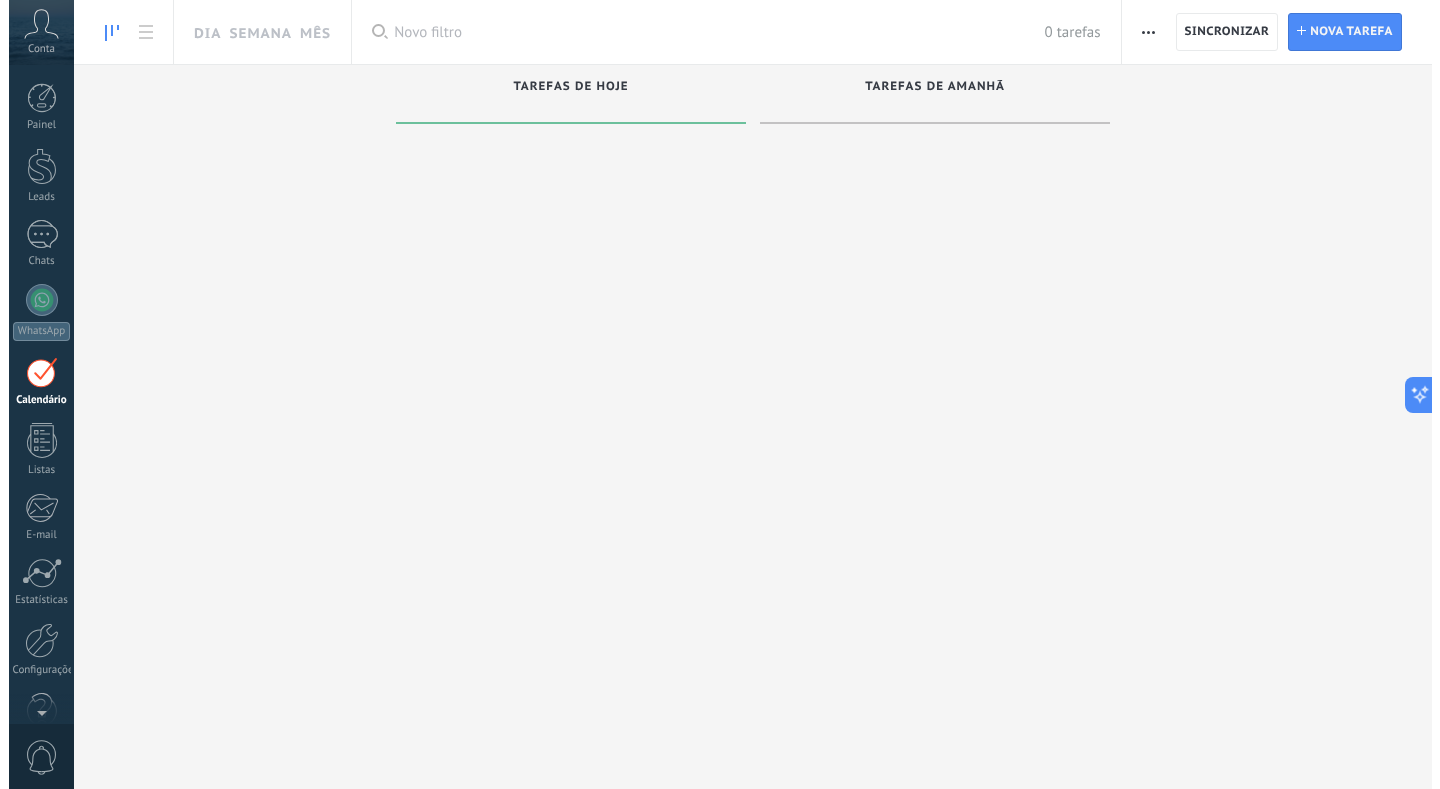 scroll, scrollTop: 0, scrollLeft: 0, axis: both 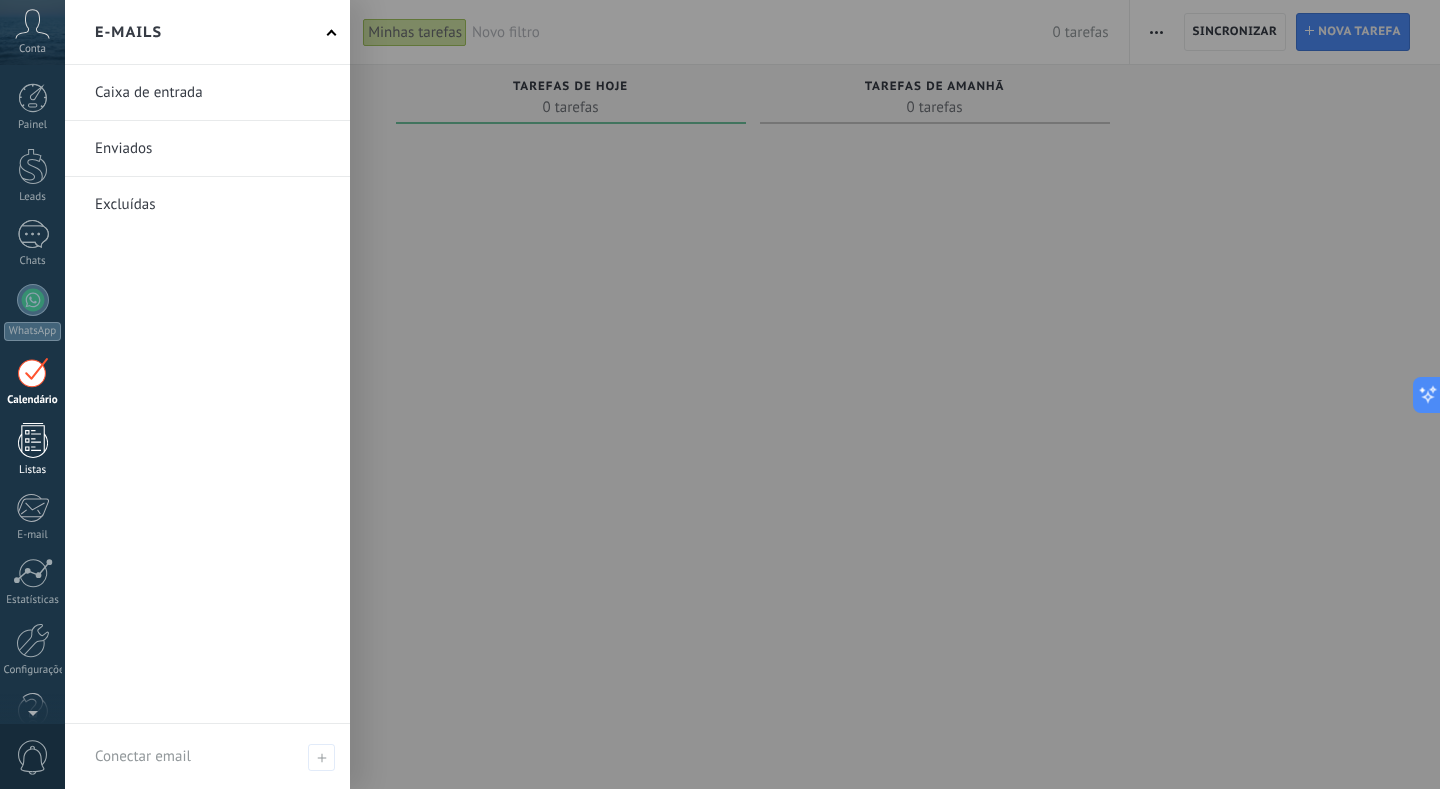 click at bounding box center (33, 440) 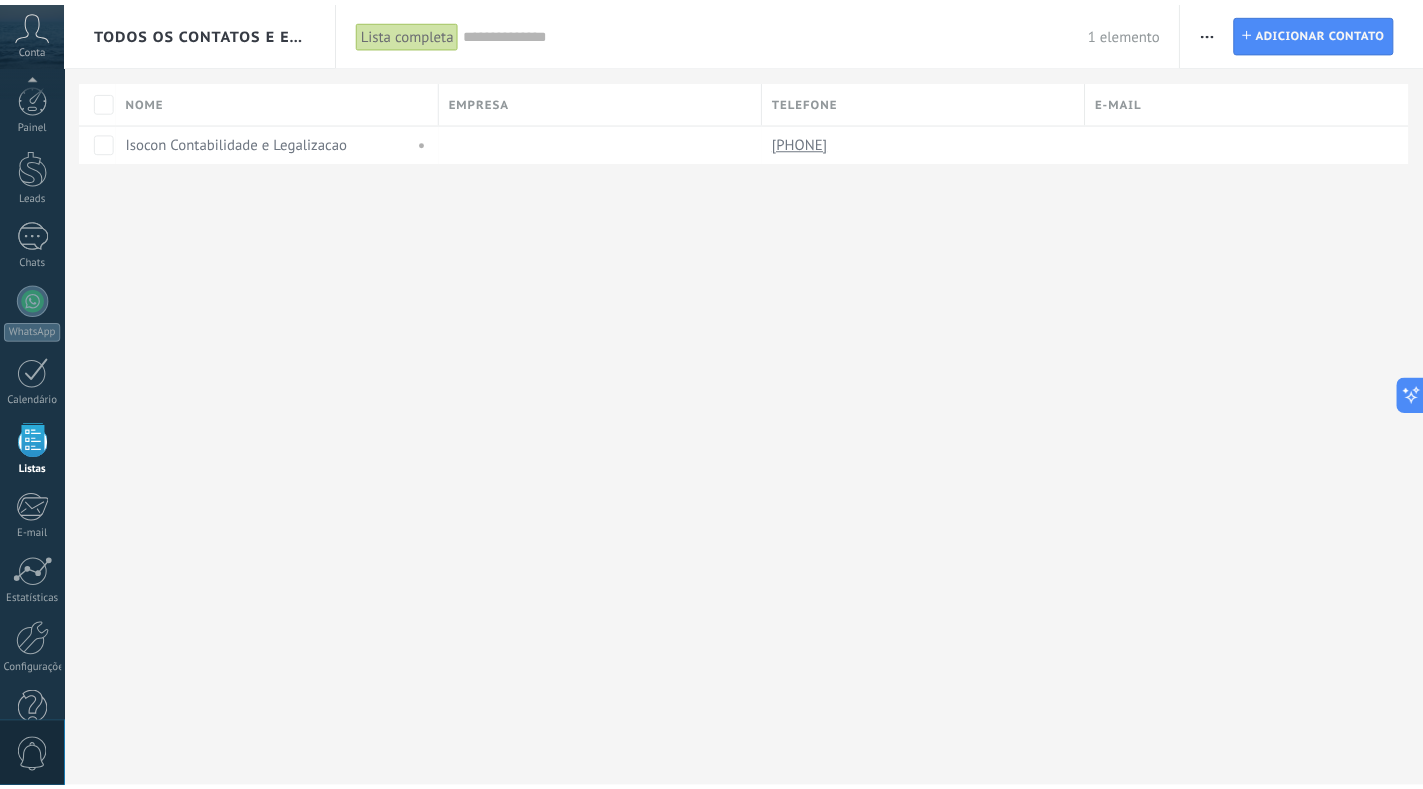 scroll, scrollTop: 43, scrollLeft: 0, axis: vertical 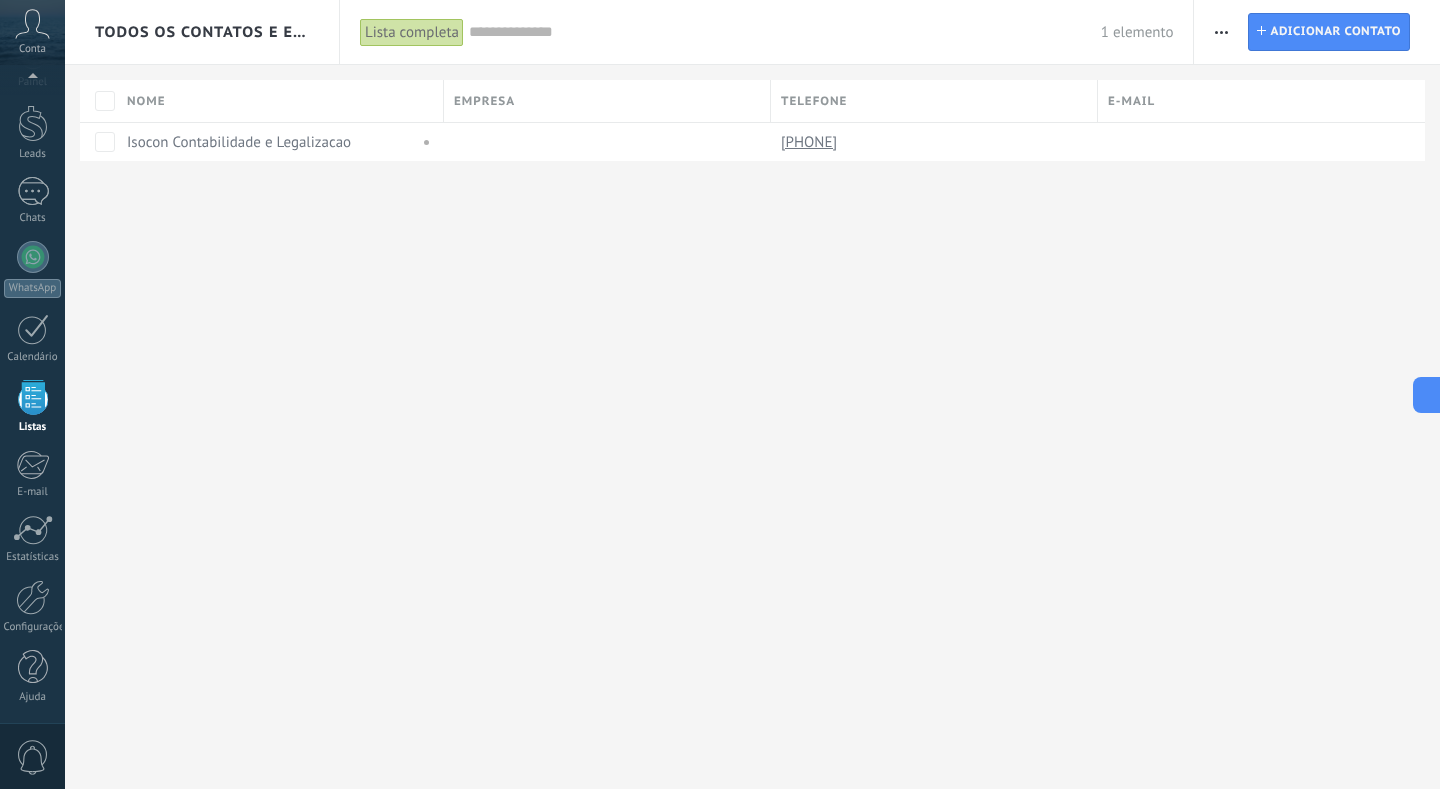 click 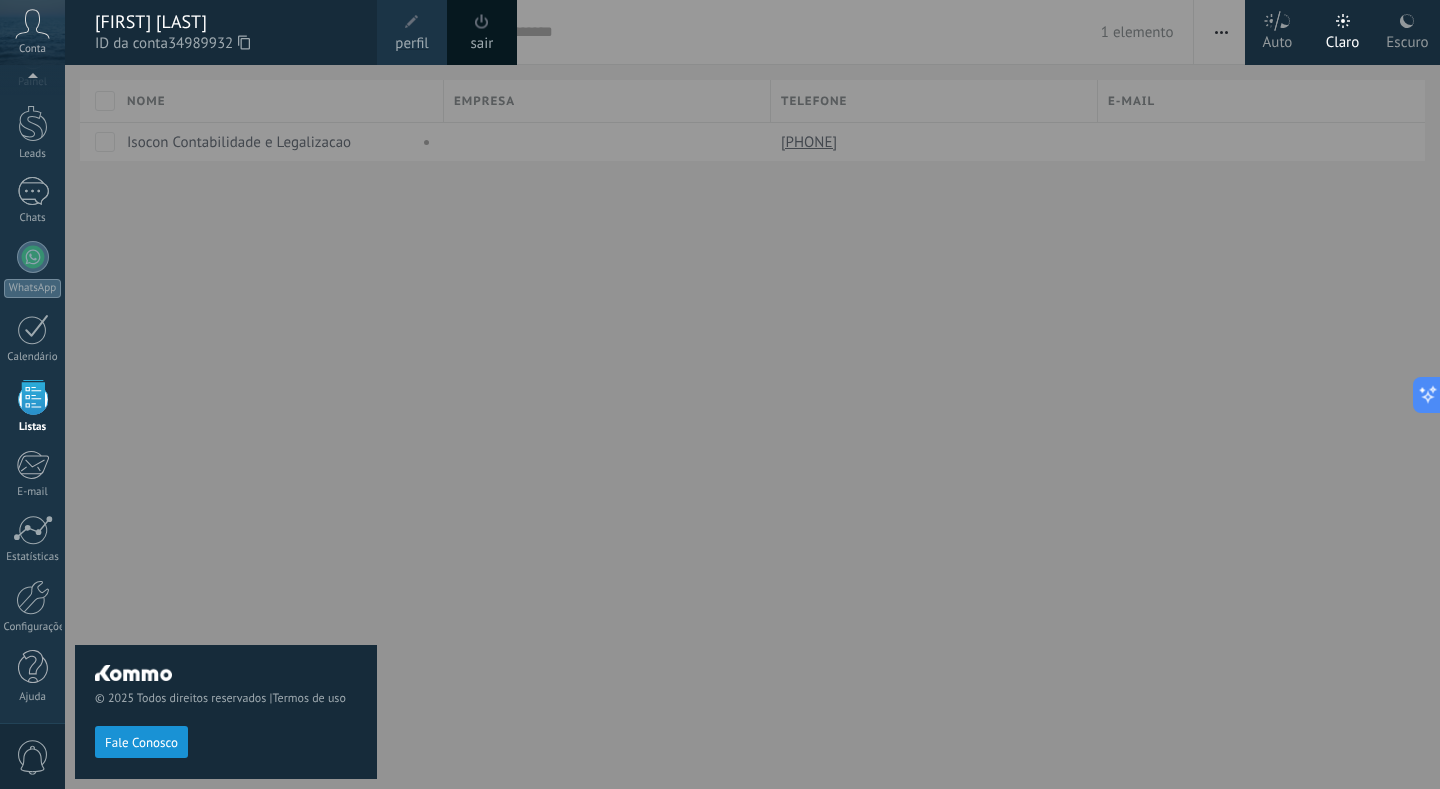 click 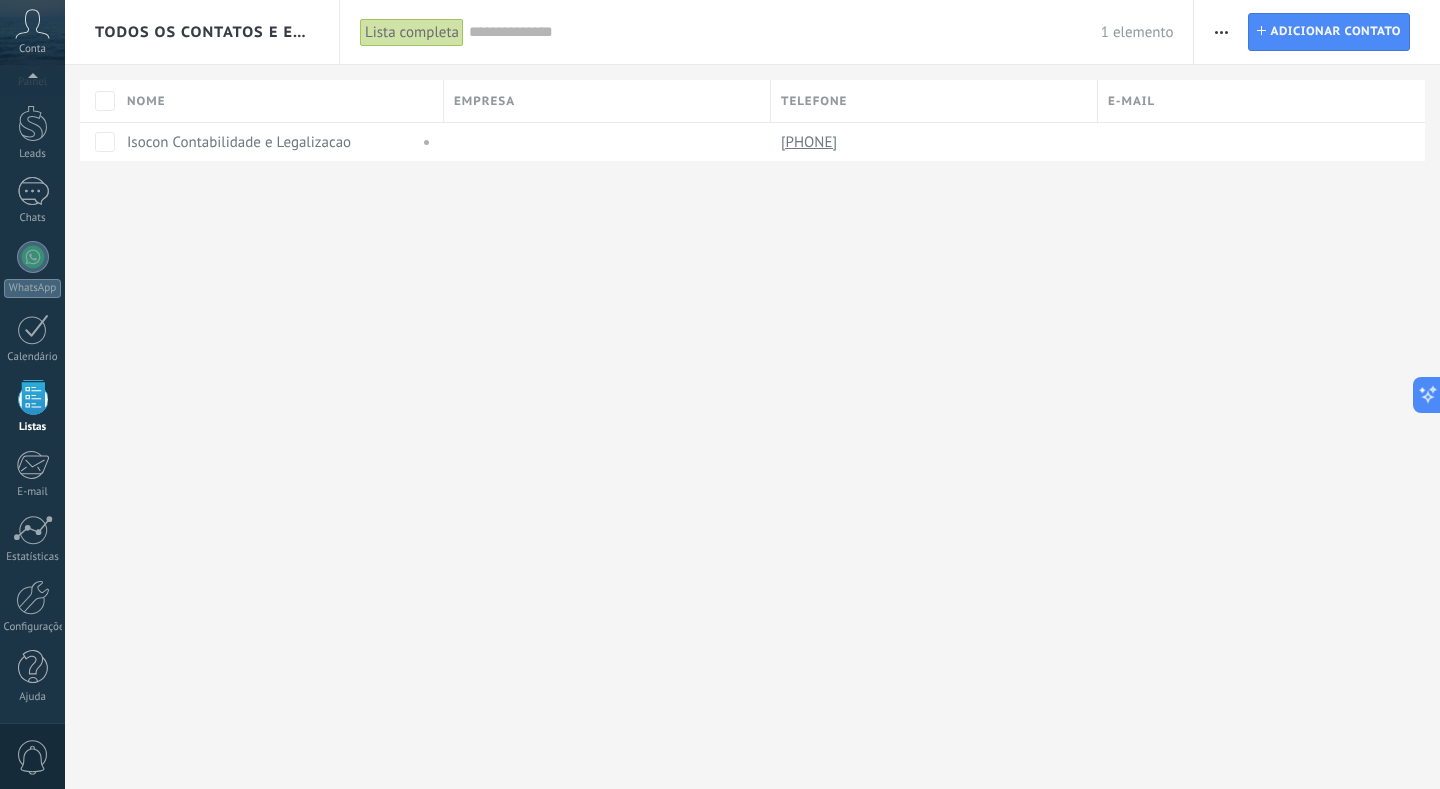 click 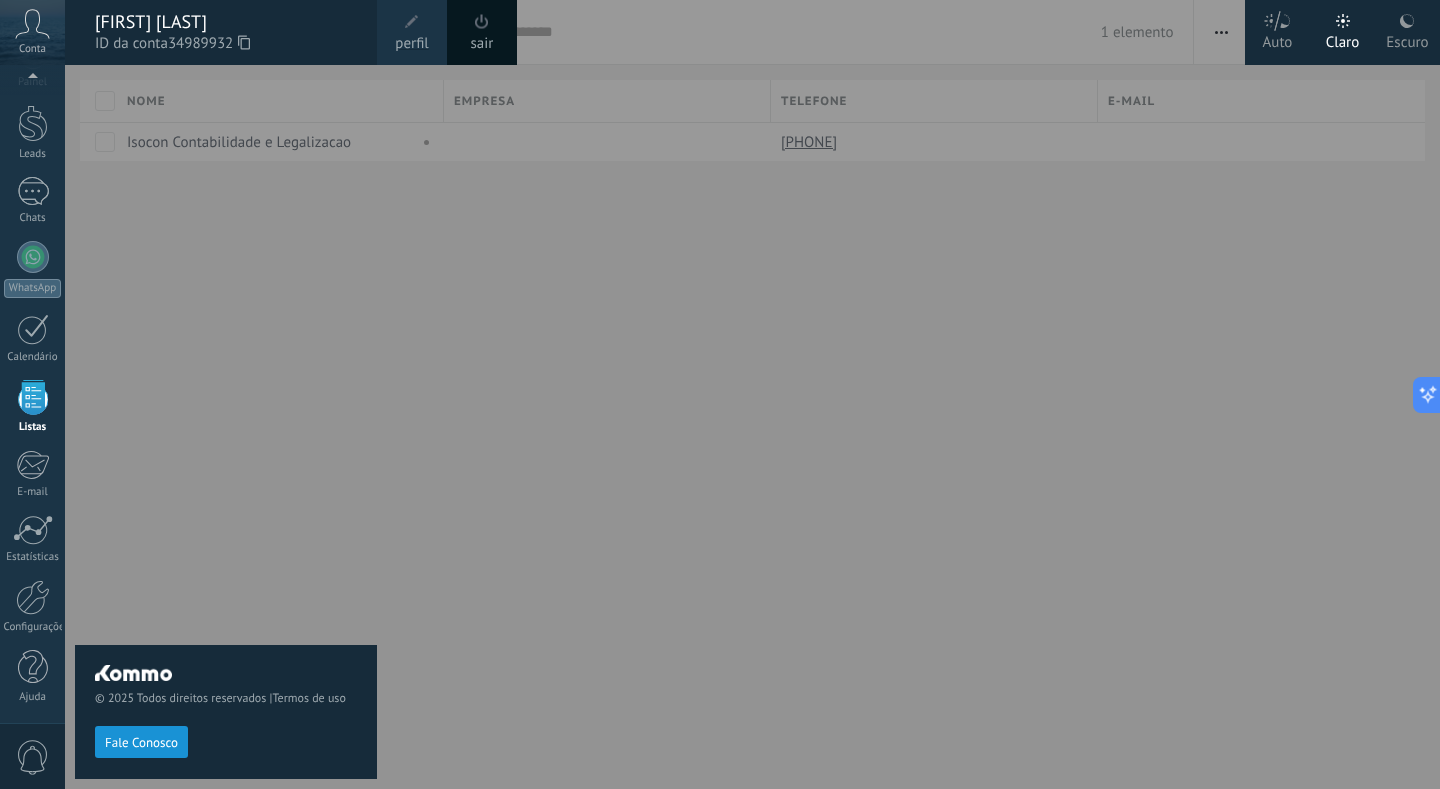 click on "perfil" at bounding box center (411, 44) 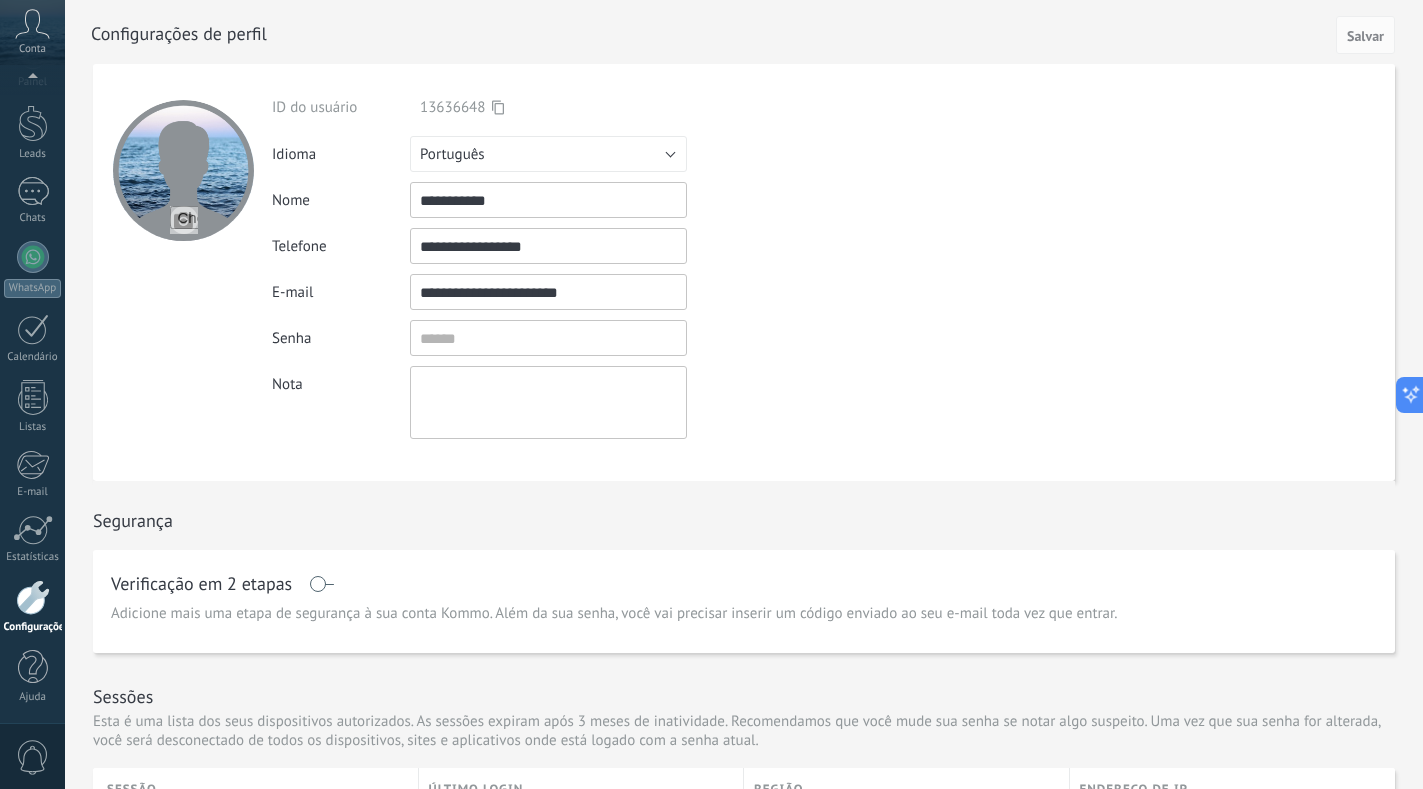 click on "**********" at bounding box center [548, 292] 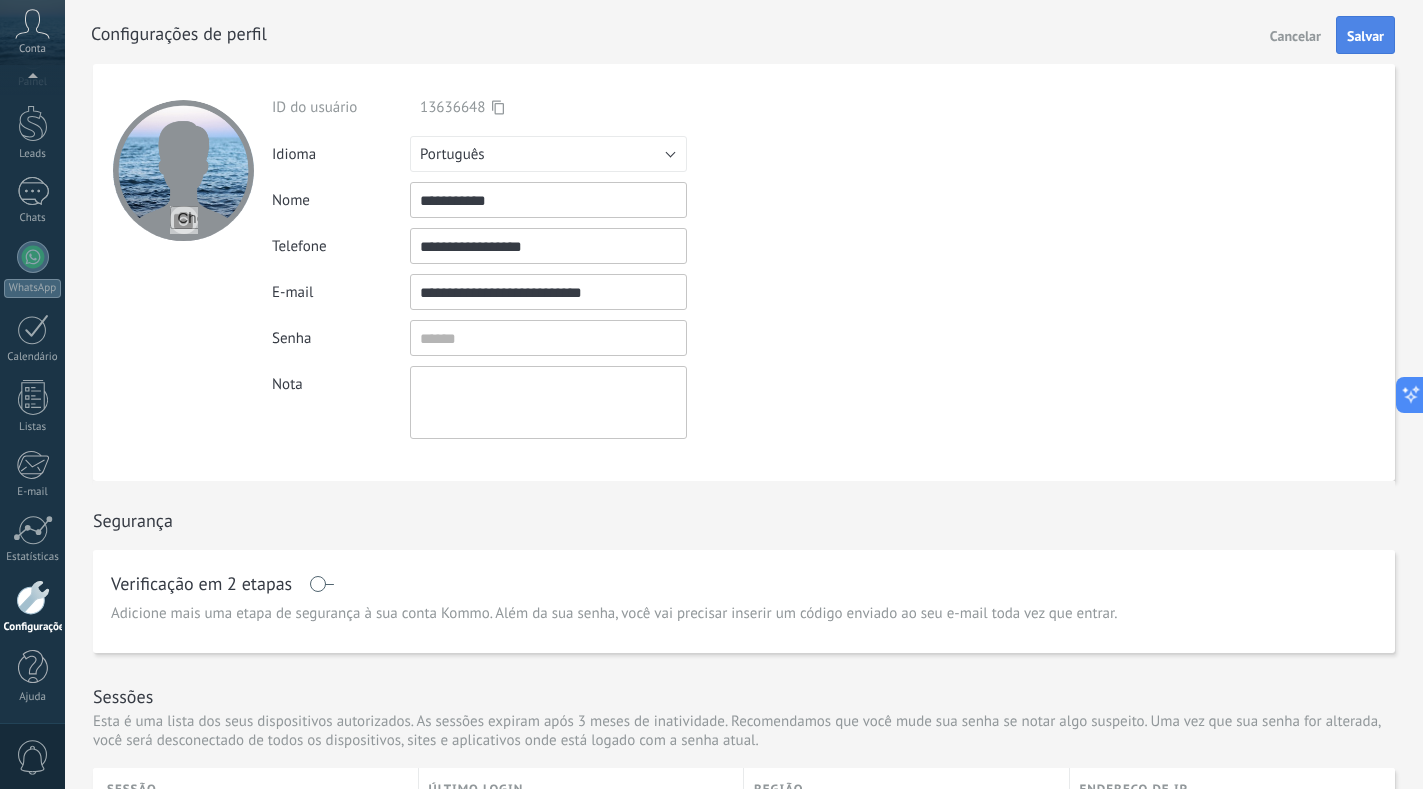 type on "**********" 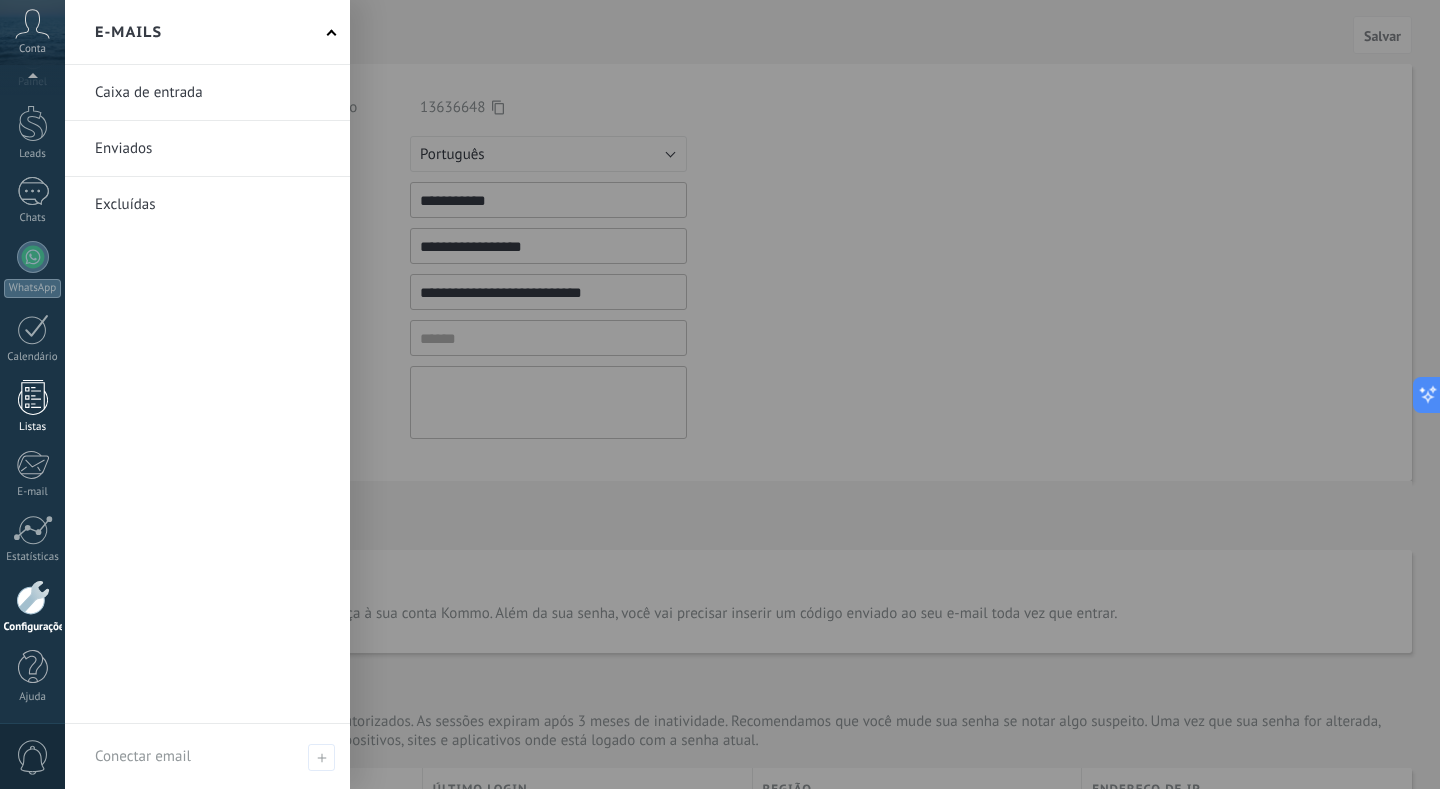 click at bounding box center (33, 397) 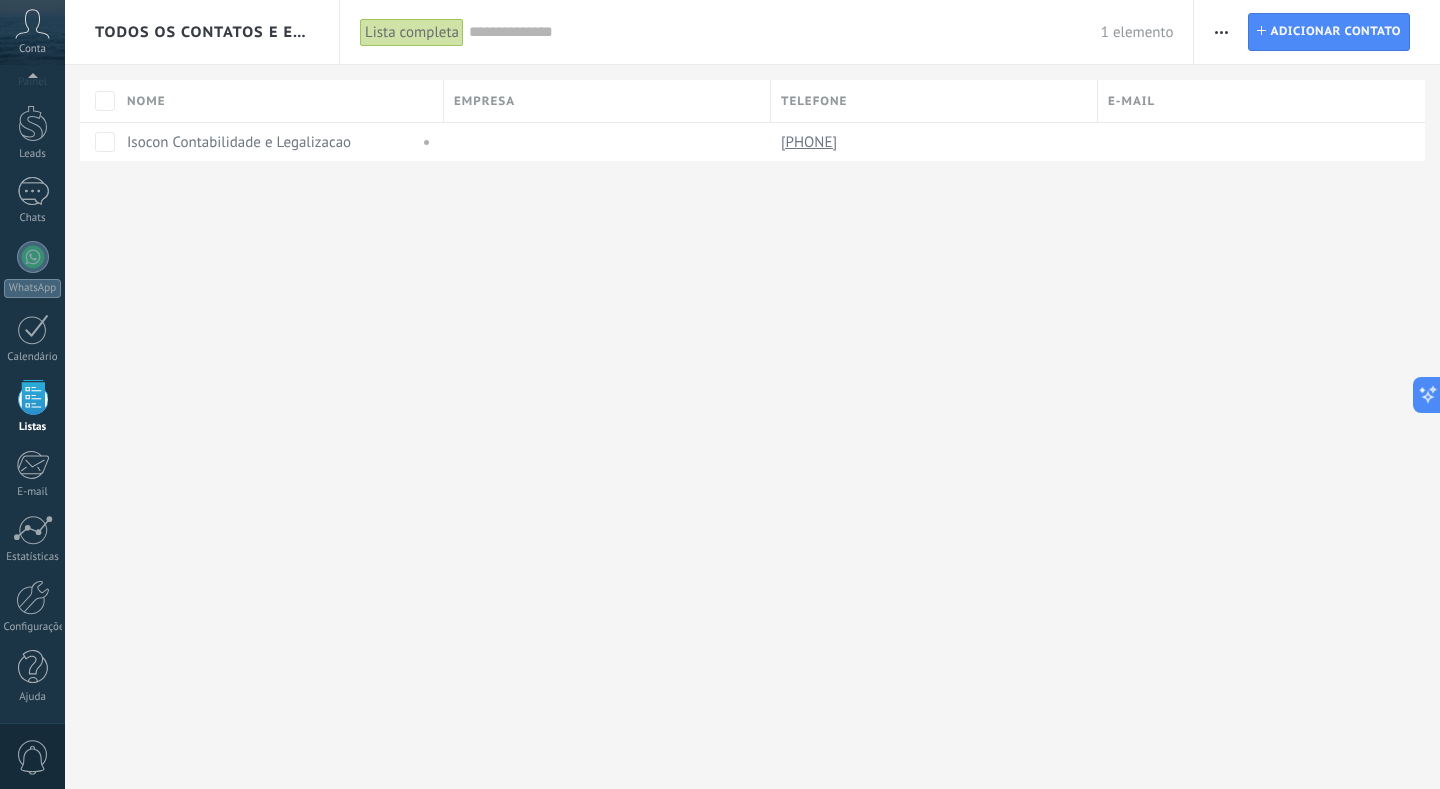 click on "Lista completa" at bounding box center (412, 32) 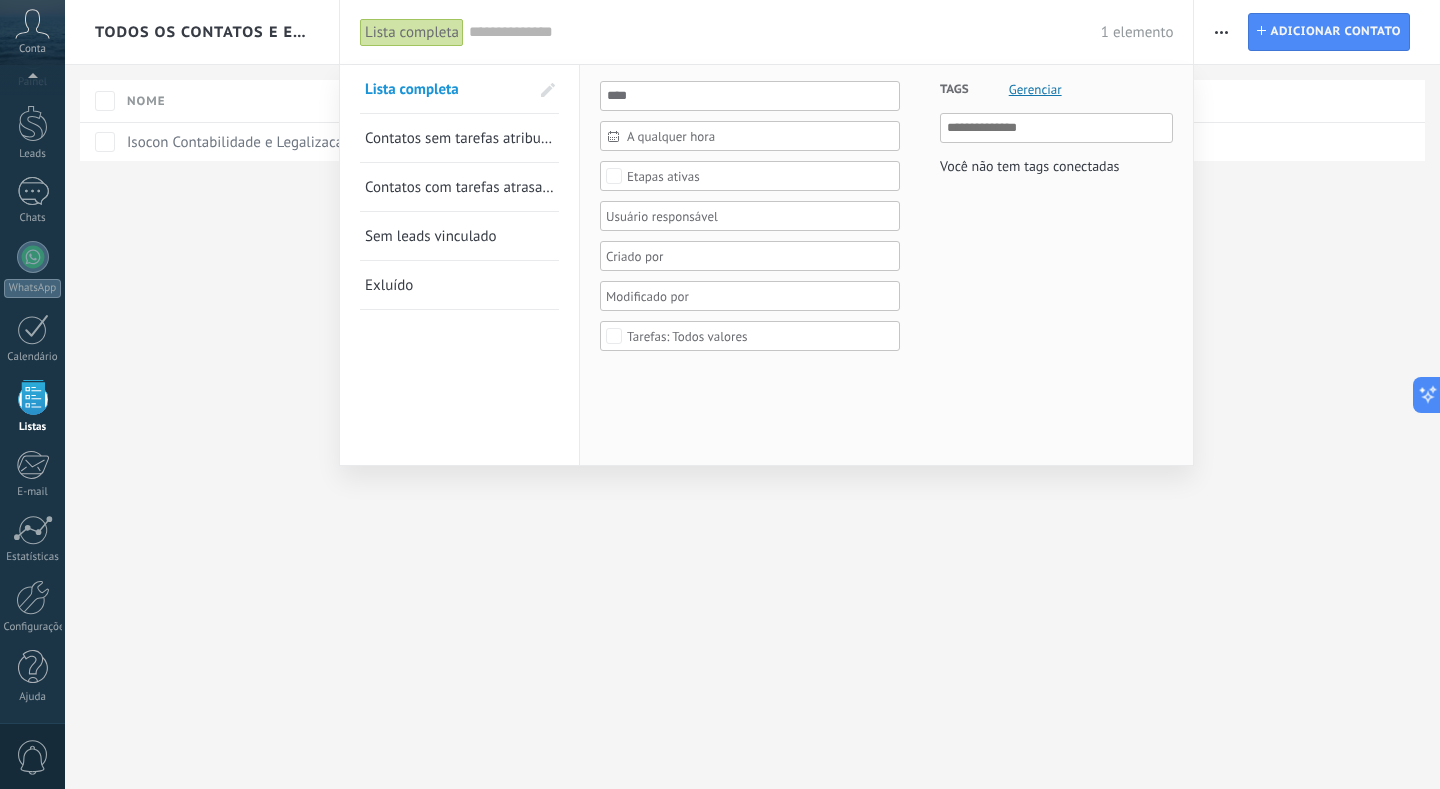 click at bounding box center (720, 394) 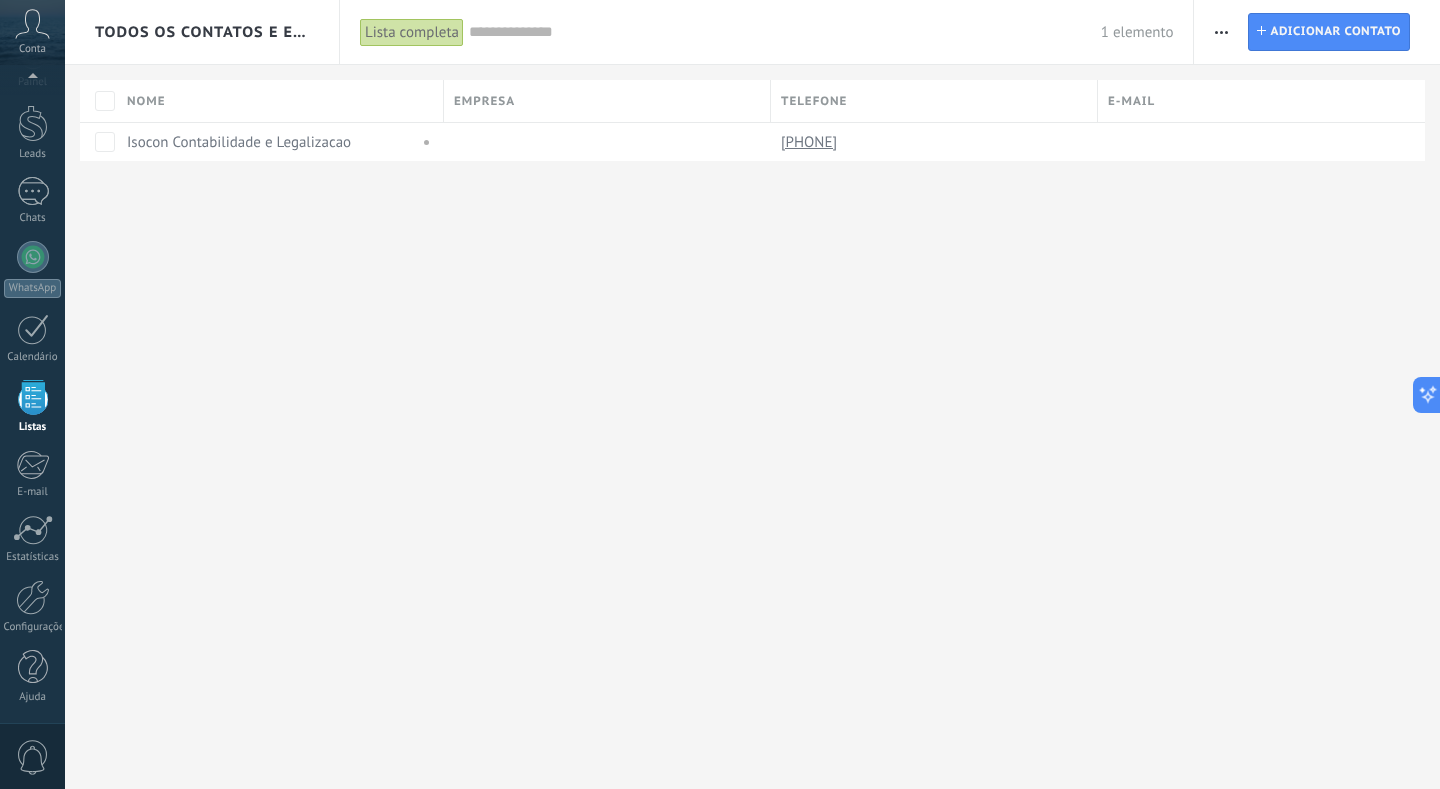 click at bounding box center (1221, 32) 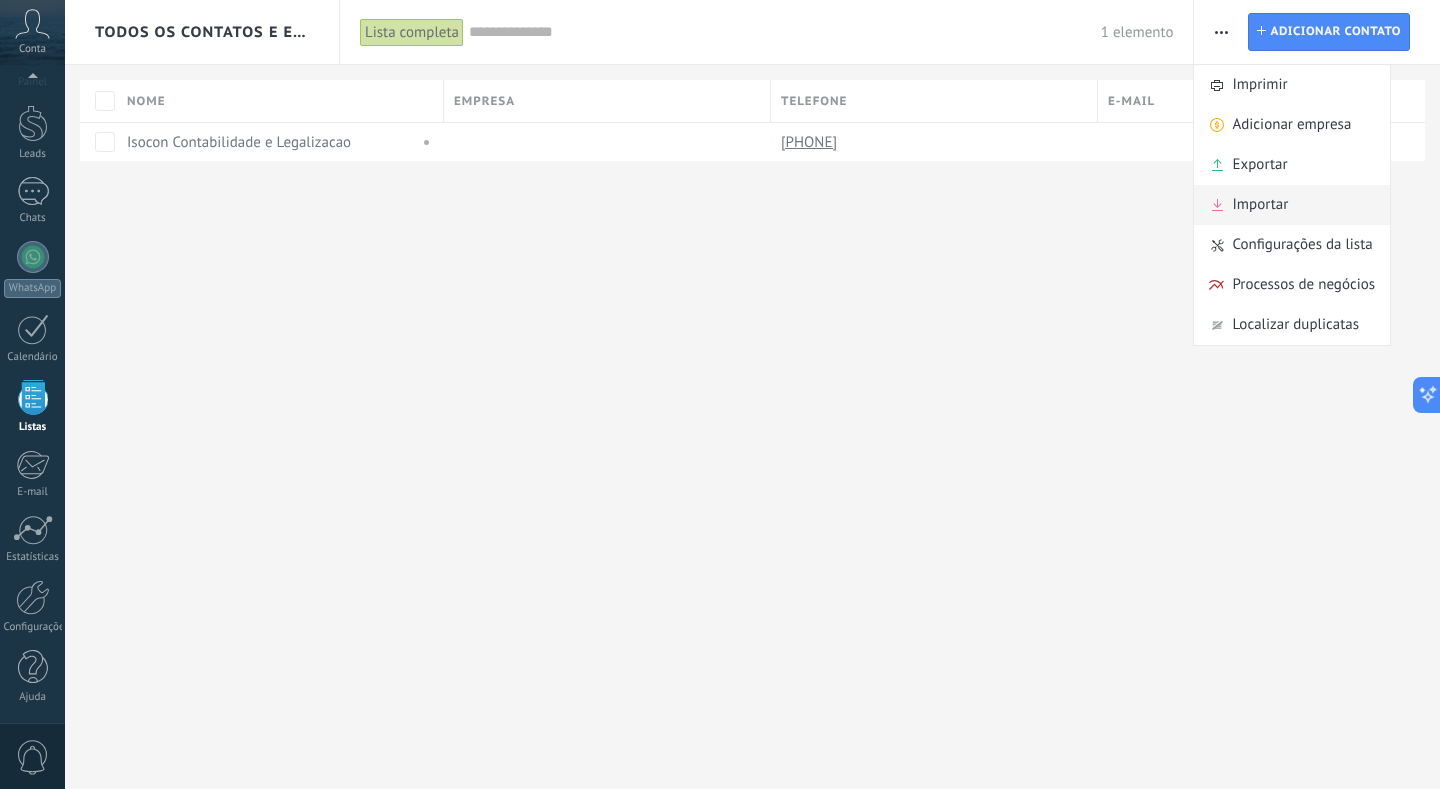 click on "Importar" at bounding box center [1260, 205] 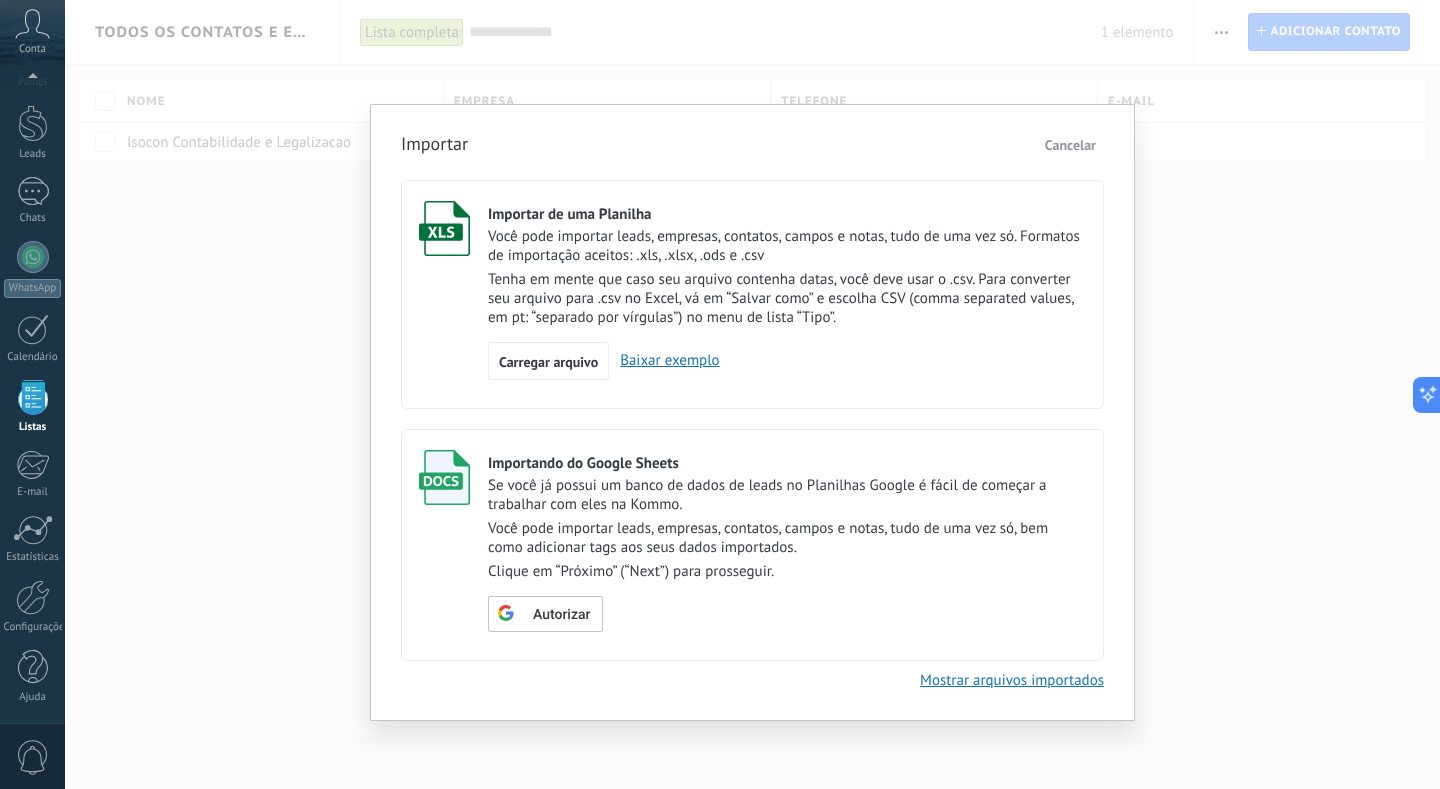 click on "Cancelar" at bounding box center (1070, 145) 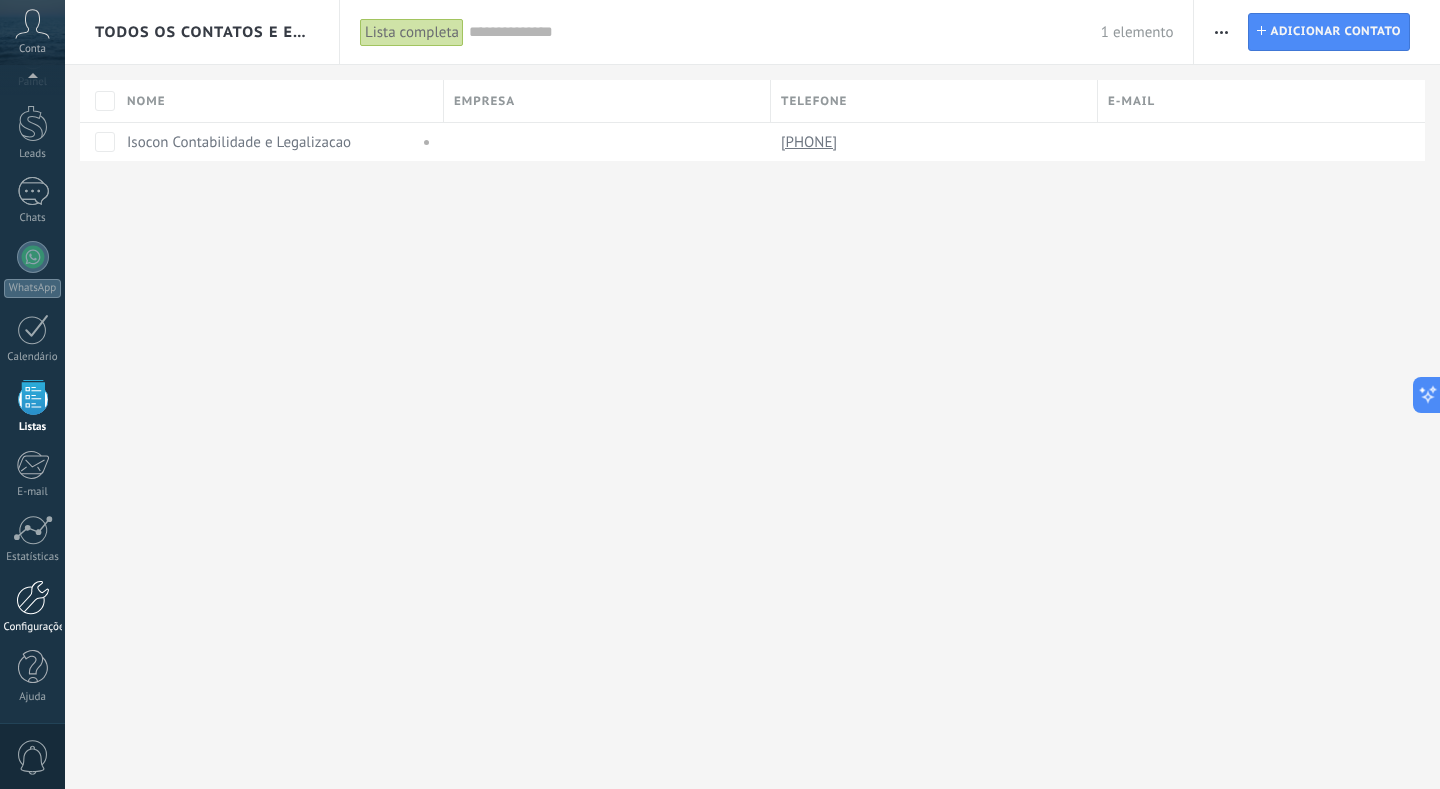 click at bounding box center (33, 597) 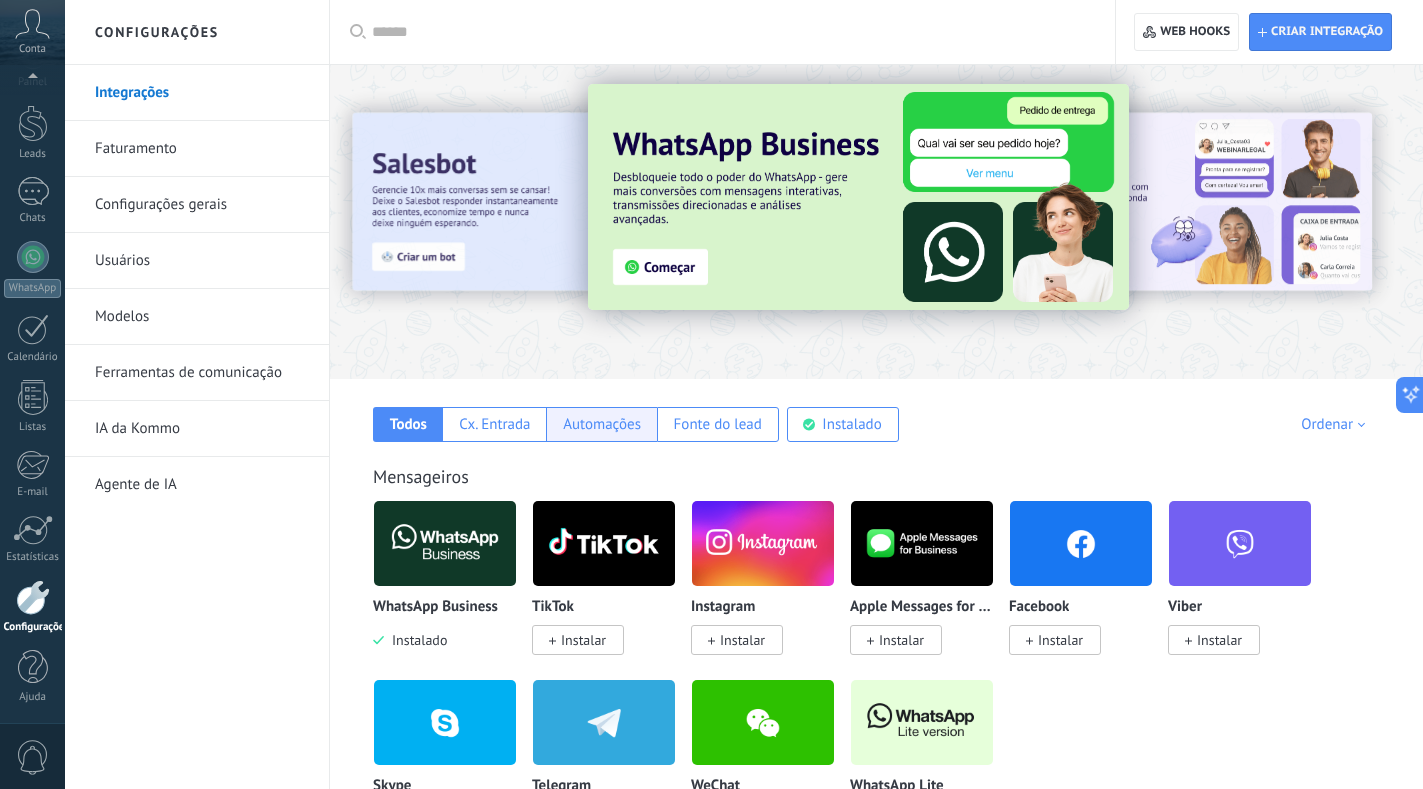 scroll, scrollTop: 0, scrollLeft: 0, axis: both 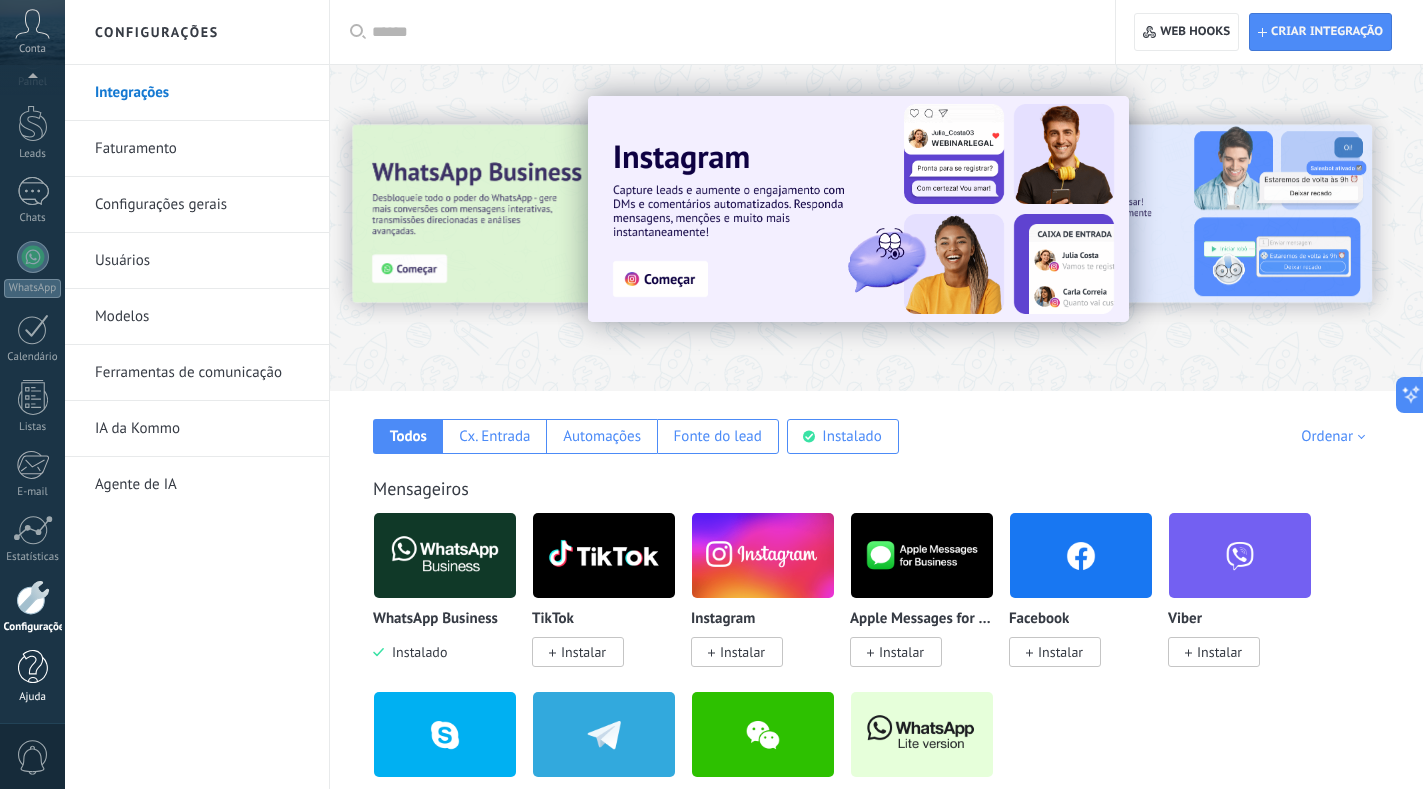 click at bounding box center [33, 667] 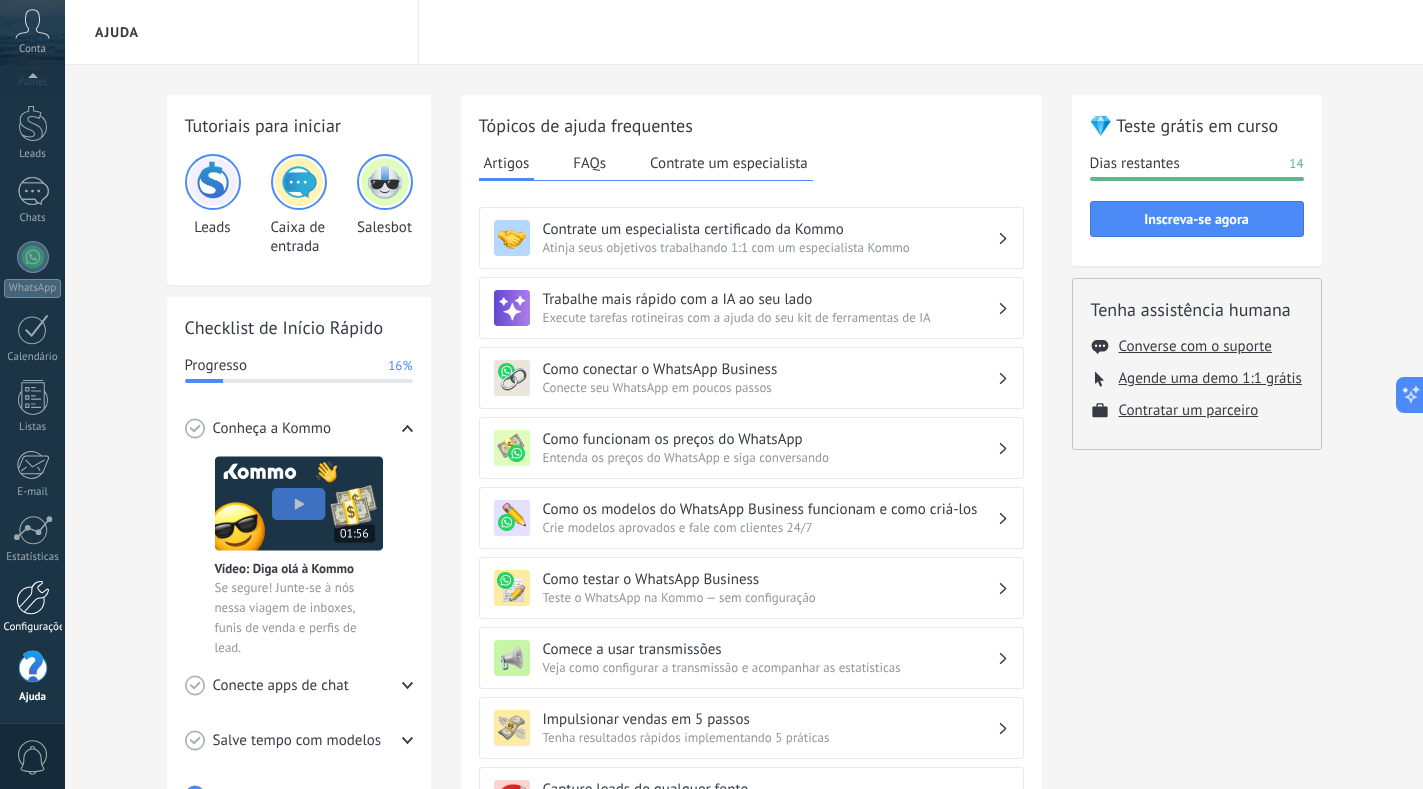 click on "Configurações" at bounding box center [32, 607] 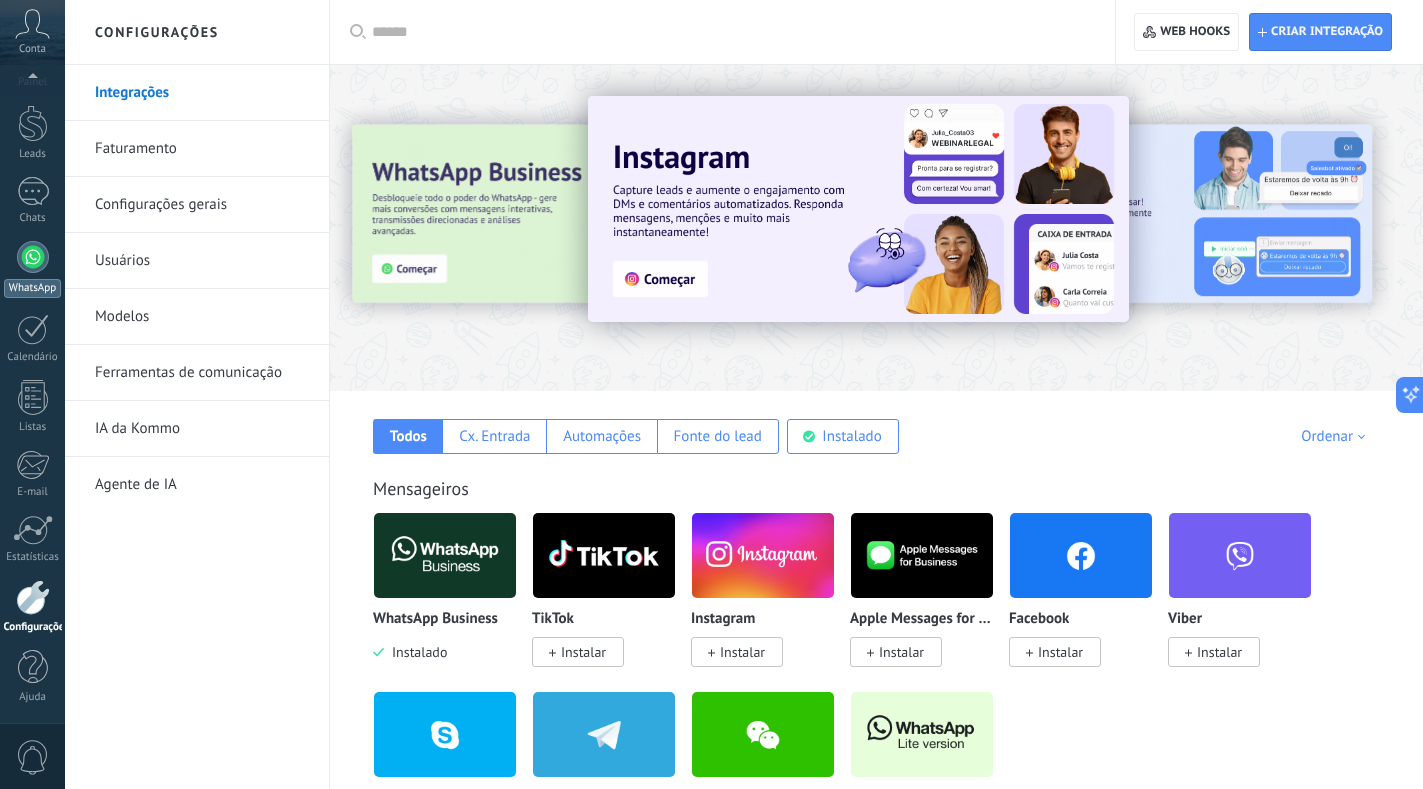 click at bounding box center [33, 257] 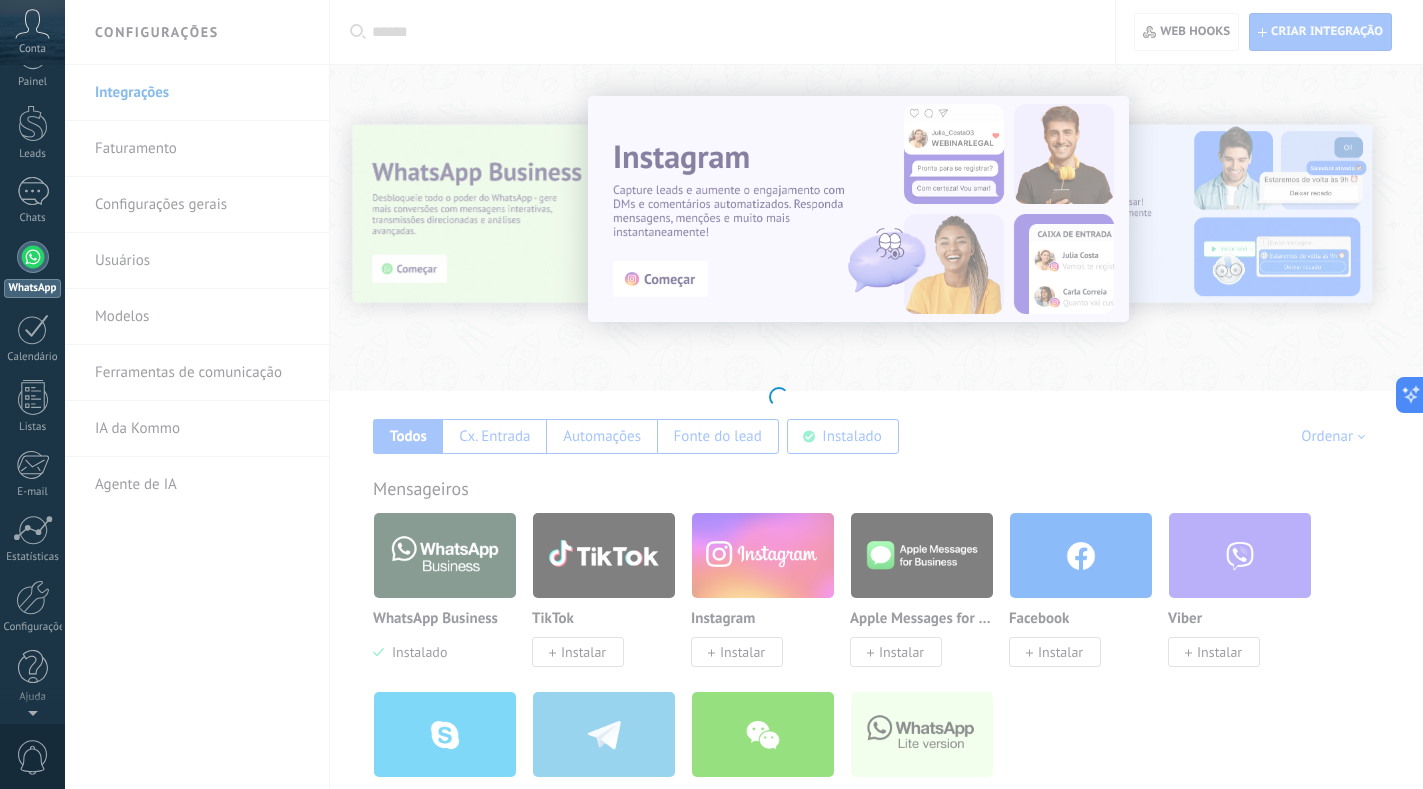 scroll, scrollTop: 0, scrollLeft: 0, axis: both 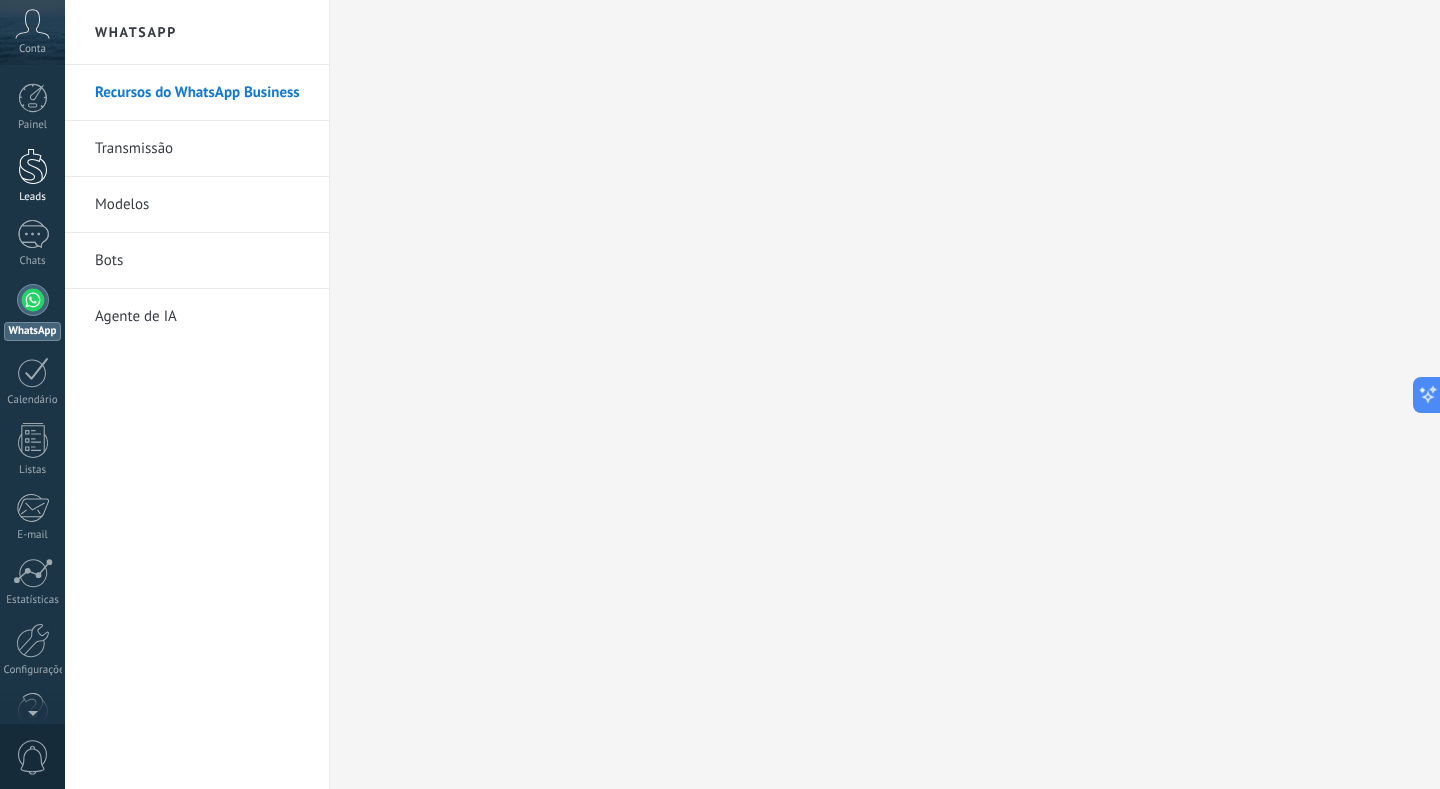 click at bounding box center (33, 166) 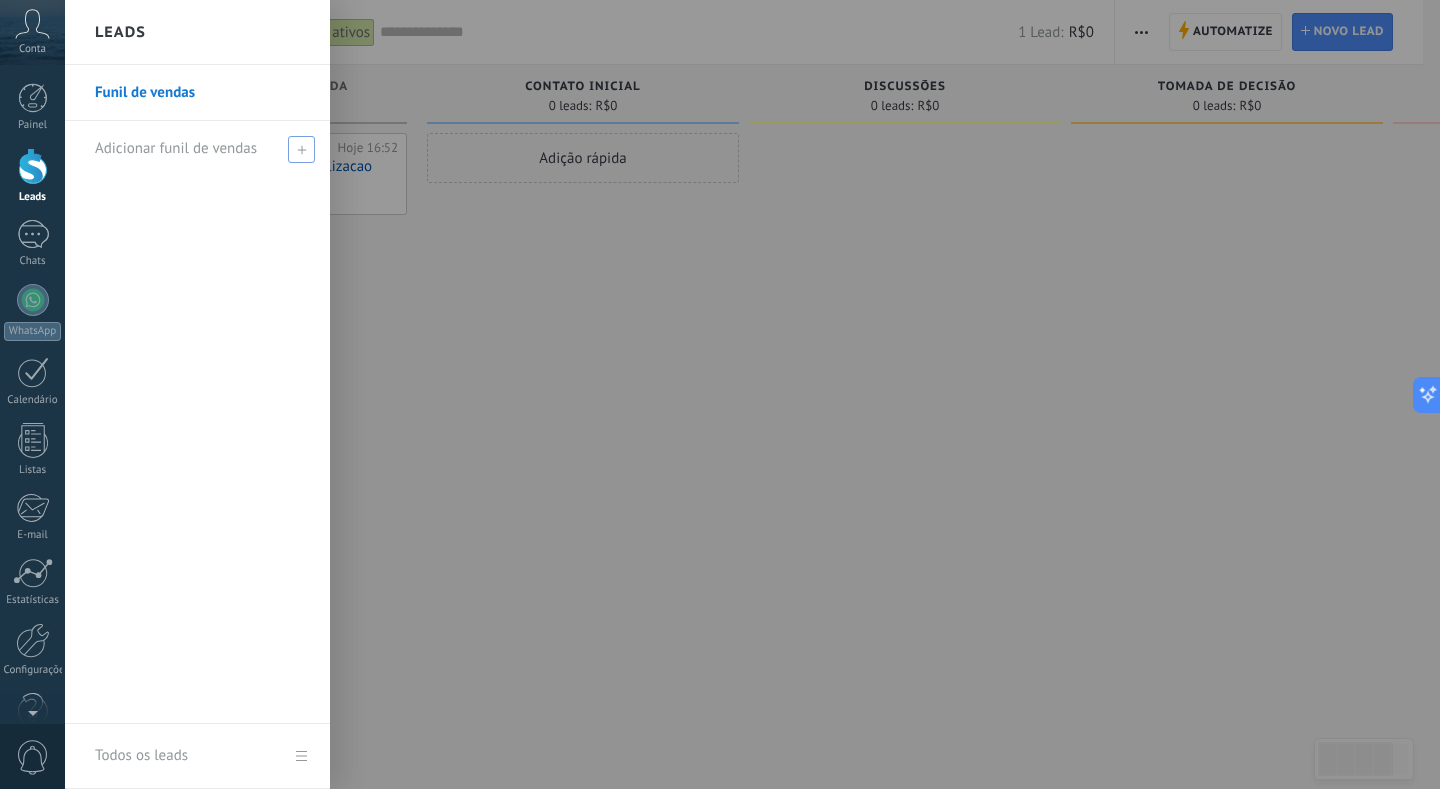 click 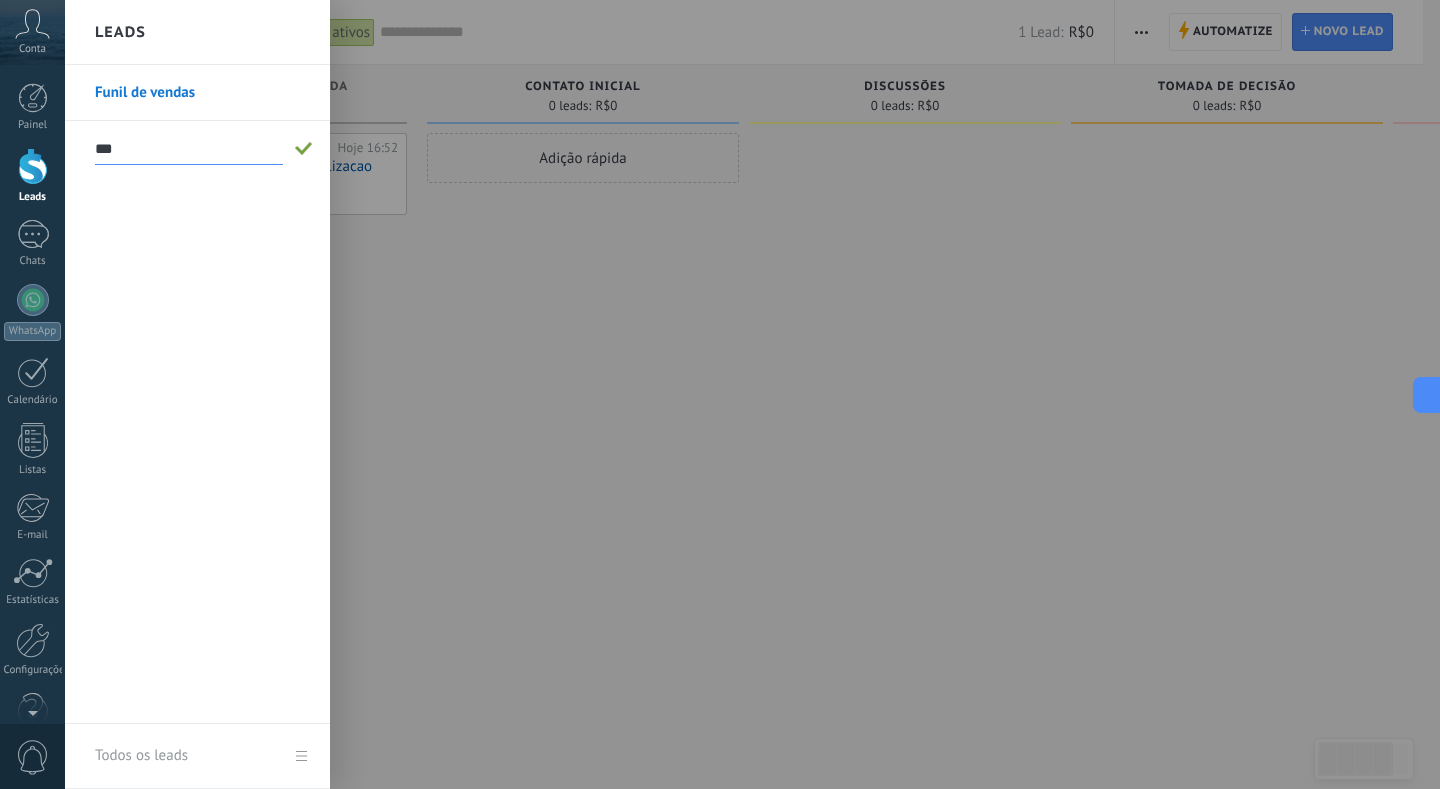 type on "***" 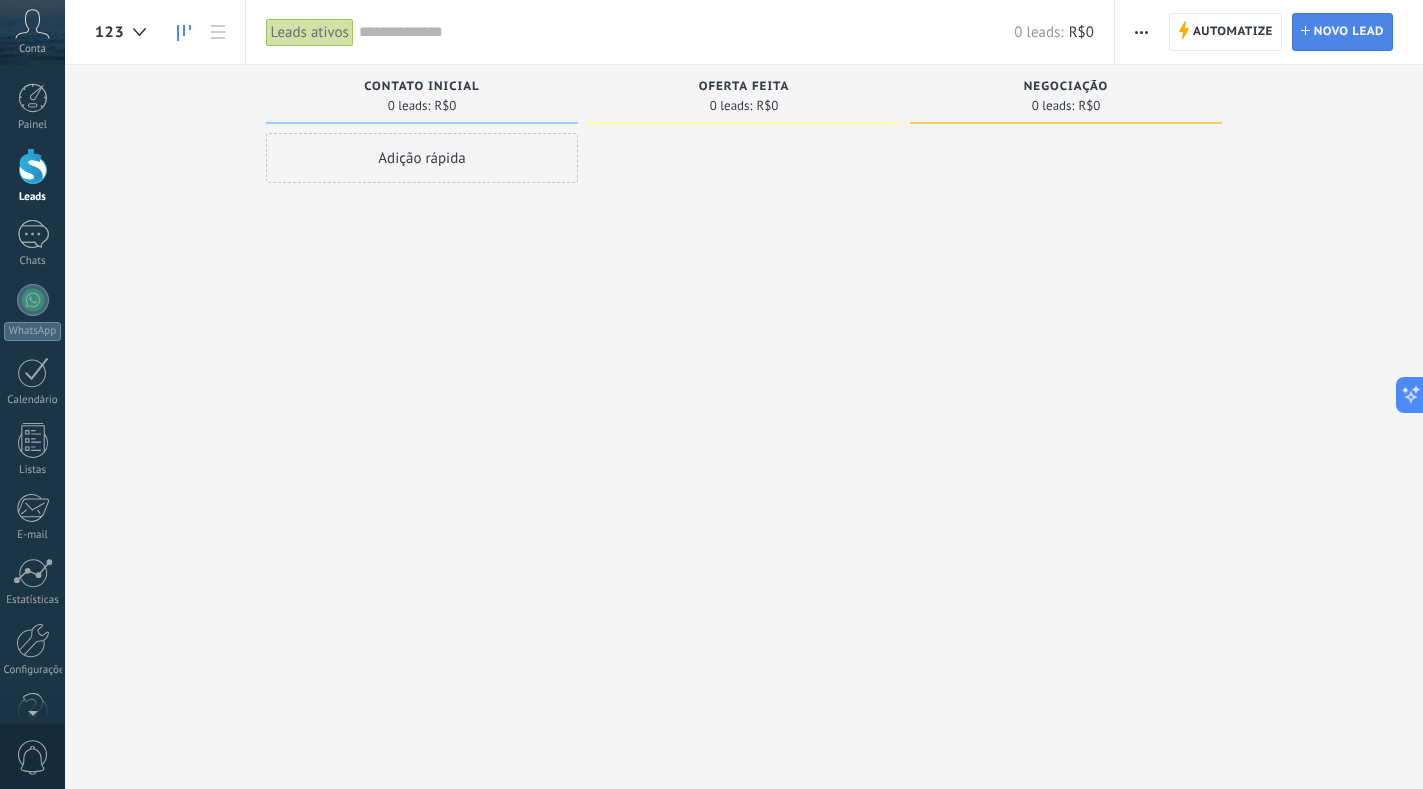 click on "Novo lead" at bounding box center [1349, 32] 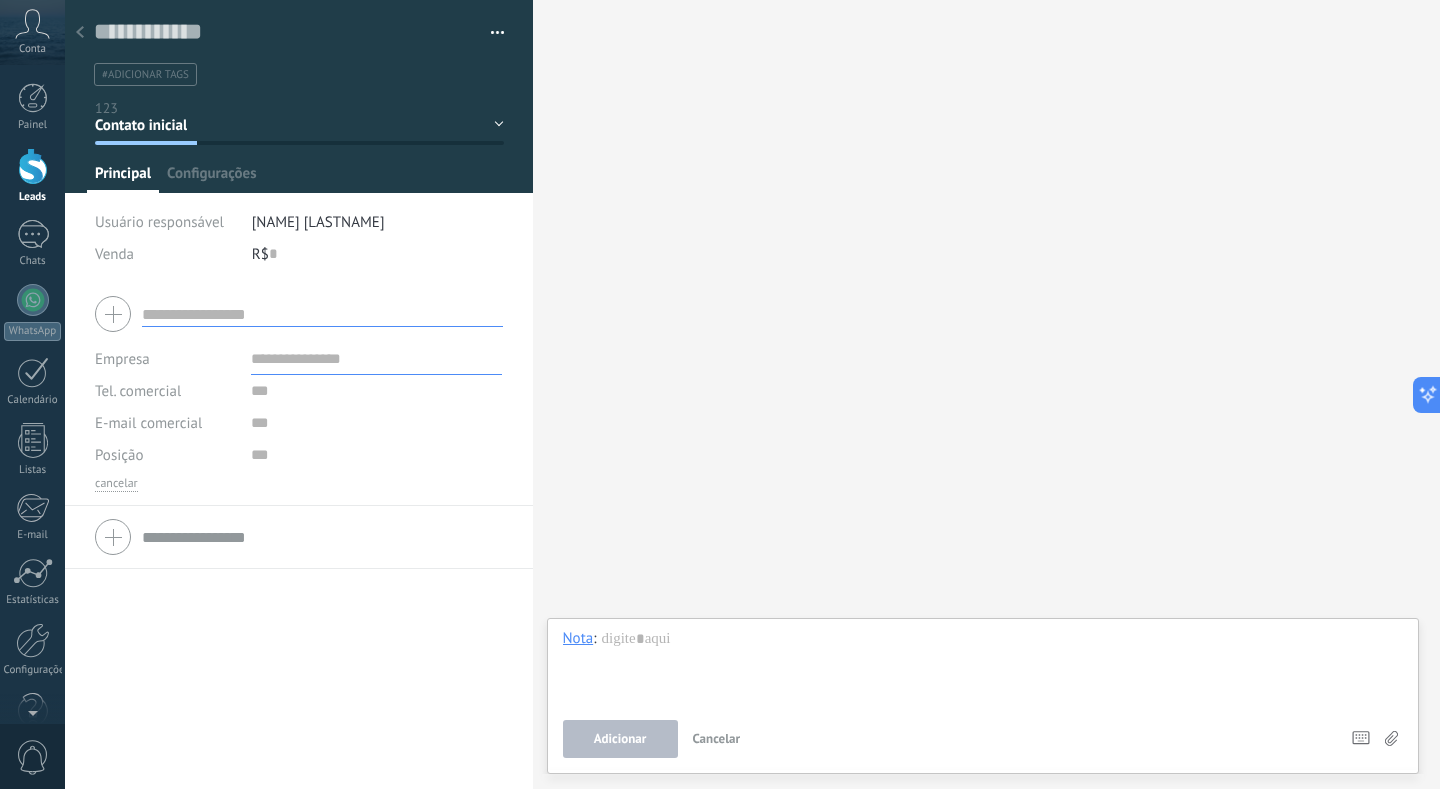 click on "Buscar Carregar mais Participantes:  0 Adicionar membro Bots:  0" at bounding box center (987, 394) 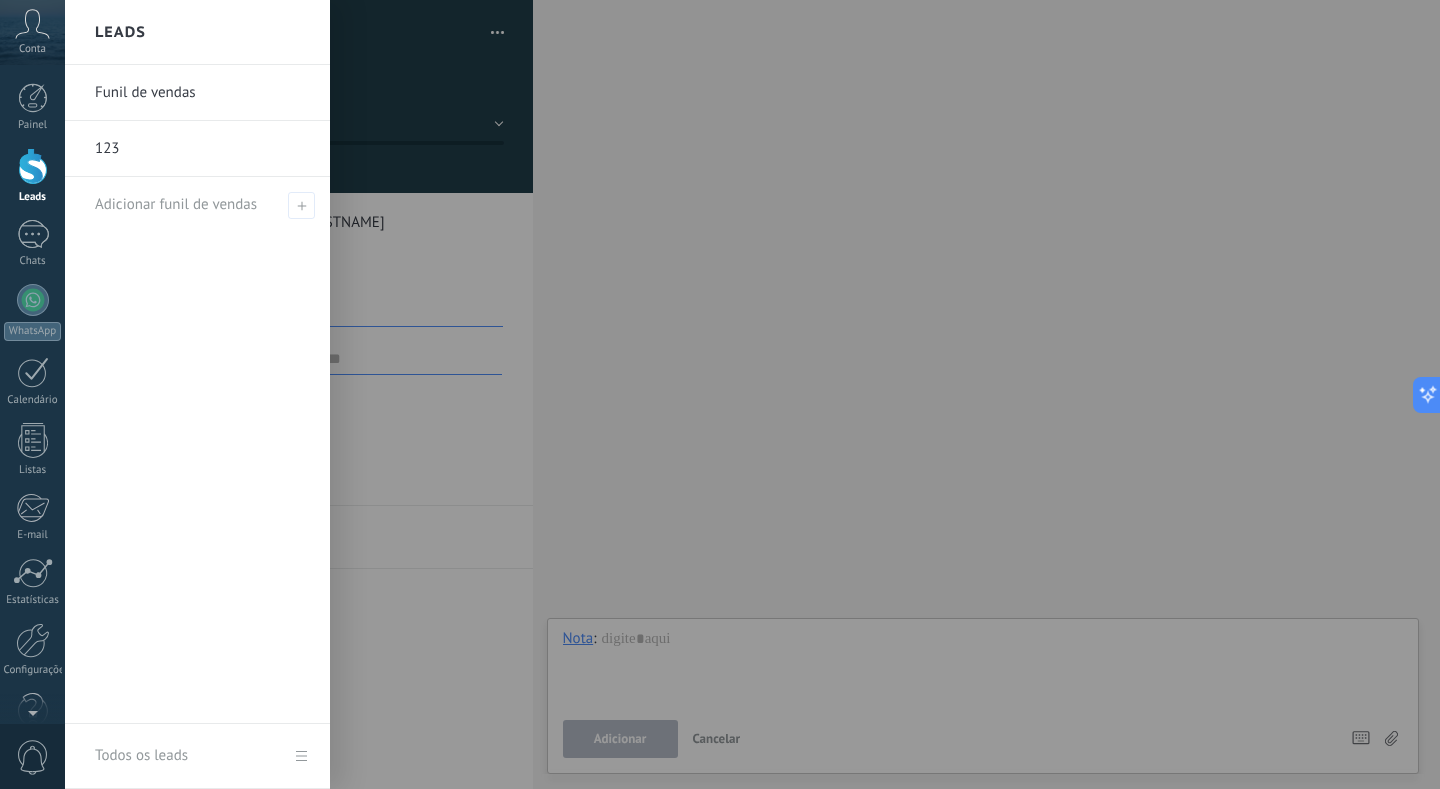 click at bounding box center [33, 166] 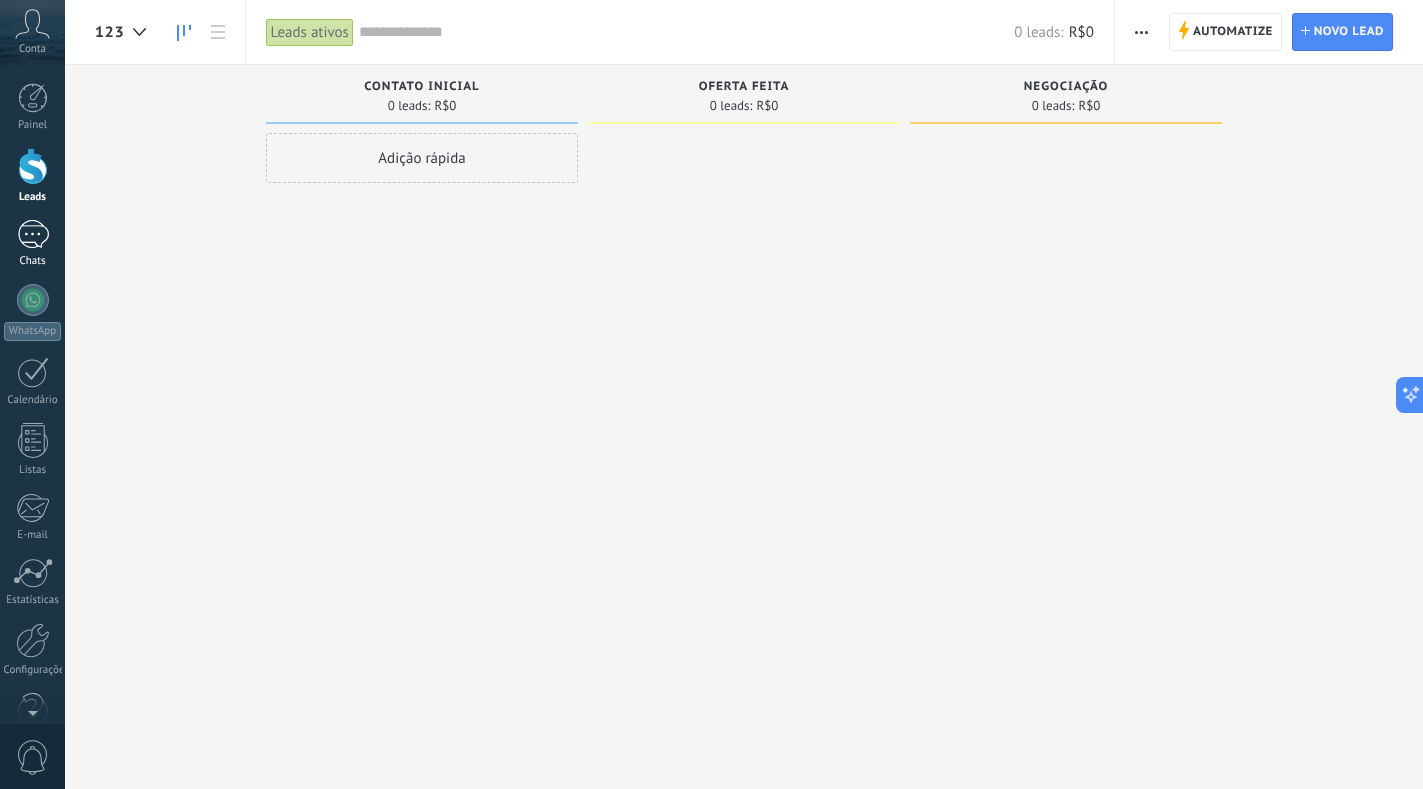 click at bounding box center (33, 234) 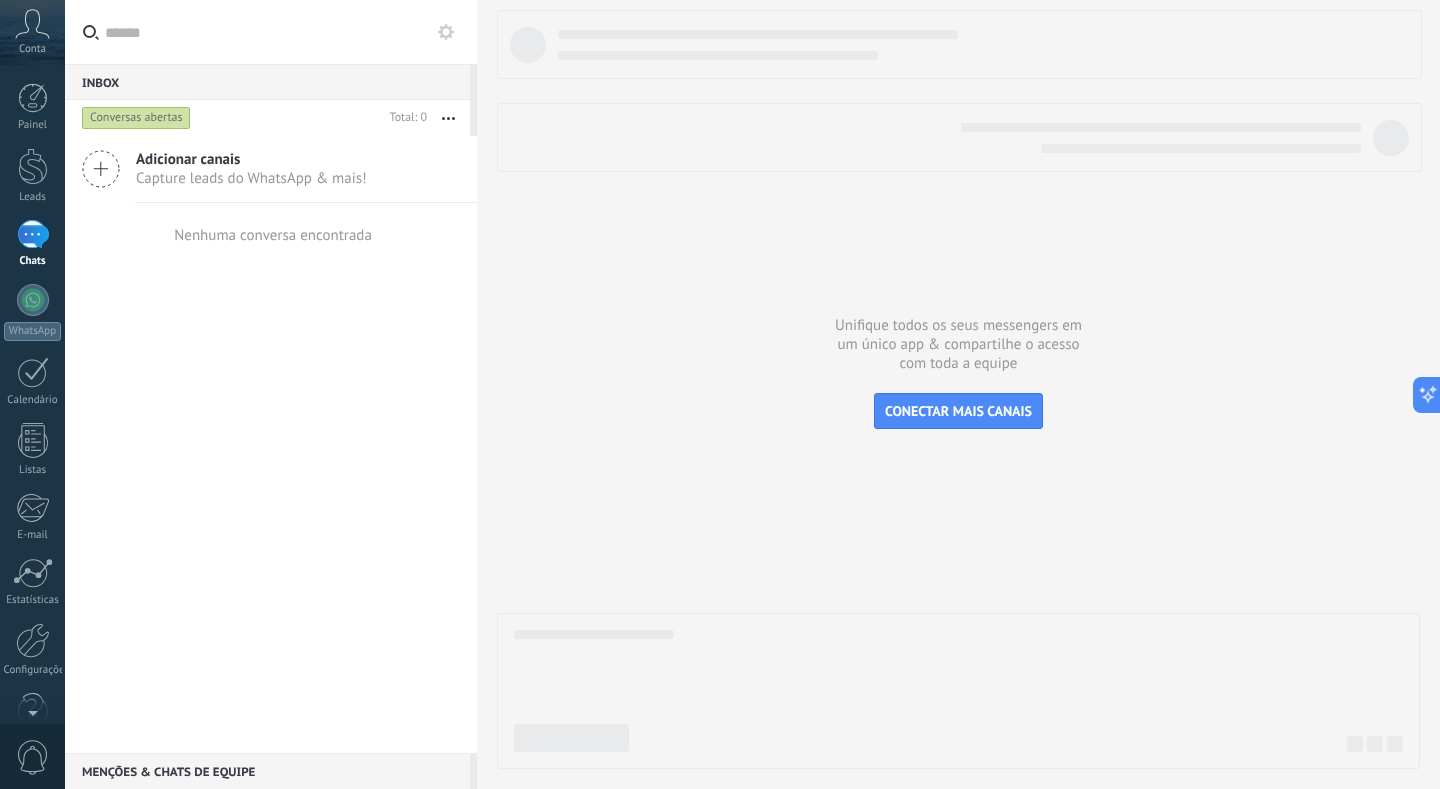 click 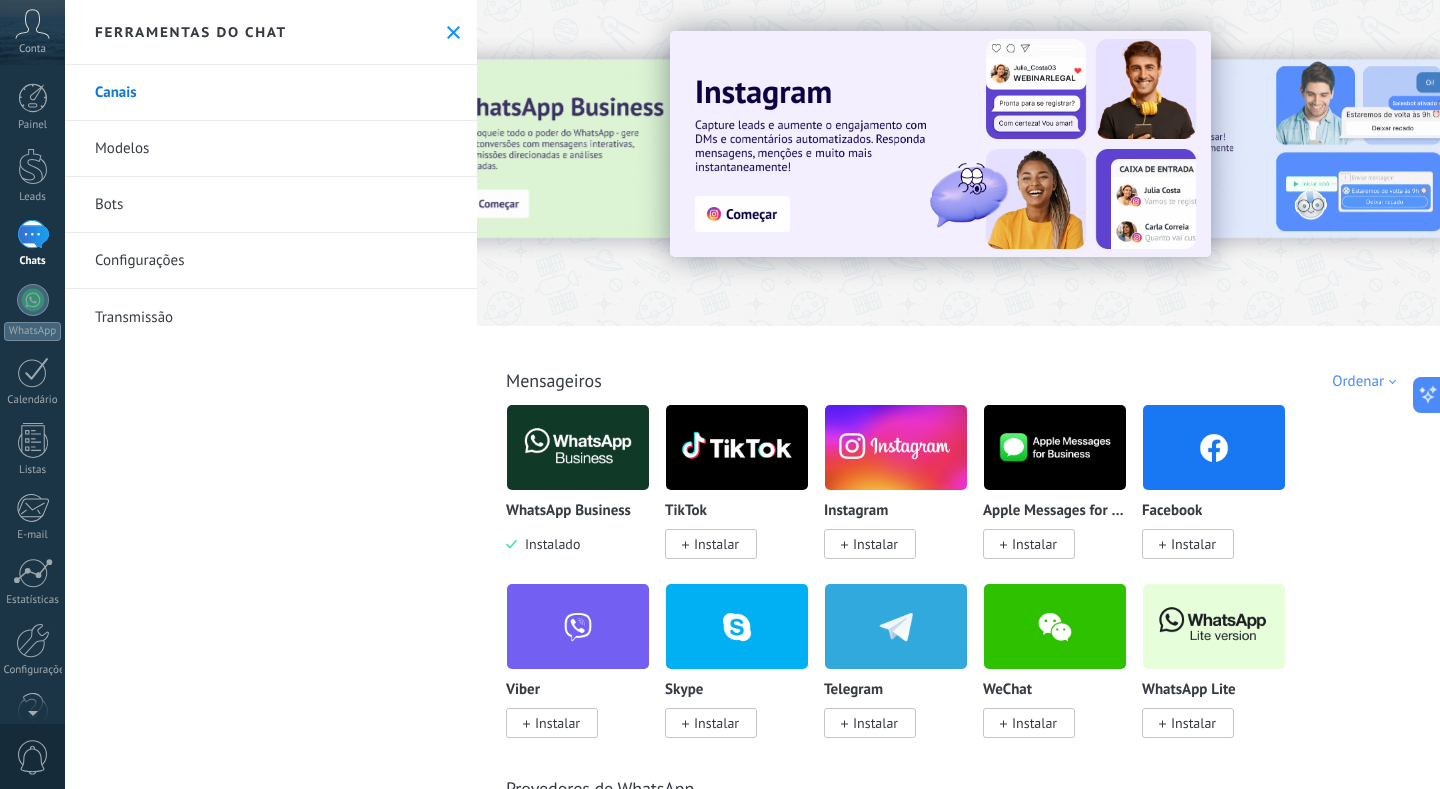 click at bounding box center [578, 447] 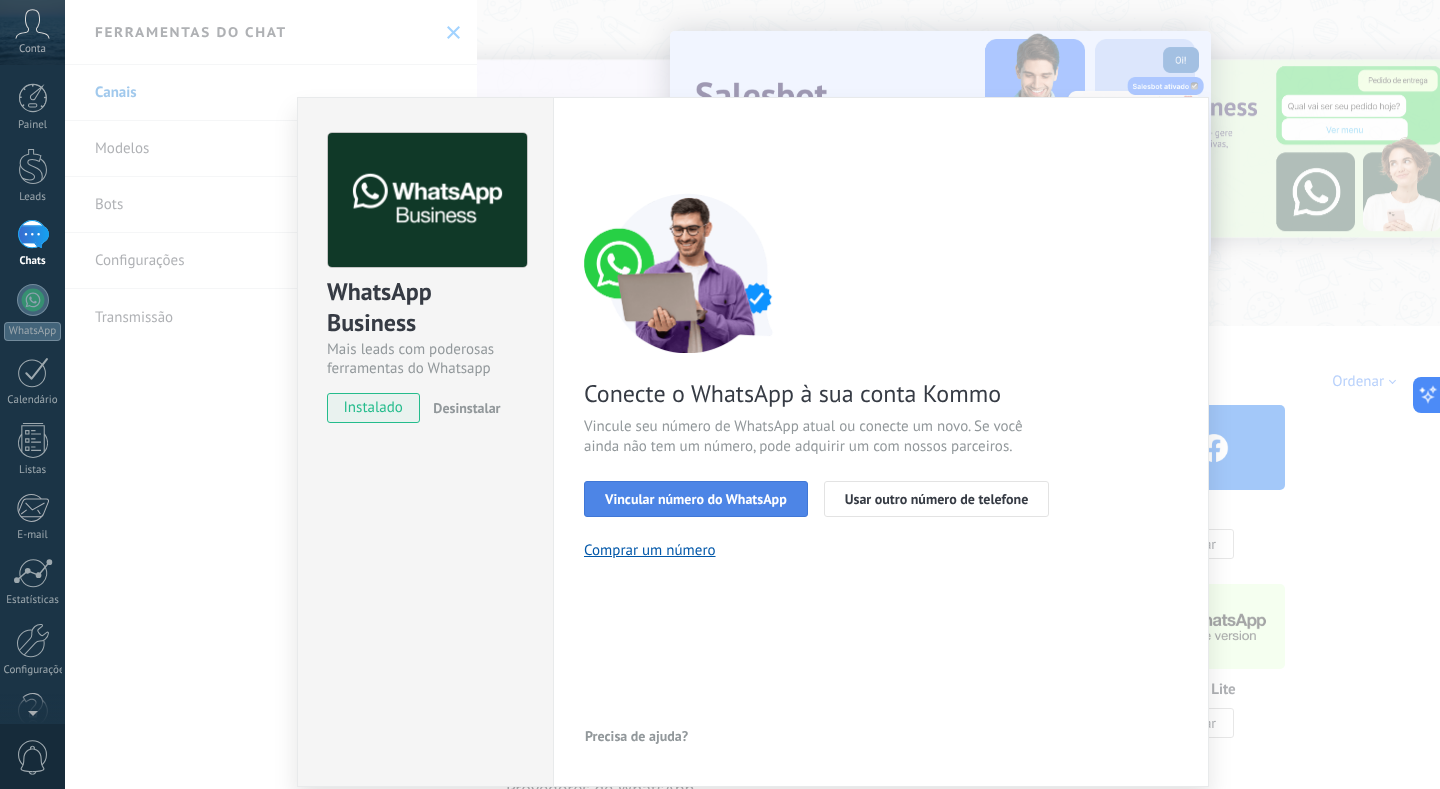 click on "Vincular número do WhatsApp" at bounding box center (696, 499) 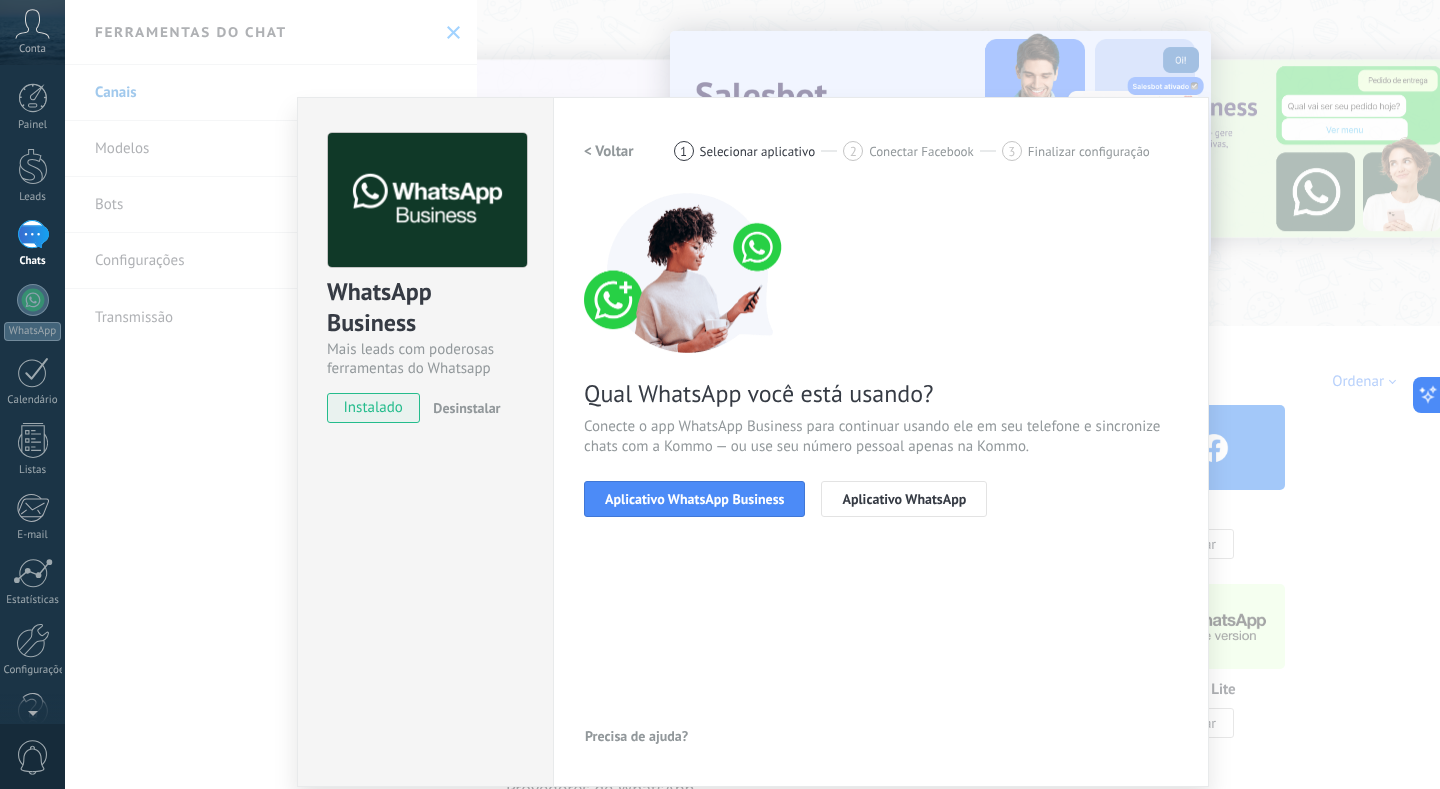 click on "Aplicativo WhatsApp Business" at bounding box center (694, 499) 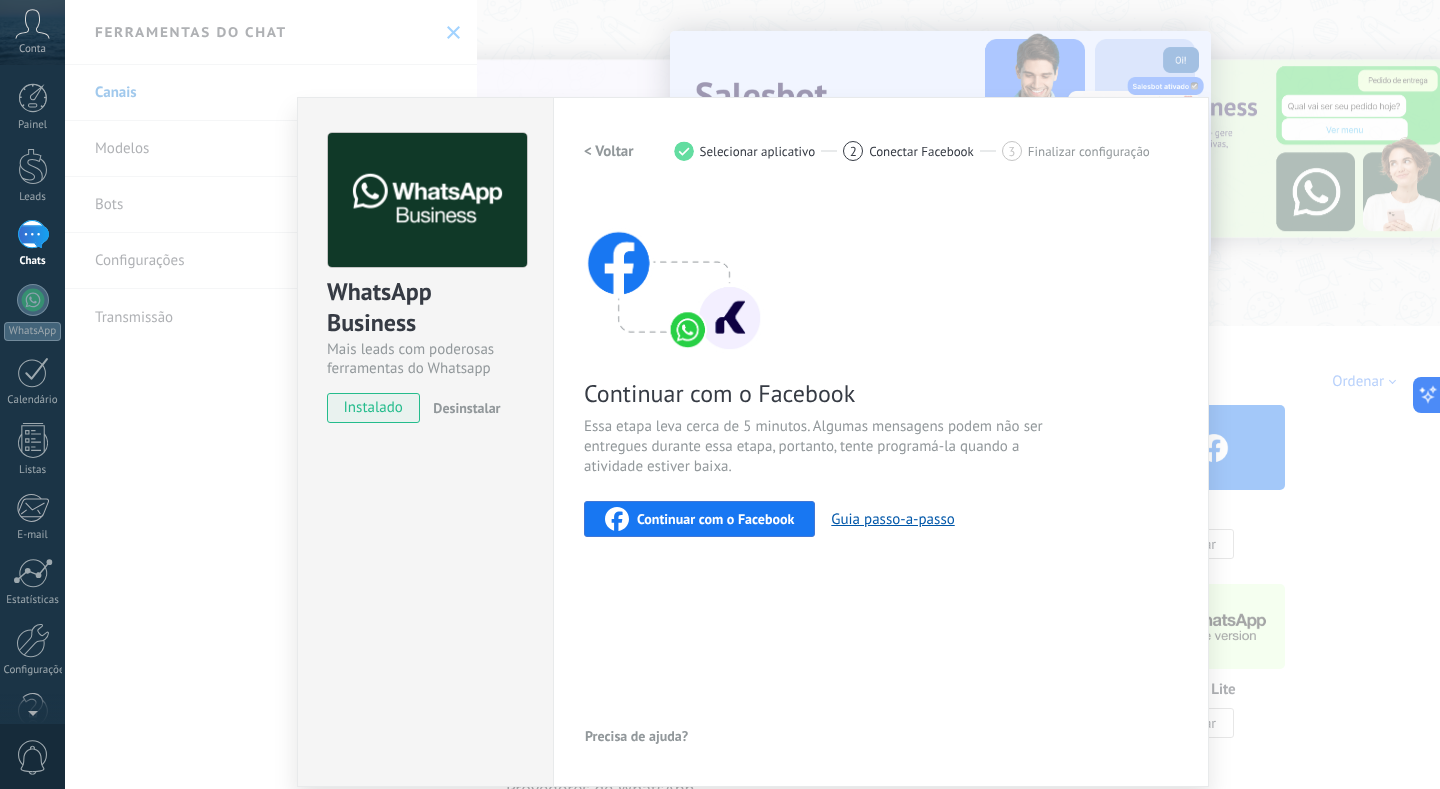 click on "Continuar com o Facebook" at bounding box center (715, 519) 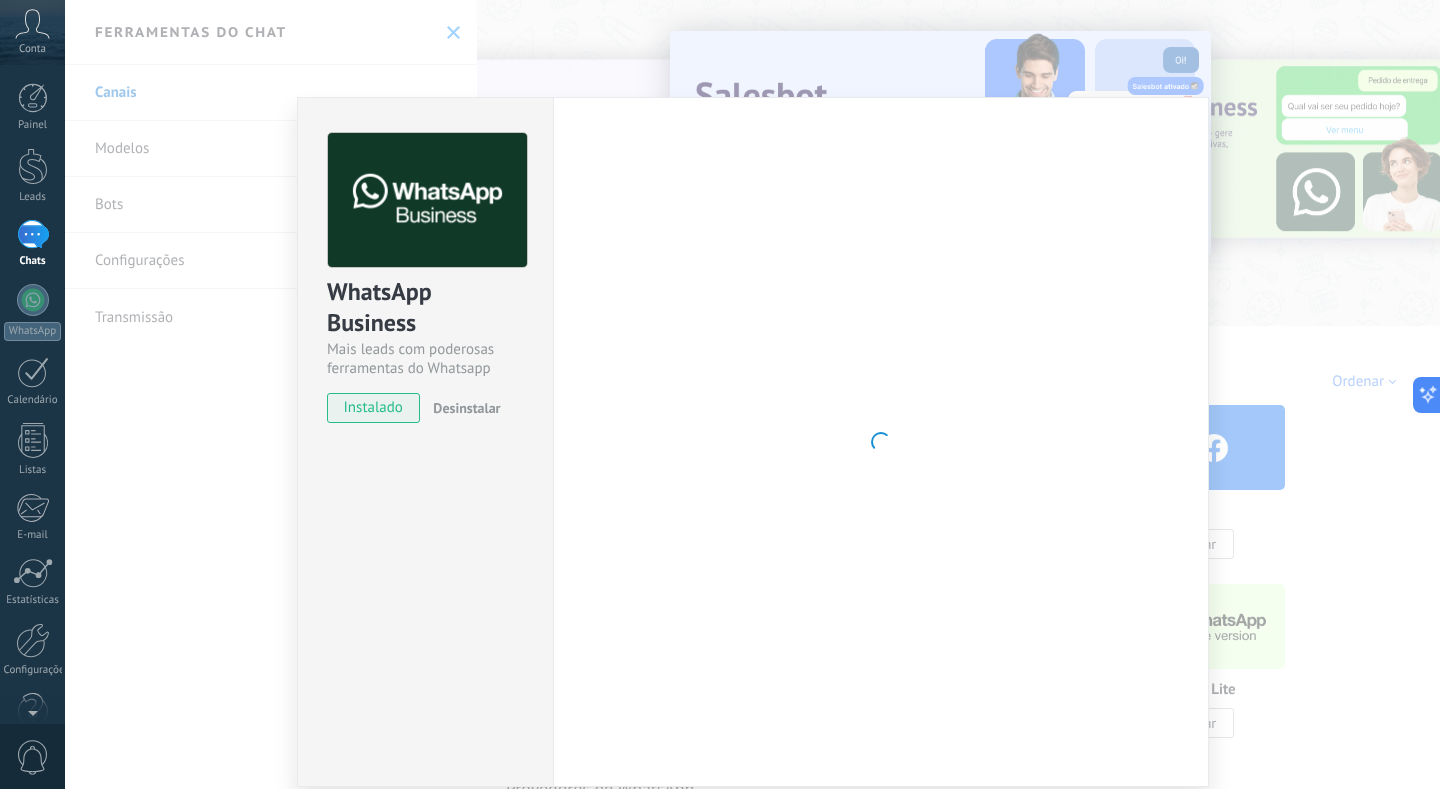 click on "WhatsApp Business Mais leads com poderosas ferramentas do Whatsapp instalado Desinstalar Configurações Autorização Esta aba registra os usuários que permitiram acesso à esta conta. Se você quiser remover a possibilidade de um usuário de enviar solicitações para a conta em relação a esta integração, você pode revogar o acesso. Se o acesso de todos os usuários for revogado, a integração parará de funcionar. Este app está instalado, mas ninguém concedeu acesso ainda. WhatsApp Cloud API Mais _:  Salvar < Voltar 1 Selecionar aplicativo 2 Conectar Facebook 3 Finalizar configuração Continuar com o Facebook Essa etapa leva cerca de 5 minutos. Algumas mensagens podem não ser entregues durante essa etapa, portanto, tente programá-la quando a atividade estiver baixa. Continuar com o Facebook Guia passo-a-passo Precisa de ajuda?" at bounding box center (752, 394) 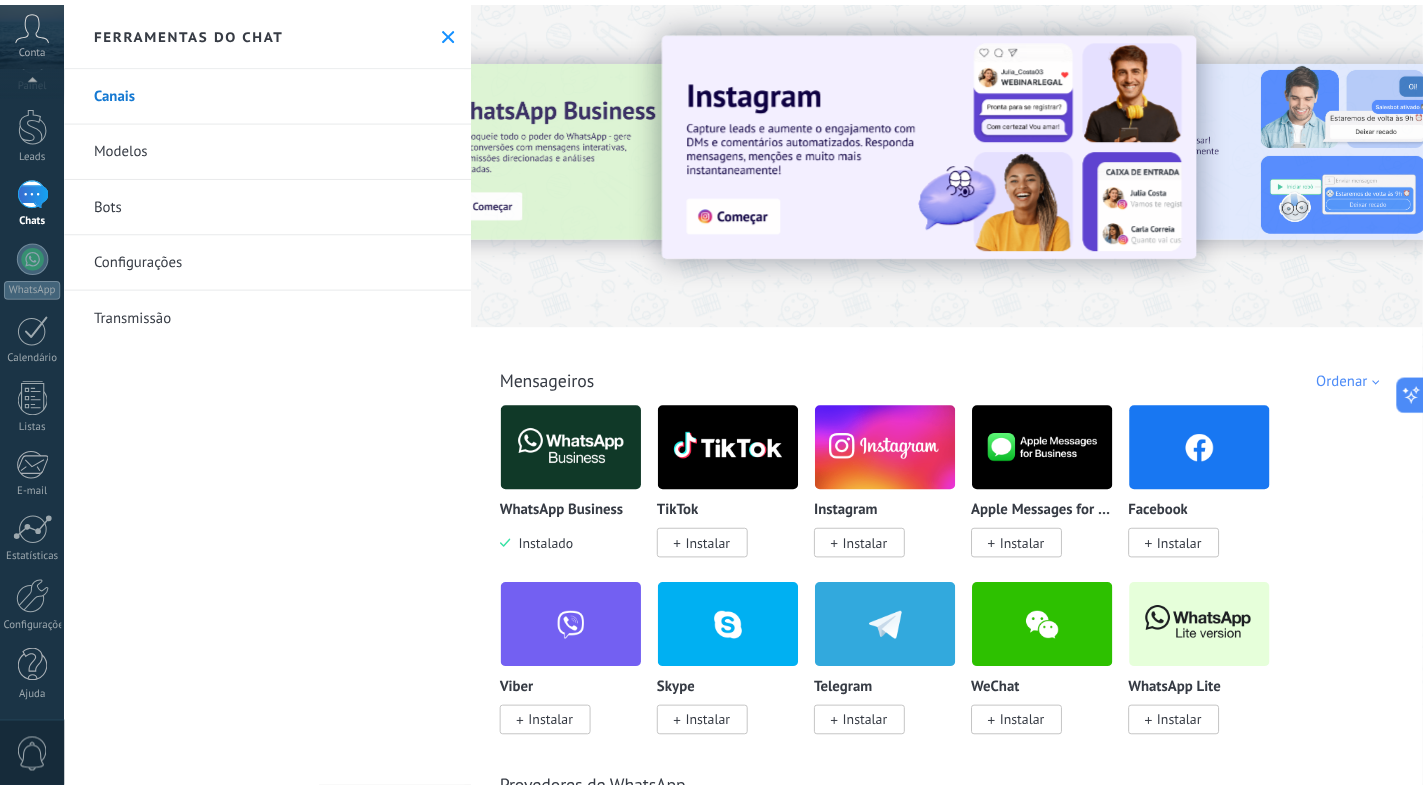 scroll, scrollTop: 0, scrollLeft: 0, axis: both 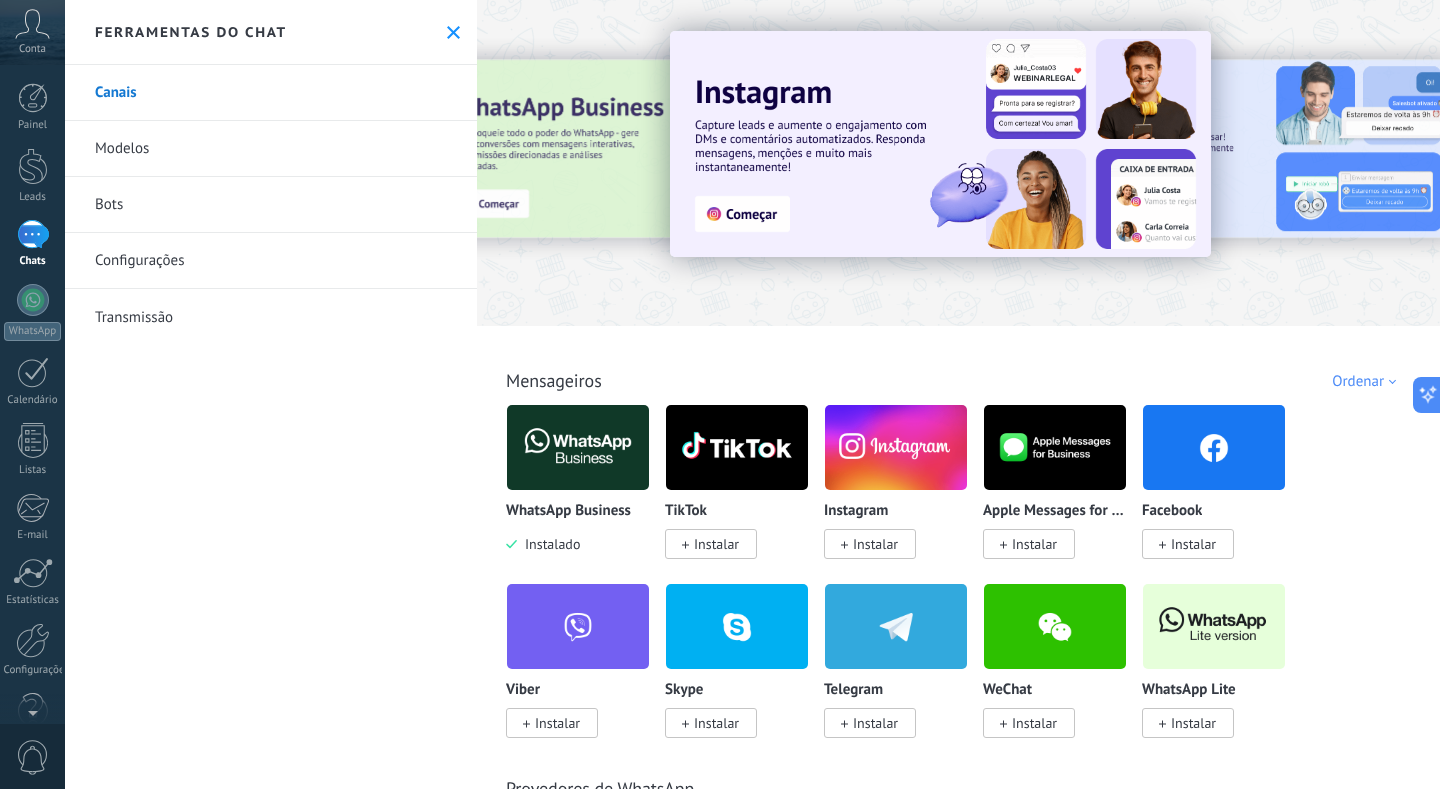 drag, startPoint x: 451, startPoint y: 32, endPoint x: 587, endPoint y: 37, distance: 136.09187 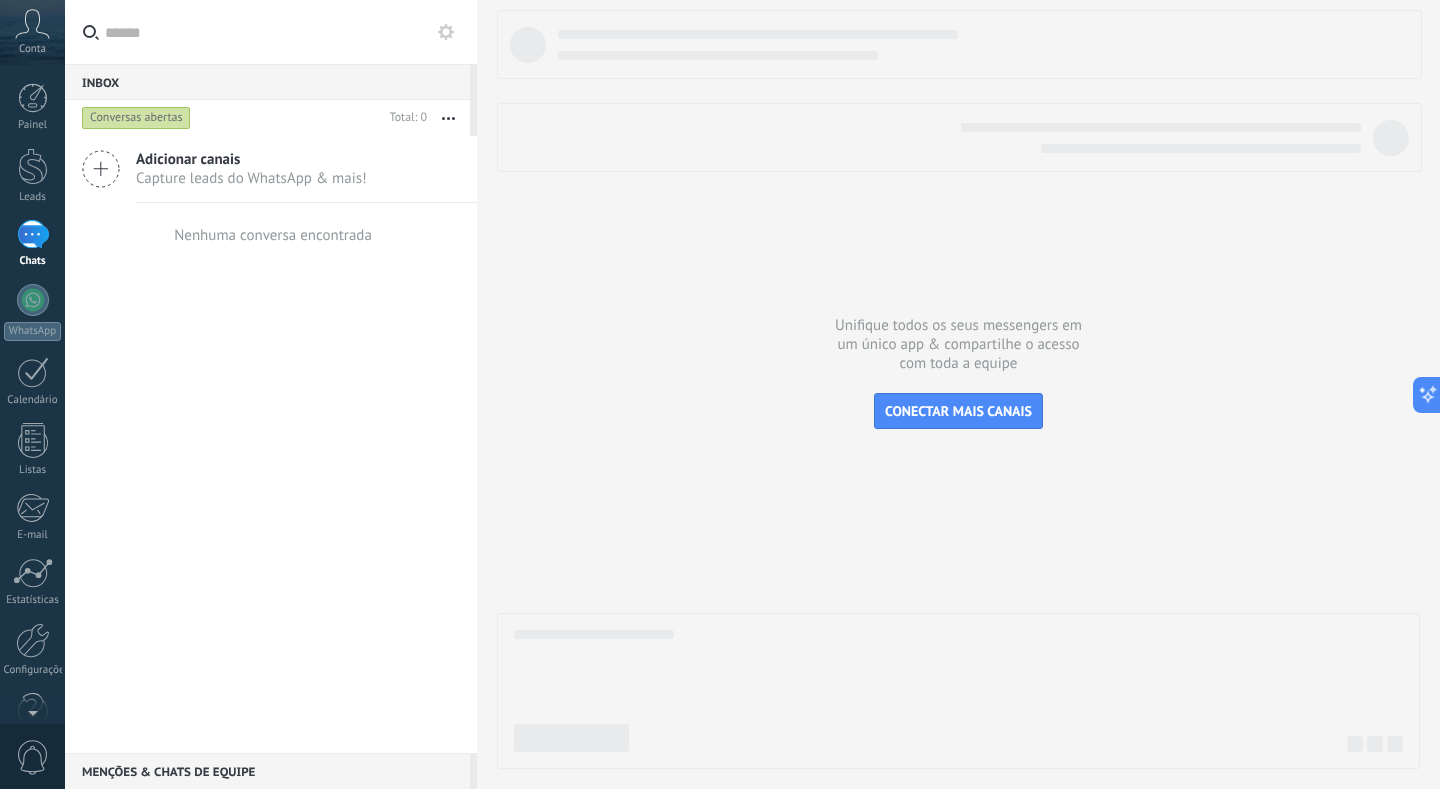 click on "Capture leads do WhatsApp & mais!" at bounding box center [251, 178] 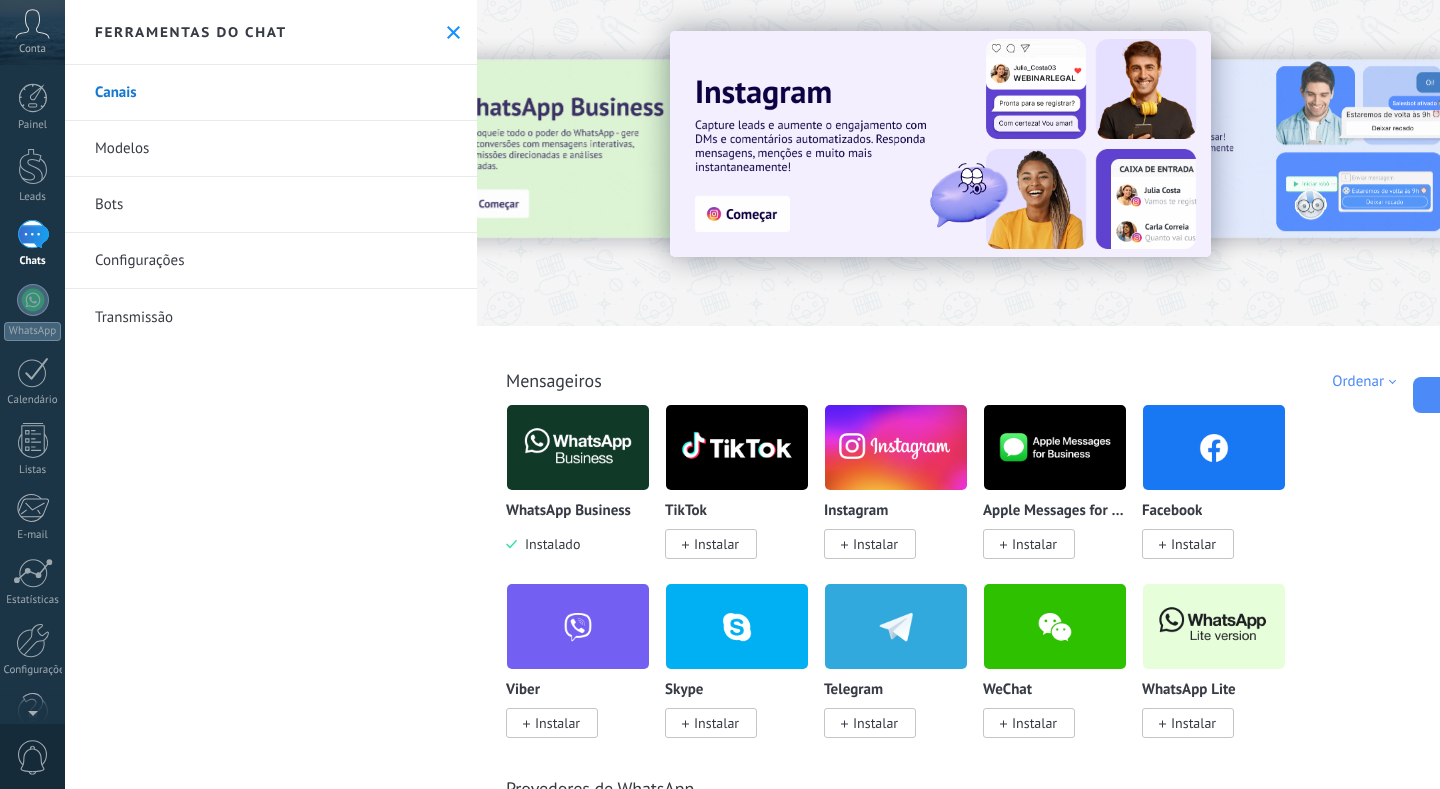 click at bounding box center [578, 447] 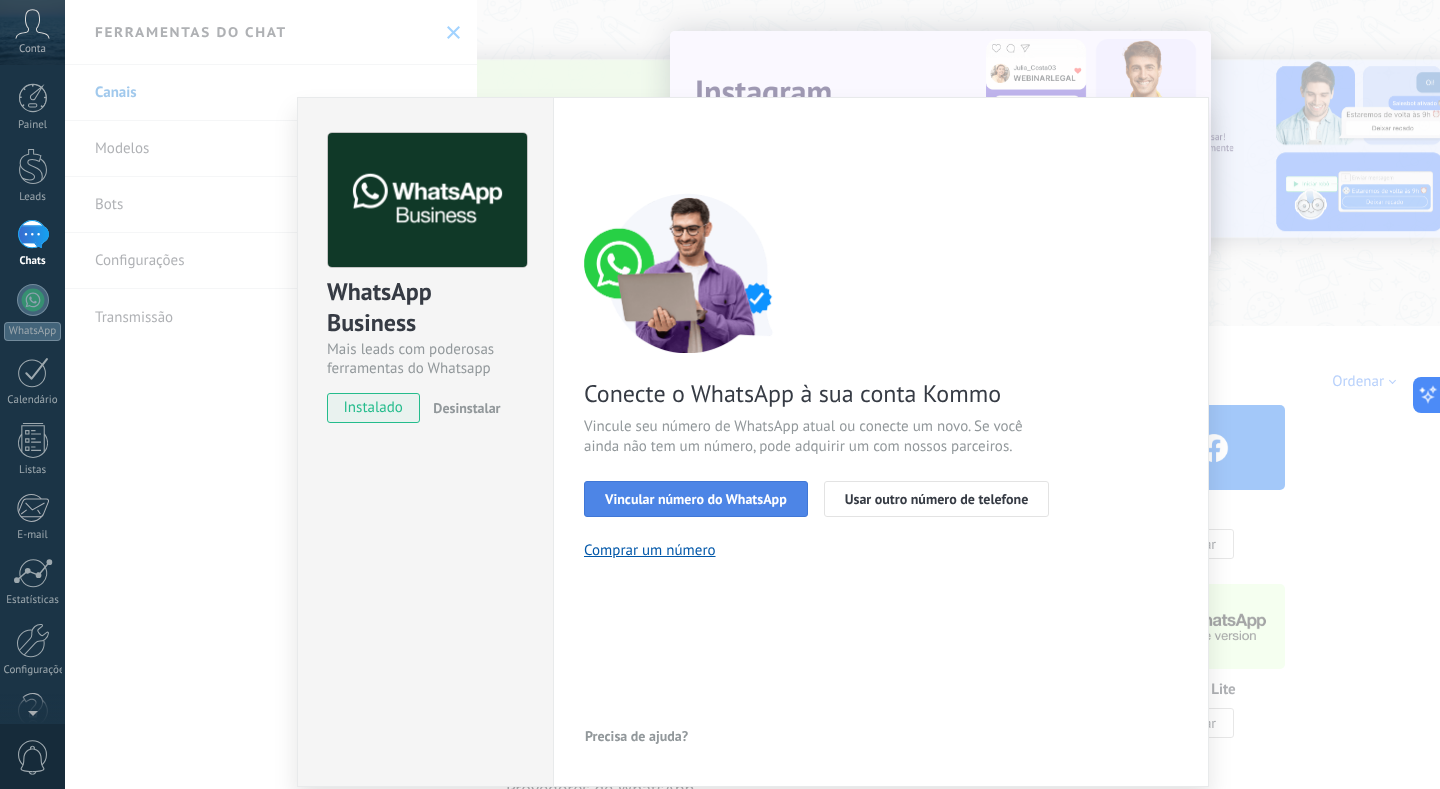 click on "Vincular número do WhatsApp" at bounding box center (696, 499) 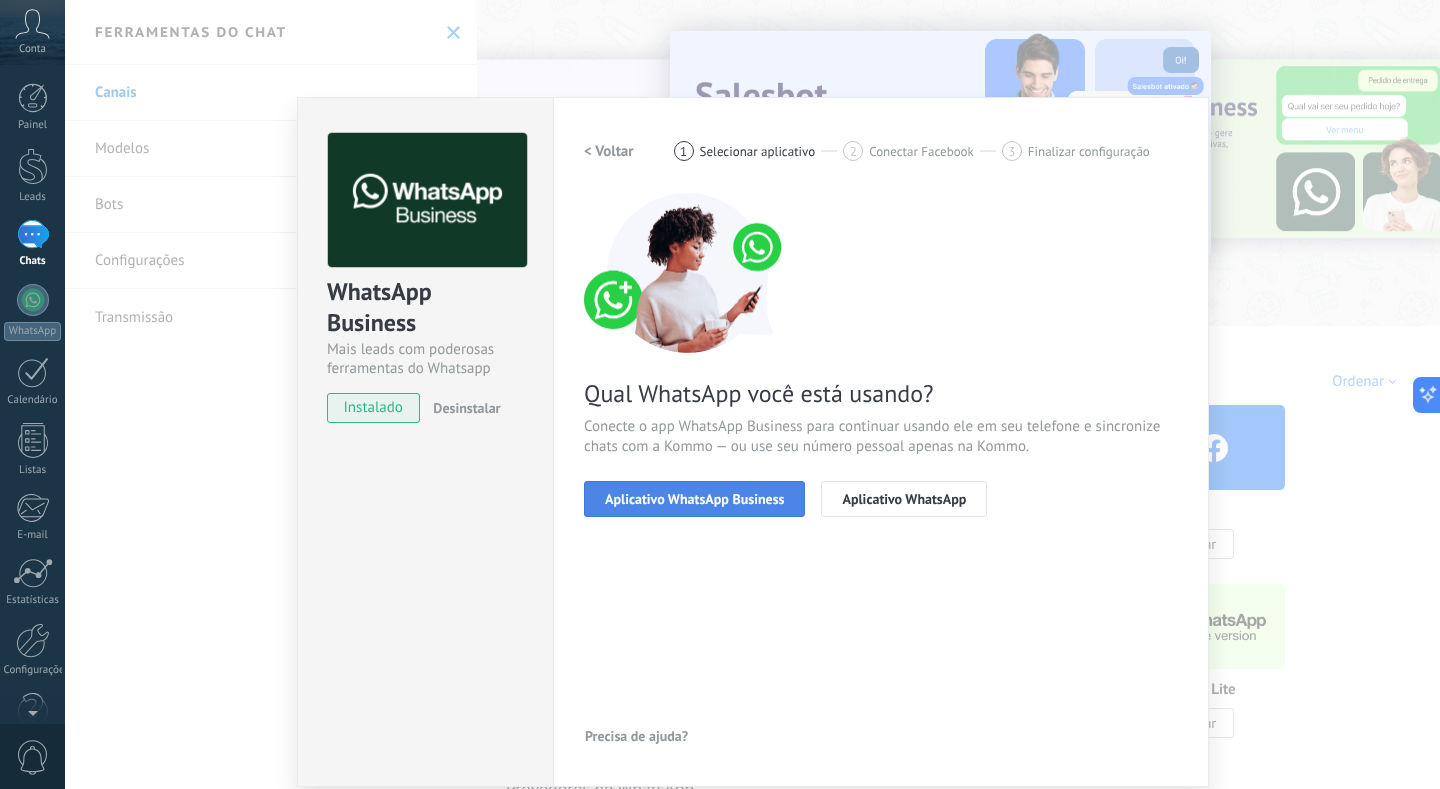 click on "Aplicativo WhatsApp Business" at bounding box center (694, 499) 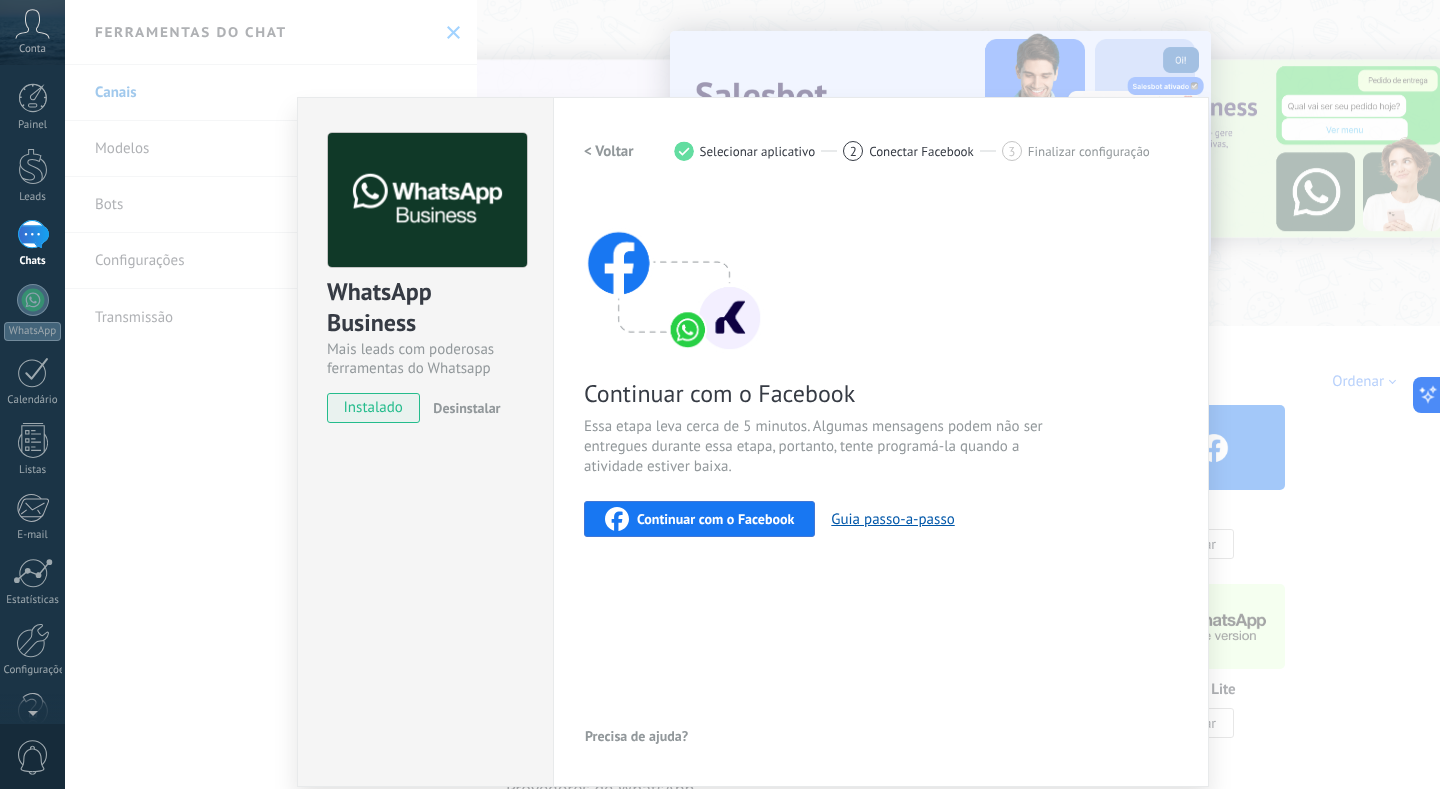 click on "Continuar com o Facebook" at bounding box center (715, 519) 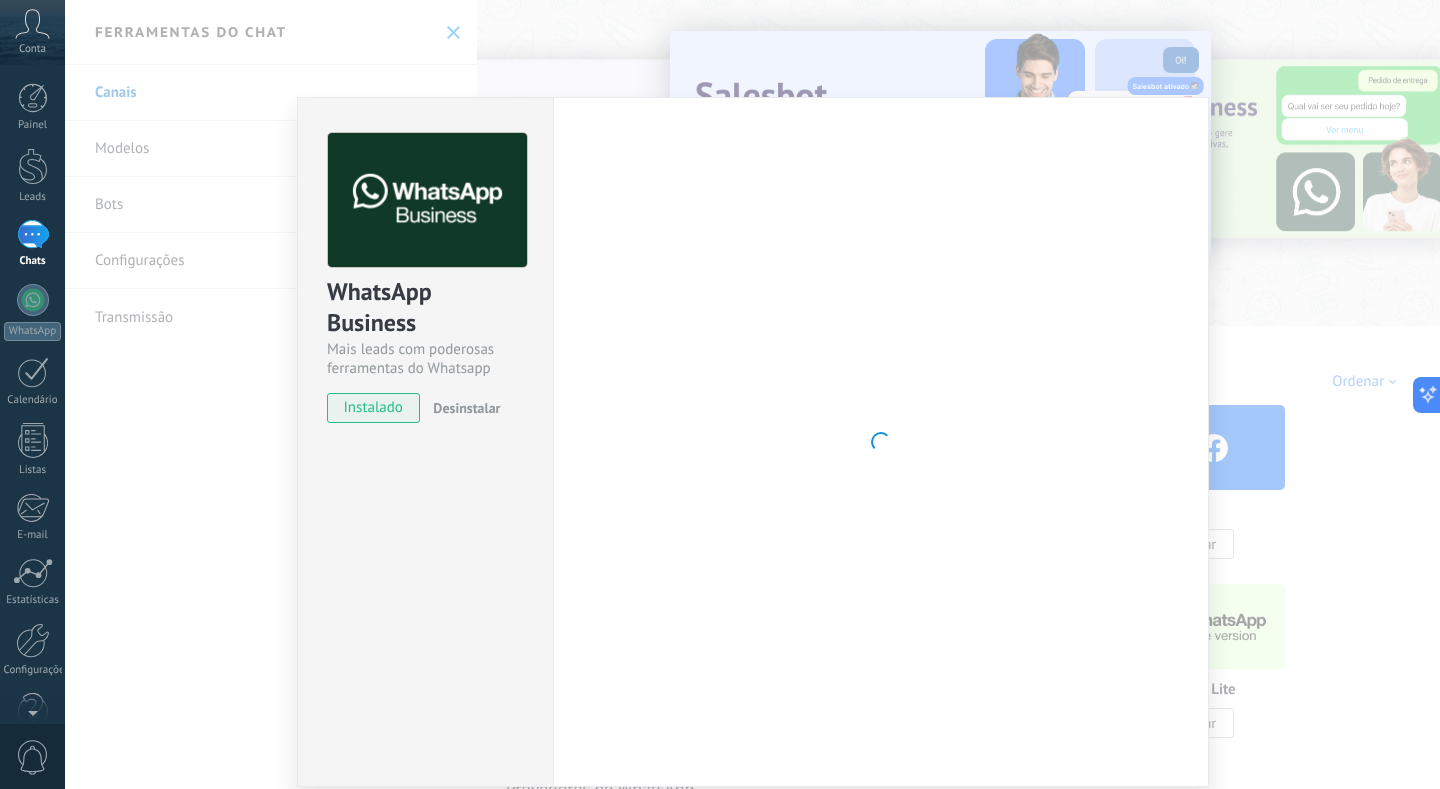 click on "WhatsApp Business Mais leads com poderosas ferramentas do Whatsapp instalado Desinstalar Configurações Autorização Esta aba registra os usuários que permitiram acesso à esta conta. Se você quiser remover a possibilidade de um usuário de enviar solicitações para a conta em relação a esta integração, você pode revogar o acesso. Se o acesso de todos os usuários for revogado, a integração parará de funcionar. Este app está instalado, mas ninguém concedeu acesso ainda. WhatsApp Cloud API Mais _:  Salvar < Voltar 1 Selecionar aplicativo 2 Conectar Facebook 3 Finalizar configuração Continuar com o Facebook Essa etapa leva cerca de 5 minutos. Algumas mensagens podem não ser entregues durante essa etapa, portanto, tente programá-la quando a atividade estiver baixa. Continuar com o Facebook Guia passo-a-passo Precisa de ajuda?" at bounding box center [752, 394] 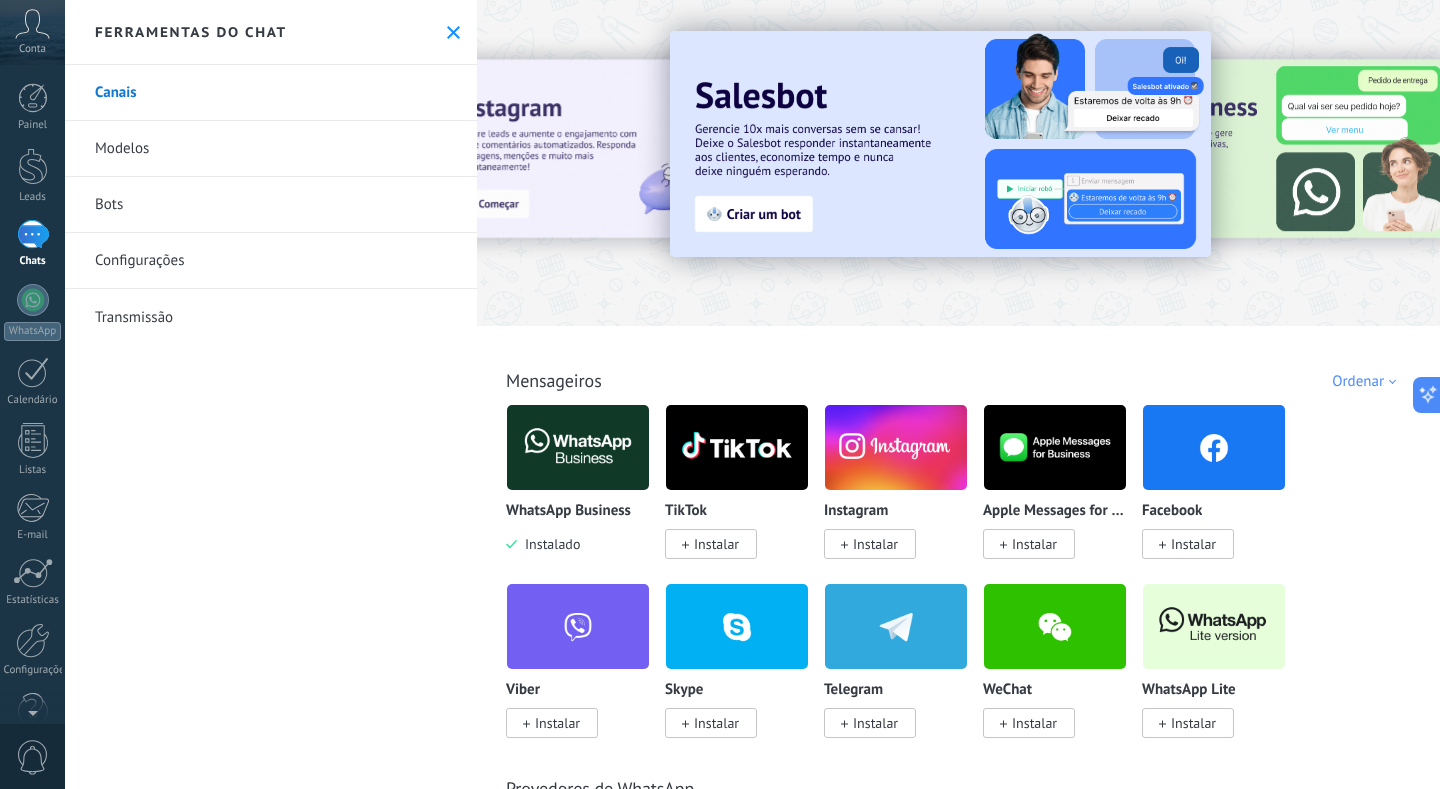 click on "Canais" at bounding box center [271, 93] 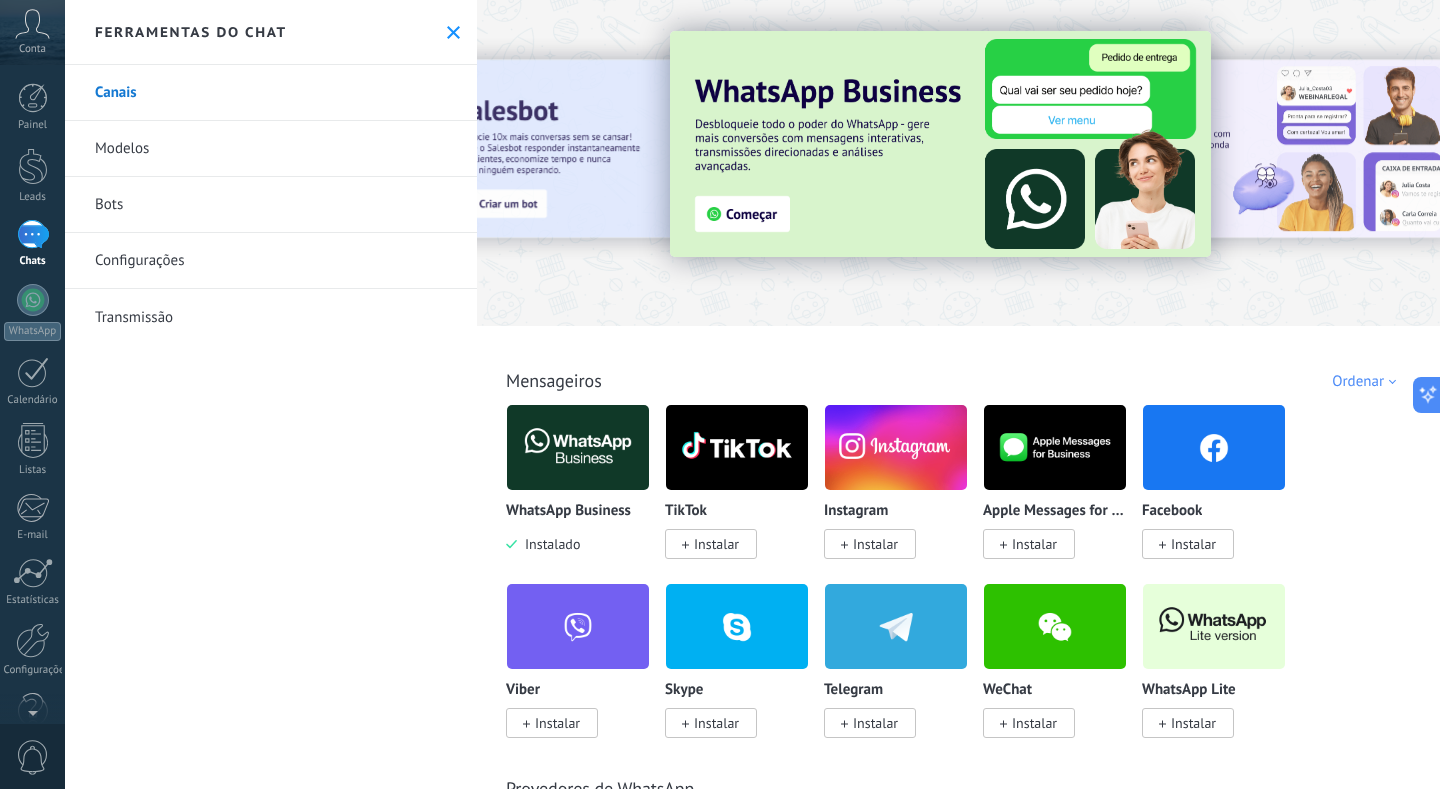 click on "Canais" at bounding box center [271, 93] 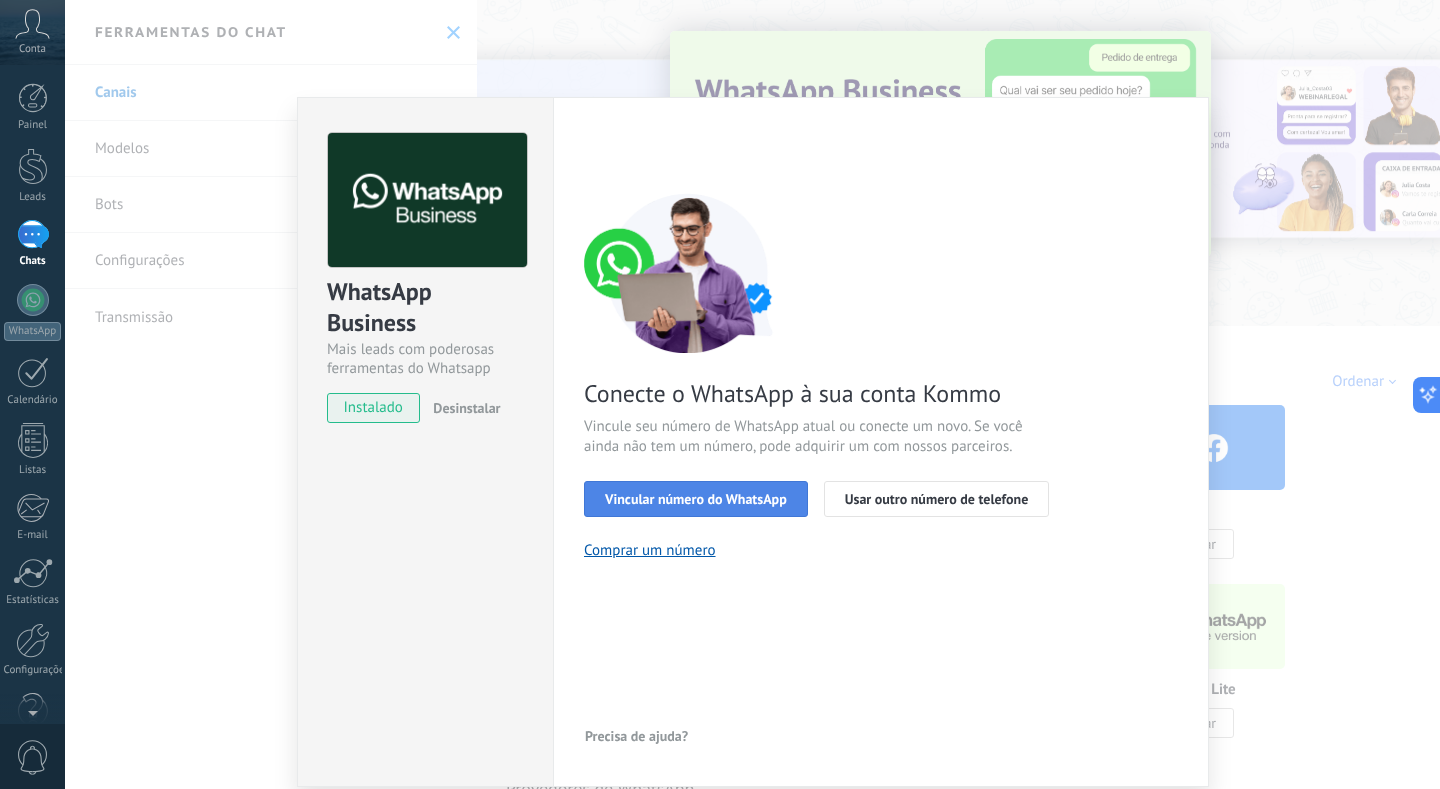 click on "Vincular número do WhatsApp" at bounding box center [696, 499] 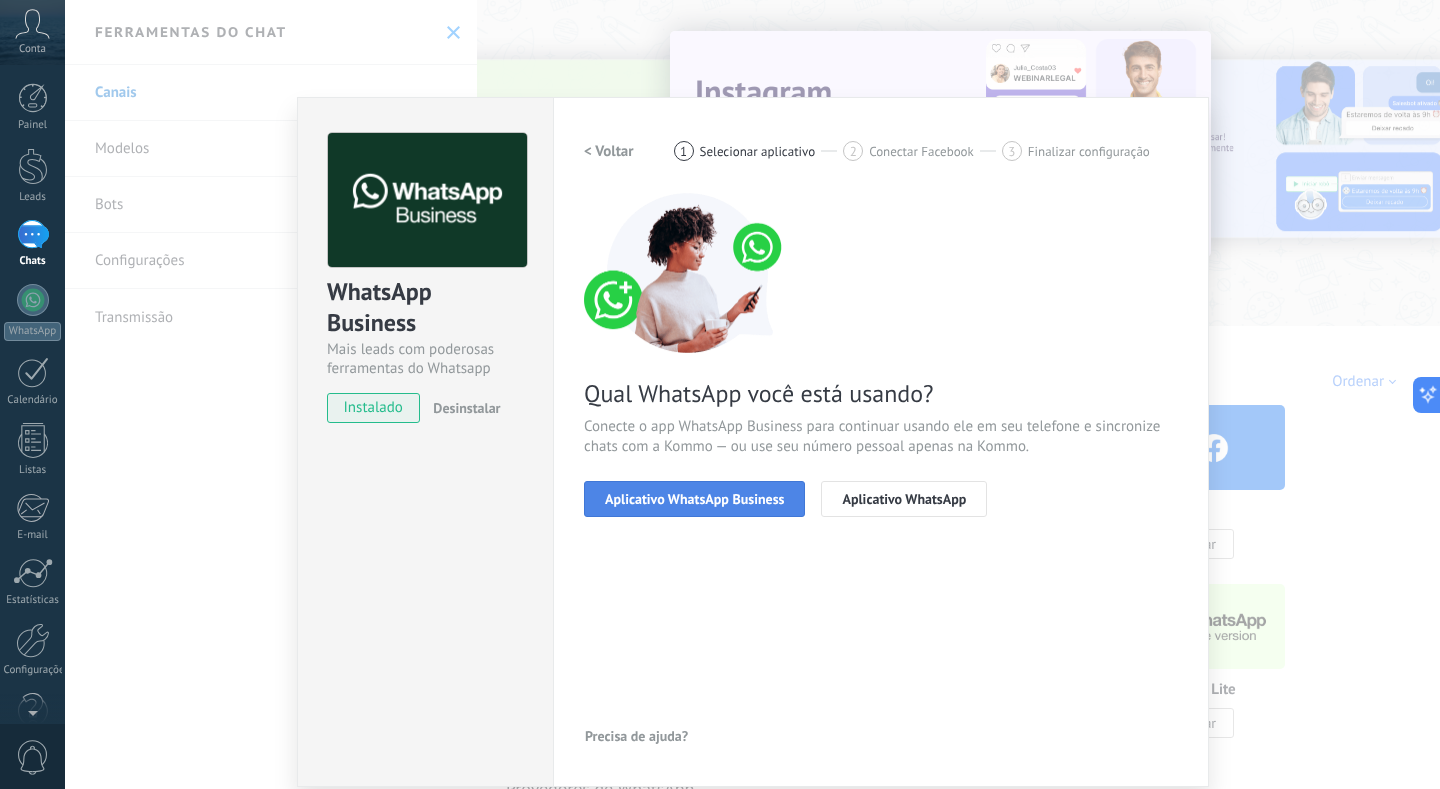 click on "Aplicativo WhatsApp Business" at bounding box center [694, 499] 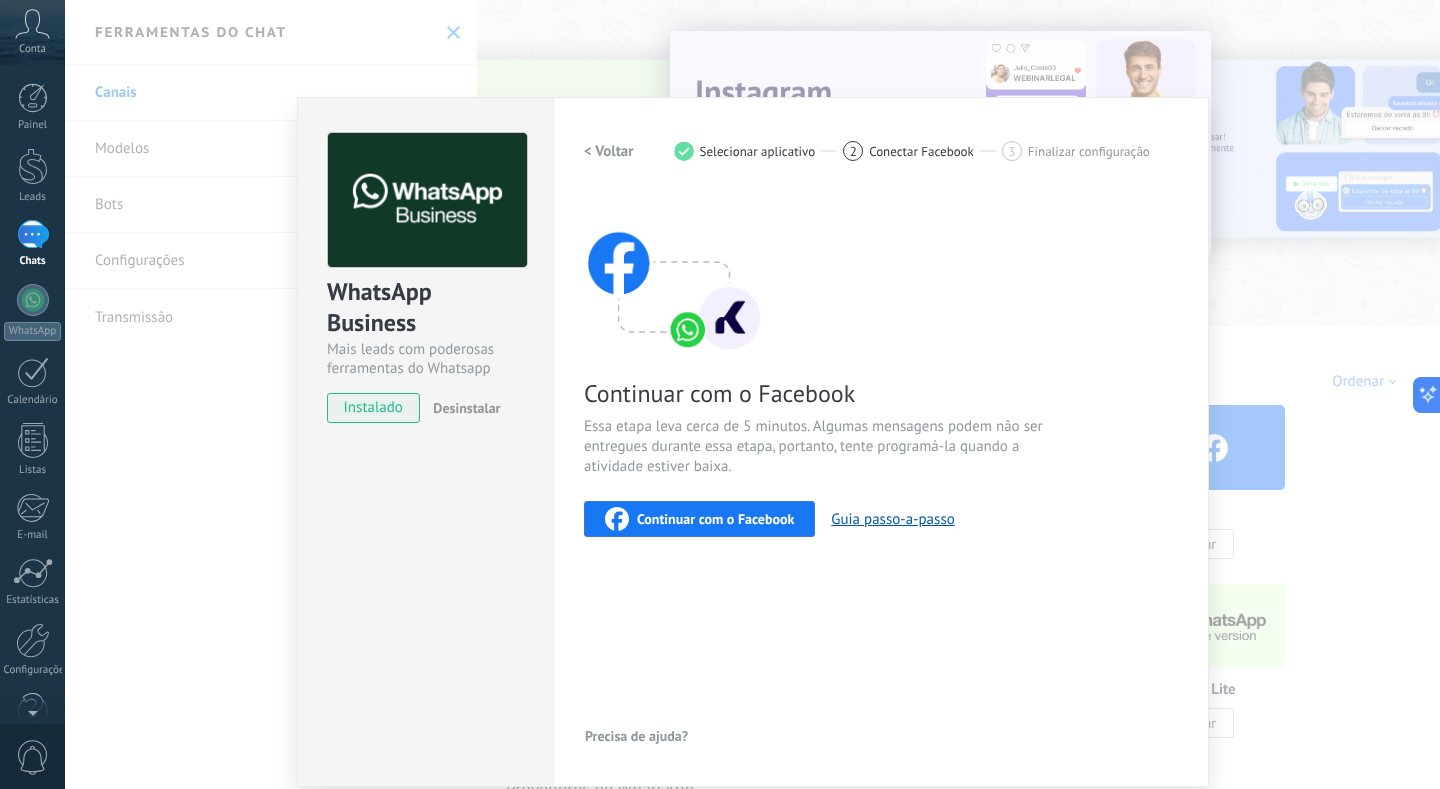 click on "Continuar com o Facebook" at bounding box center (715, 519) 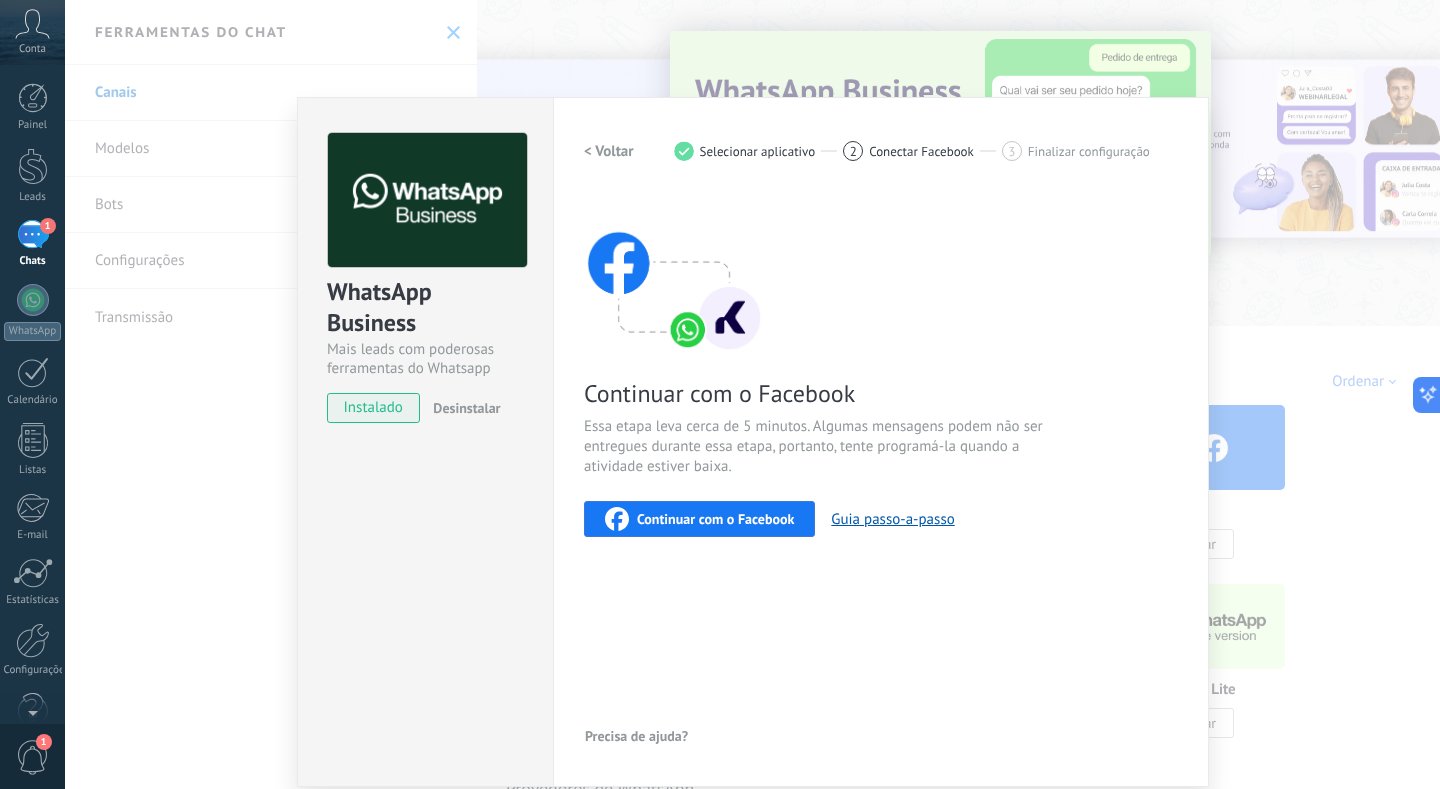 click on "WhatsApp Business Mais leads com poderosas ferramentas do Whatsapp instalado Desinstalar Configurações Autorização Esta aba registra os usuários que permitiram acesso à esta conta. Se você quiser remover a possibilidade de um usuário de enviar solicitações para a conta em relação a esta integração, você pode revogar o acesso. Se o acesso de todos os usuários for revogado, a integração parará de funcionar. Este app está instalado, mas ninguém concedeu acesso ainda. WhatsApp Cloud API Mais _:  Salvar < Voltar 1 Selecionar aplicativo 2 Conectar Facebook 3 Finalizar configuração Continuar com o Facebook Essa etapa leva cerca de 5 minutos. Algumas mensagens podem não ser entregues durante essa etapa, portanto, tente programá-la quando a atividade estiver baixa. Continuar com o Facebook Guia passo-a-passo Precisa de ajuda?" at bounding box center [752, 394] 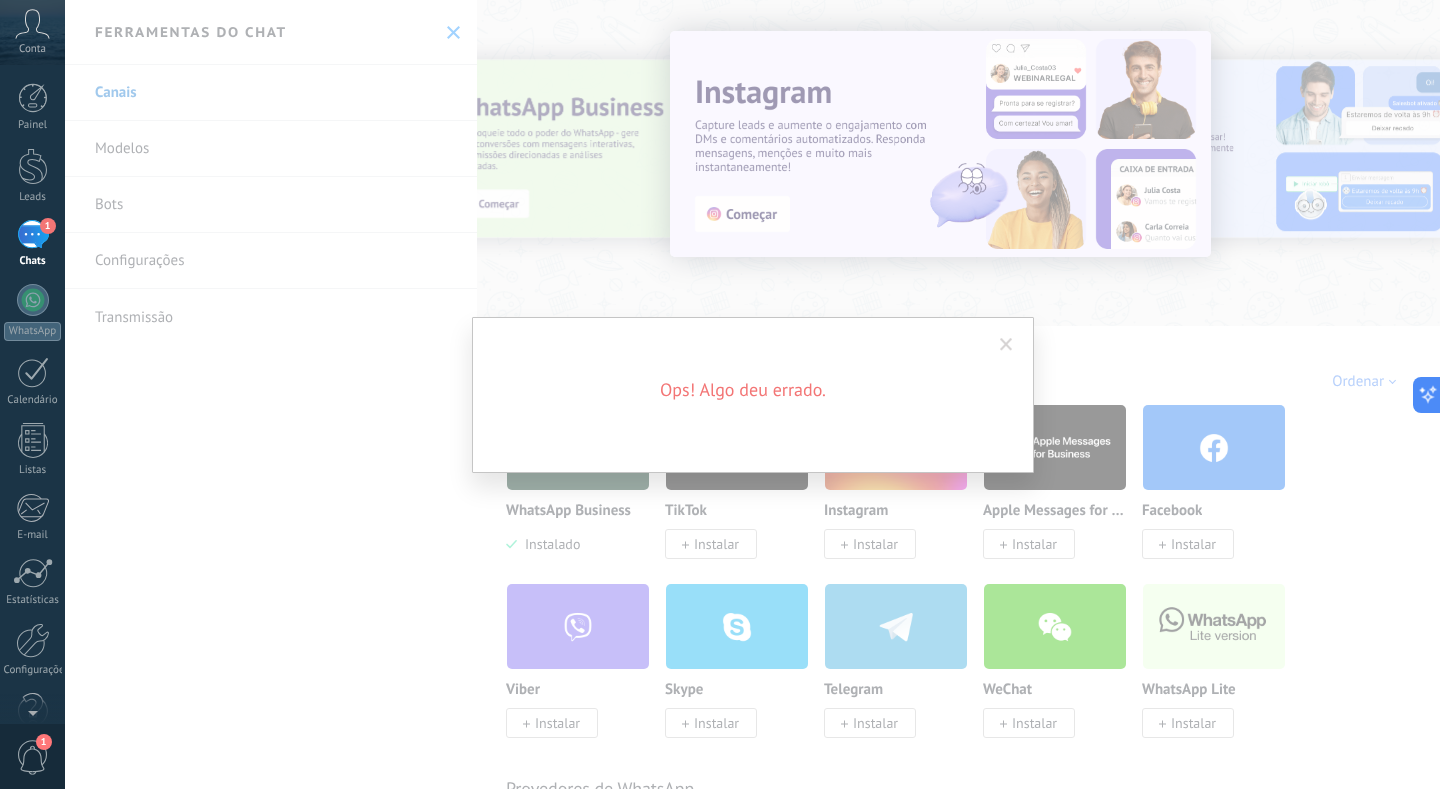 click at bounding box center (1006, 345) 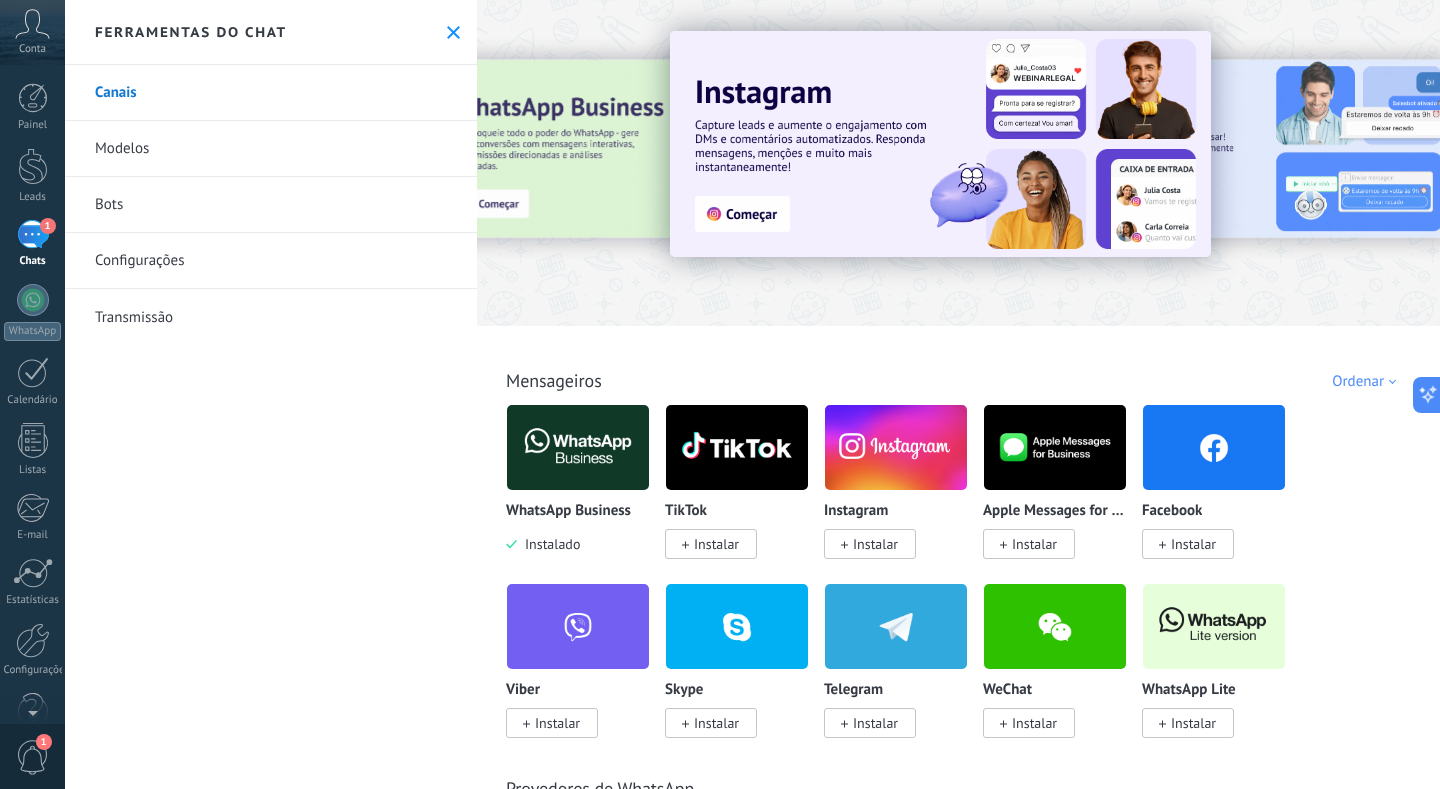 click on "Canais" at bounding box center (271, 93) 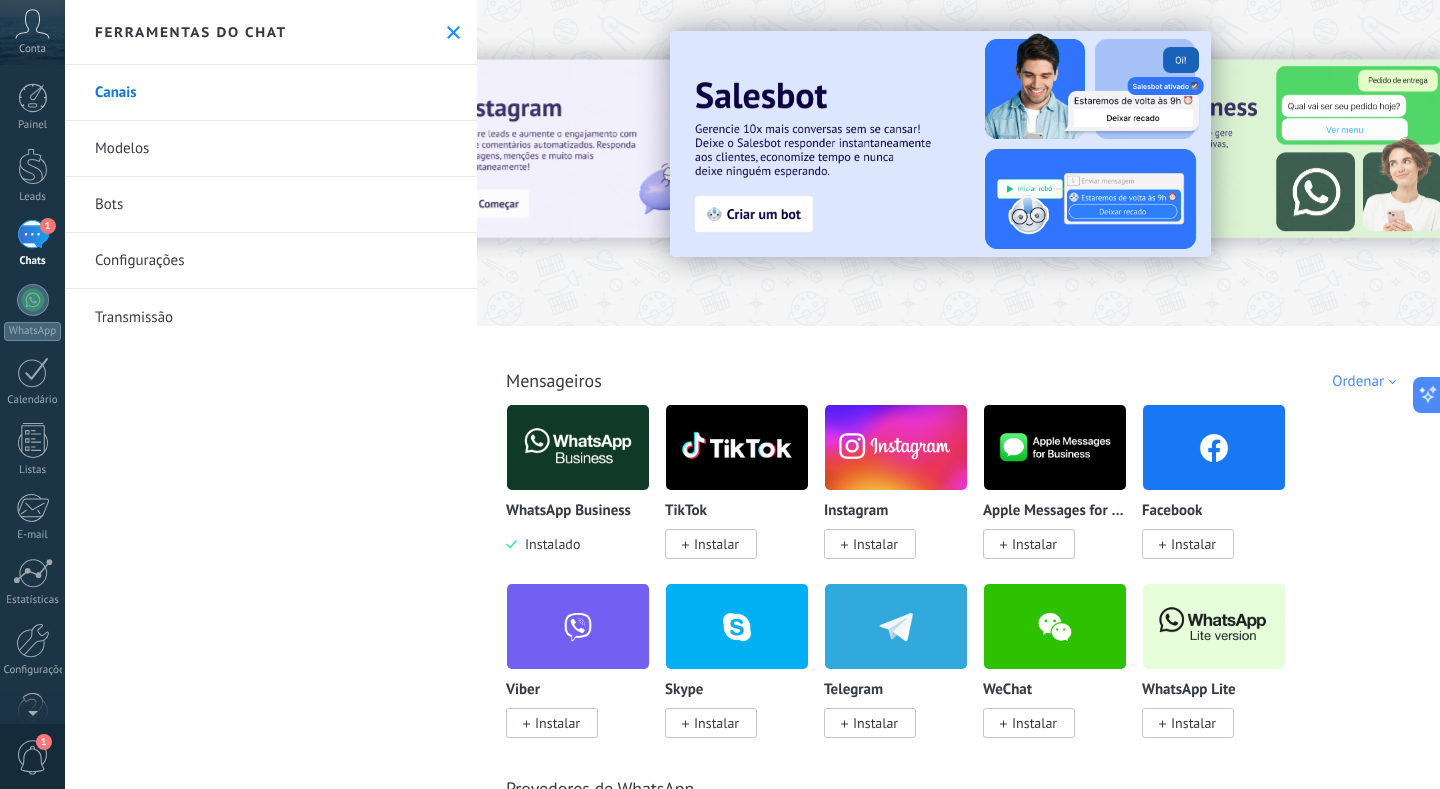 click on "Modelos" at bounding box center (271, 149) 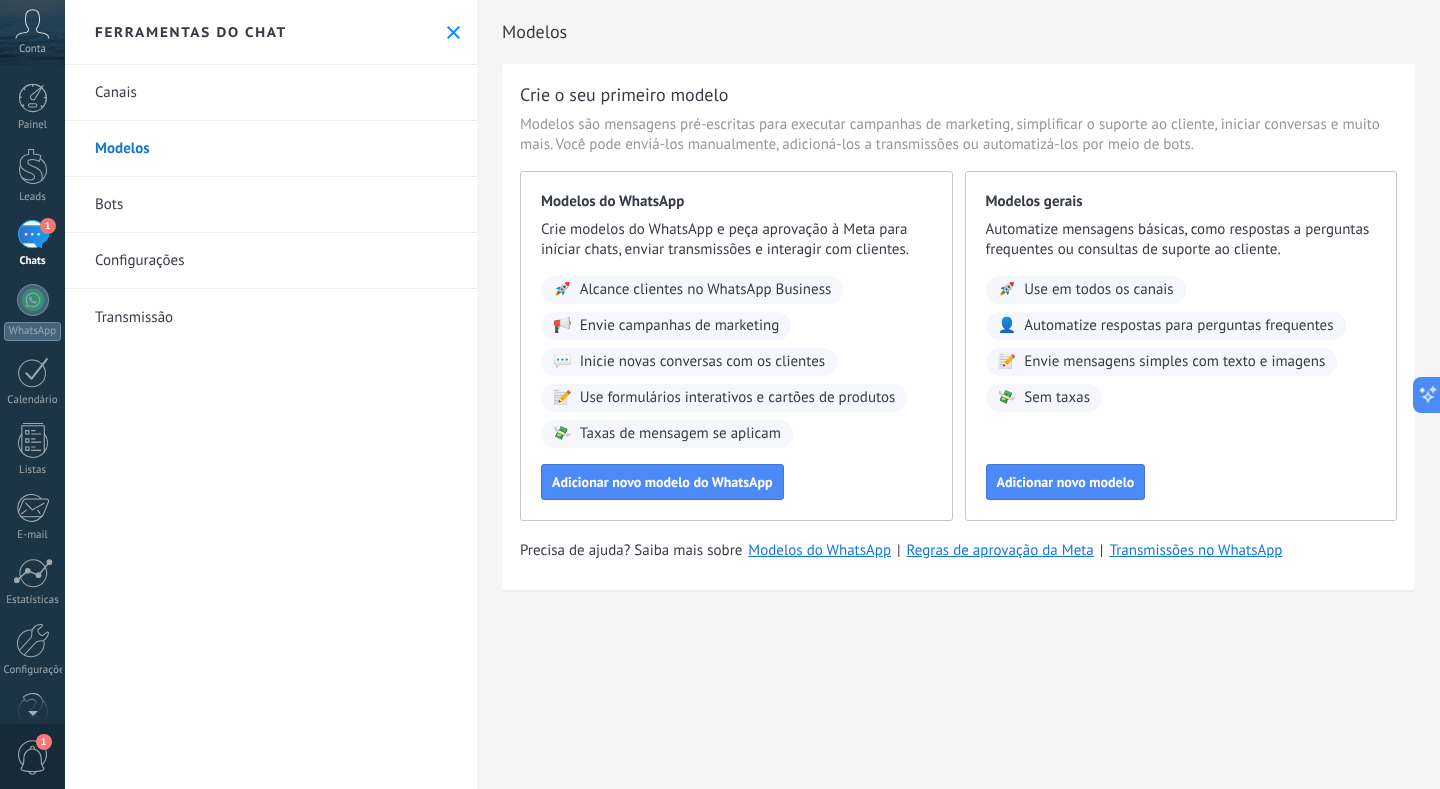 click on "Bots" at bounding box center (271, 205) 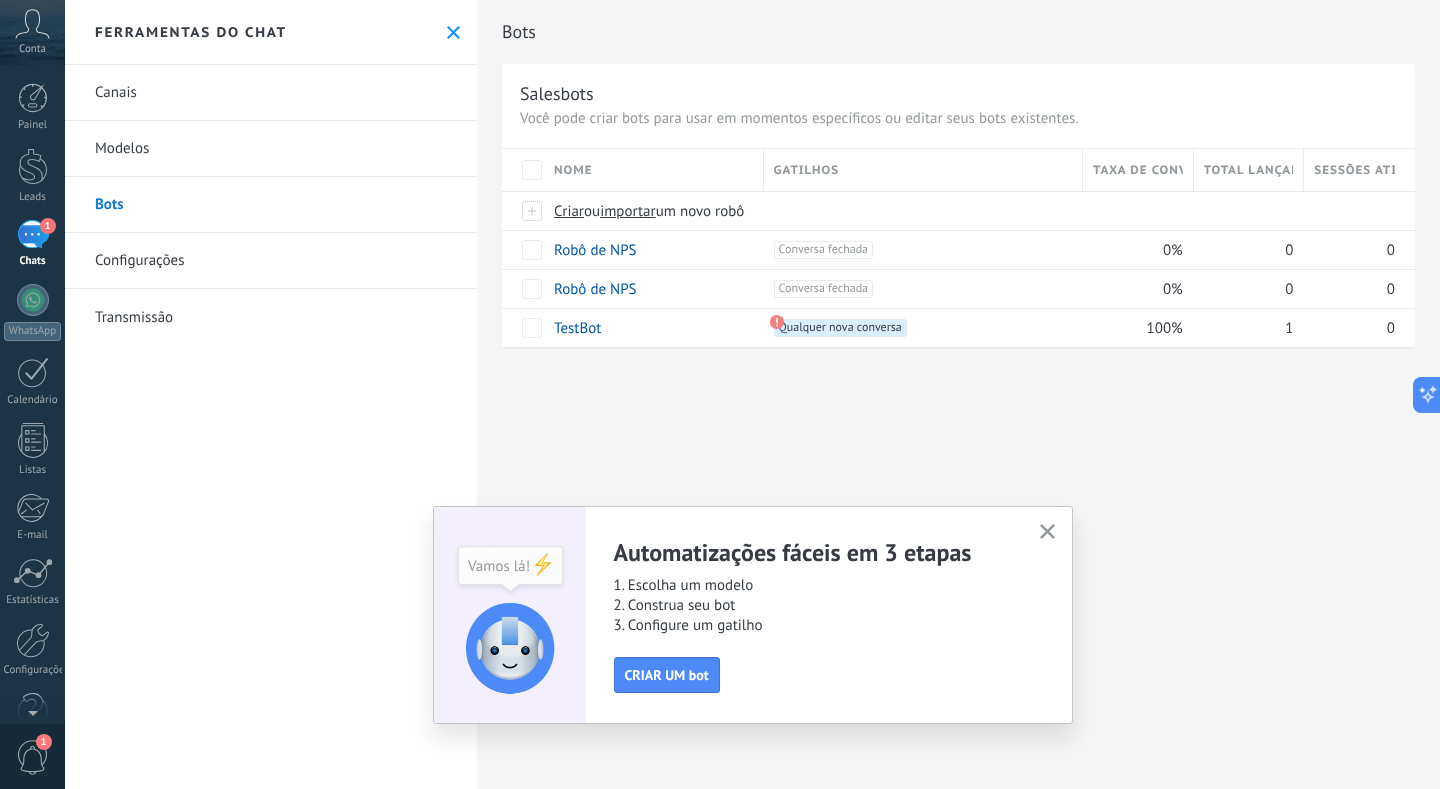 click at bounding box center [1047, 532] 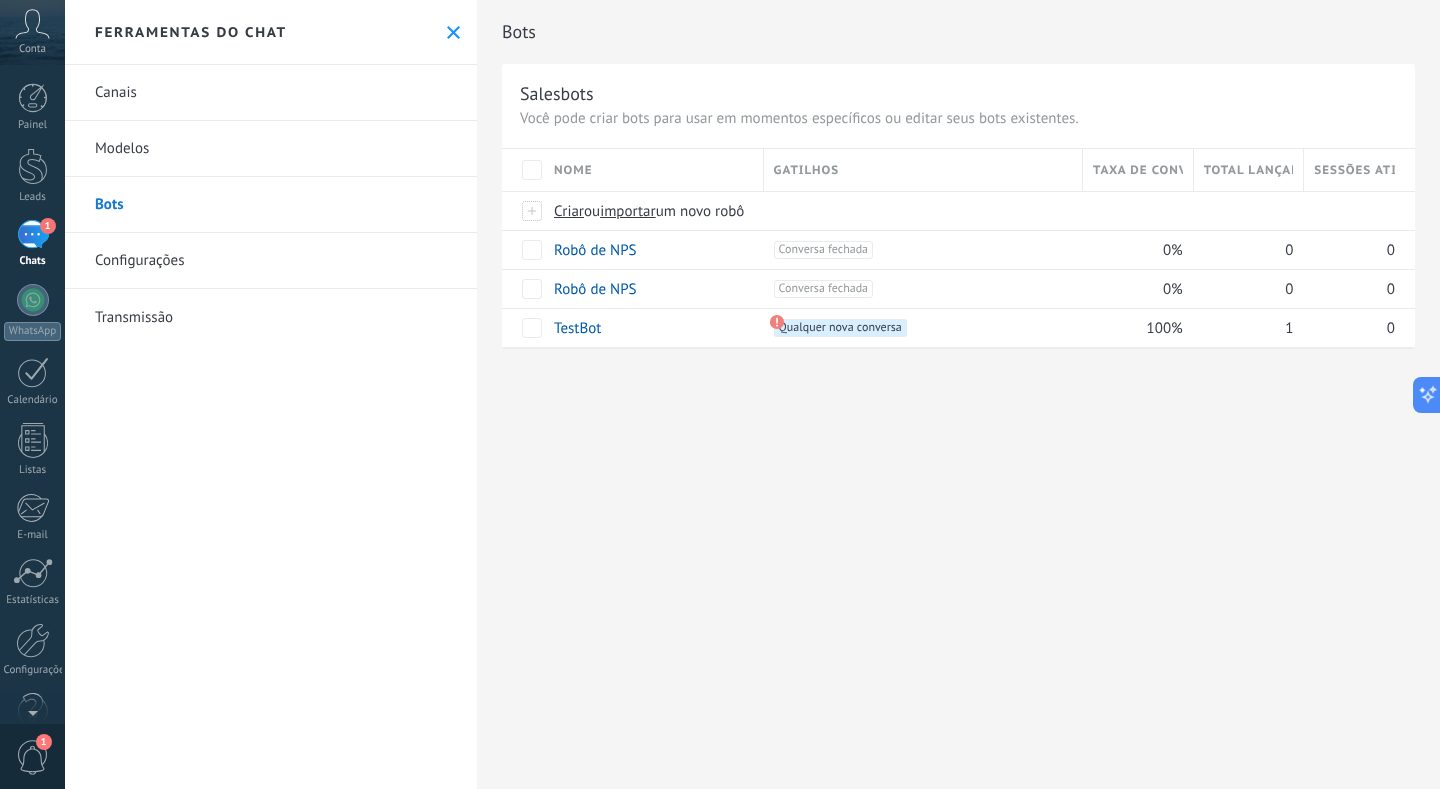 click on "Transmissão" at bounding box center (271, 317) 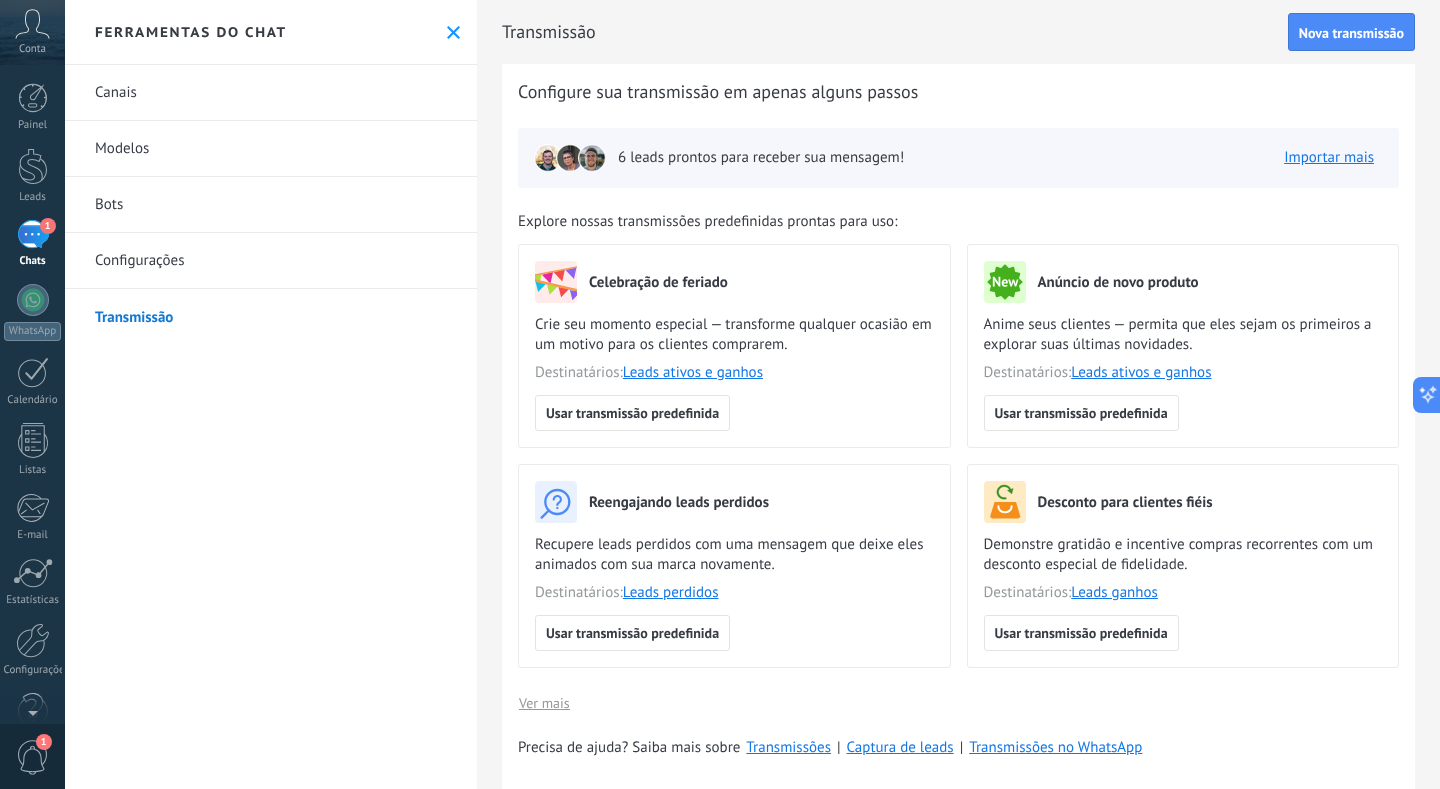 click on "Configurações" at bounding box center [271, 261] 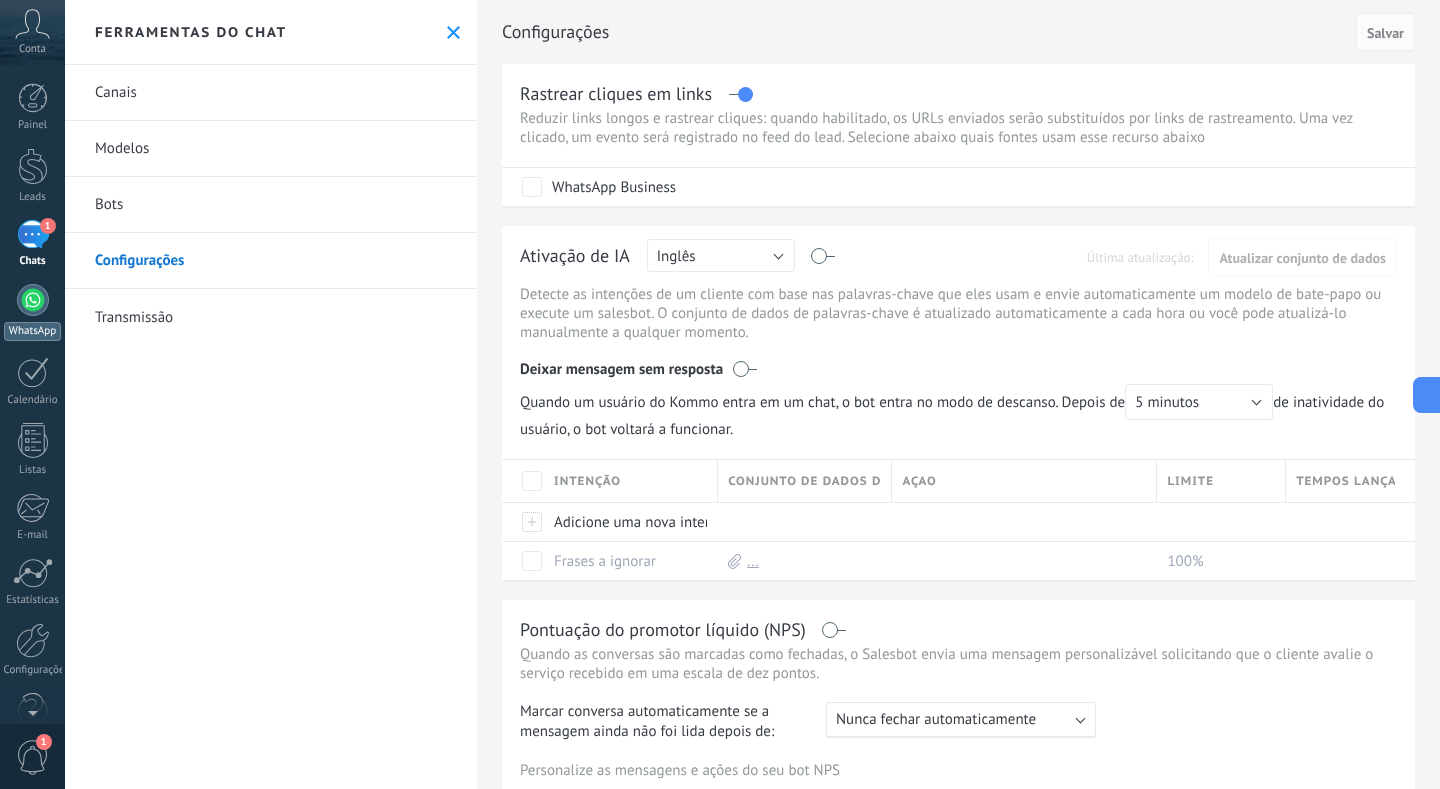 click at bounding box center (33, 300) 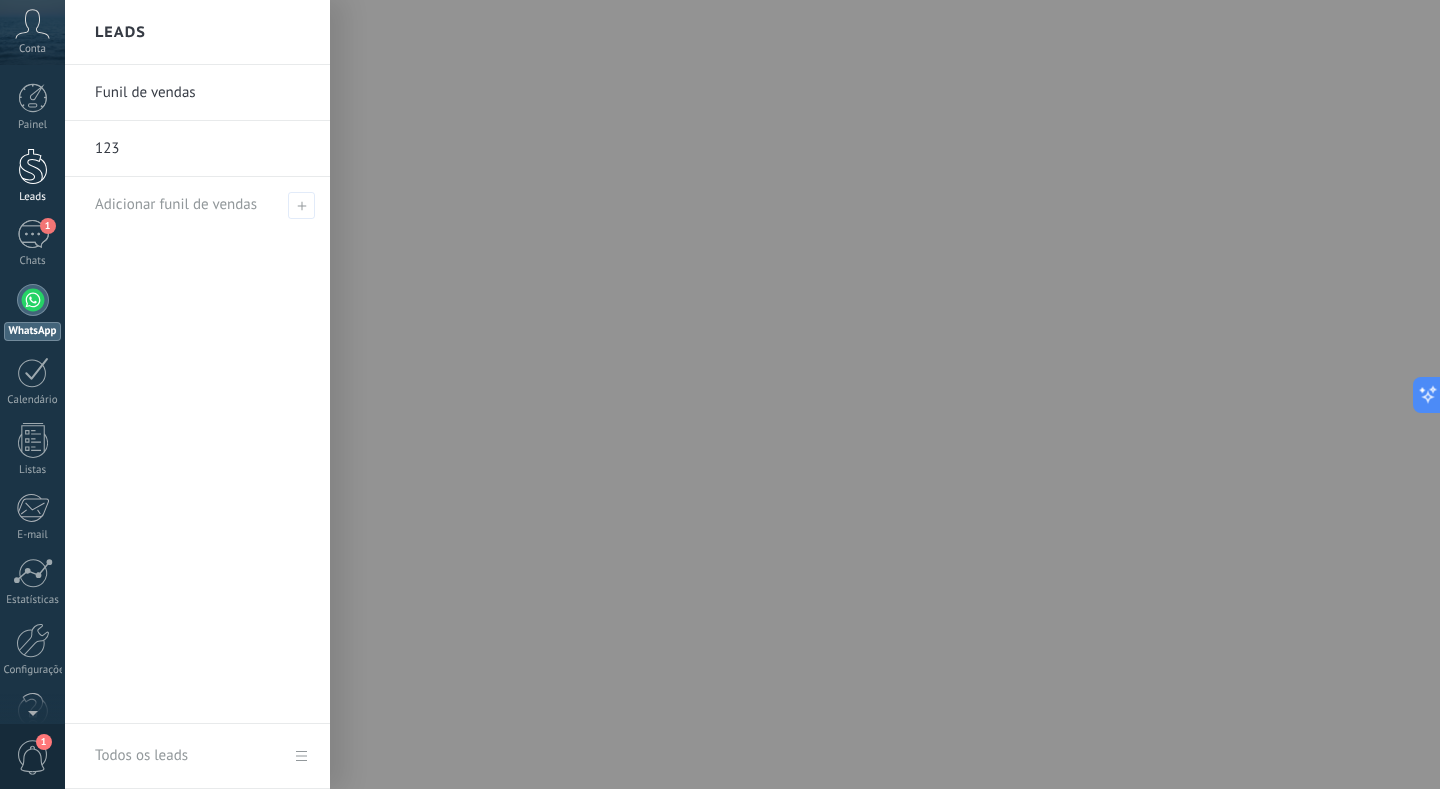 click at bounding box center (33, 166) 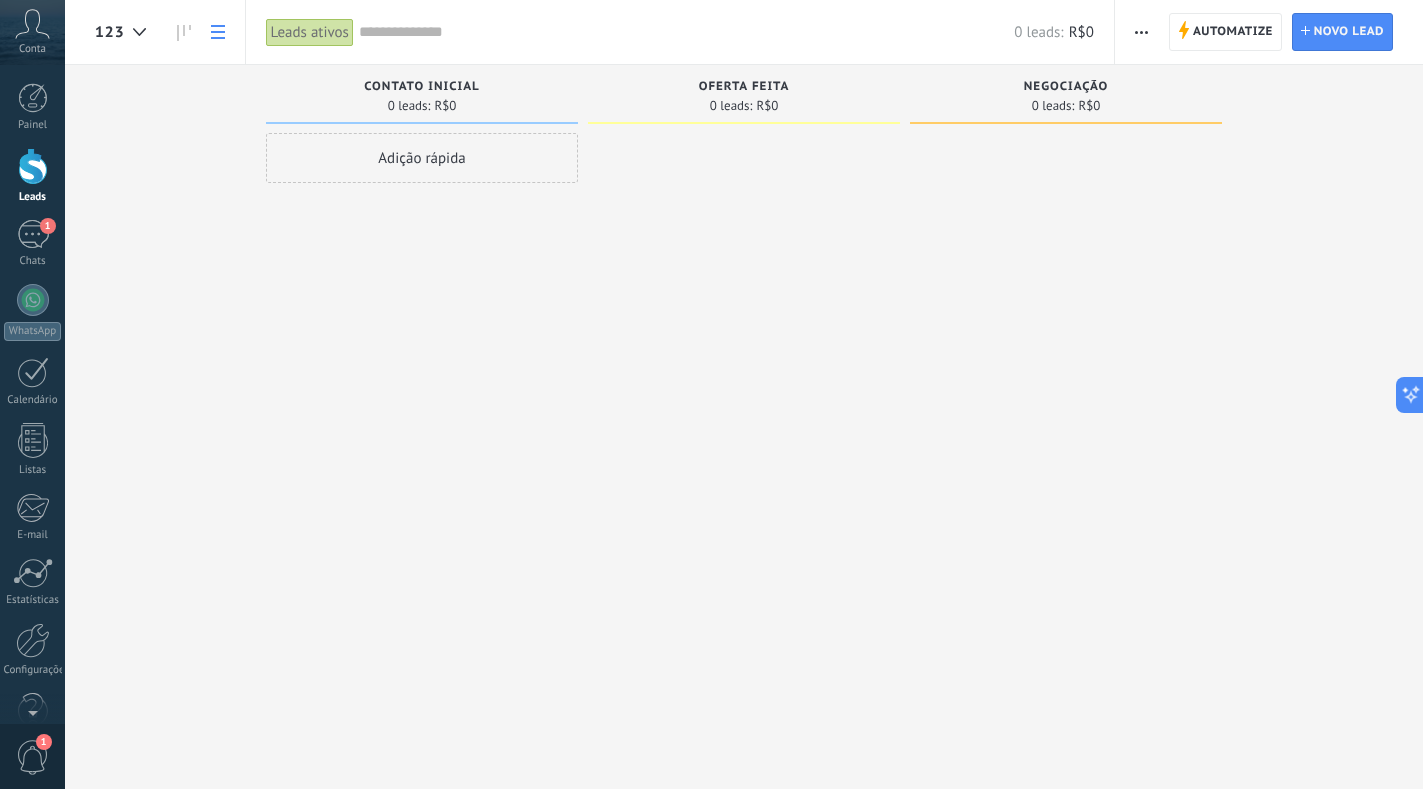 click 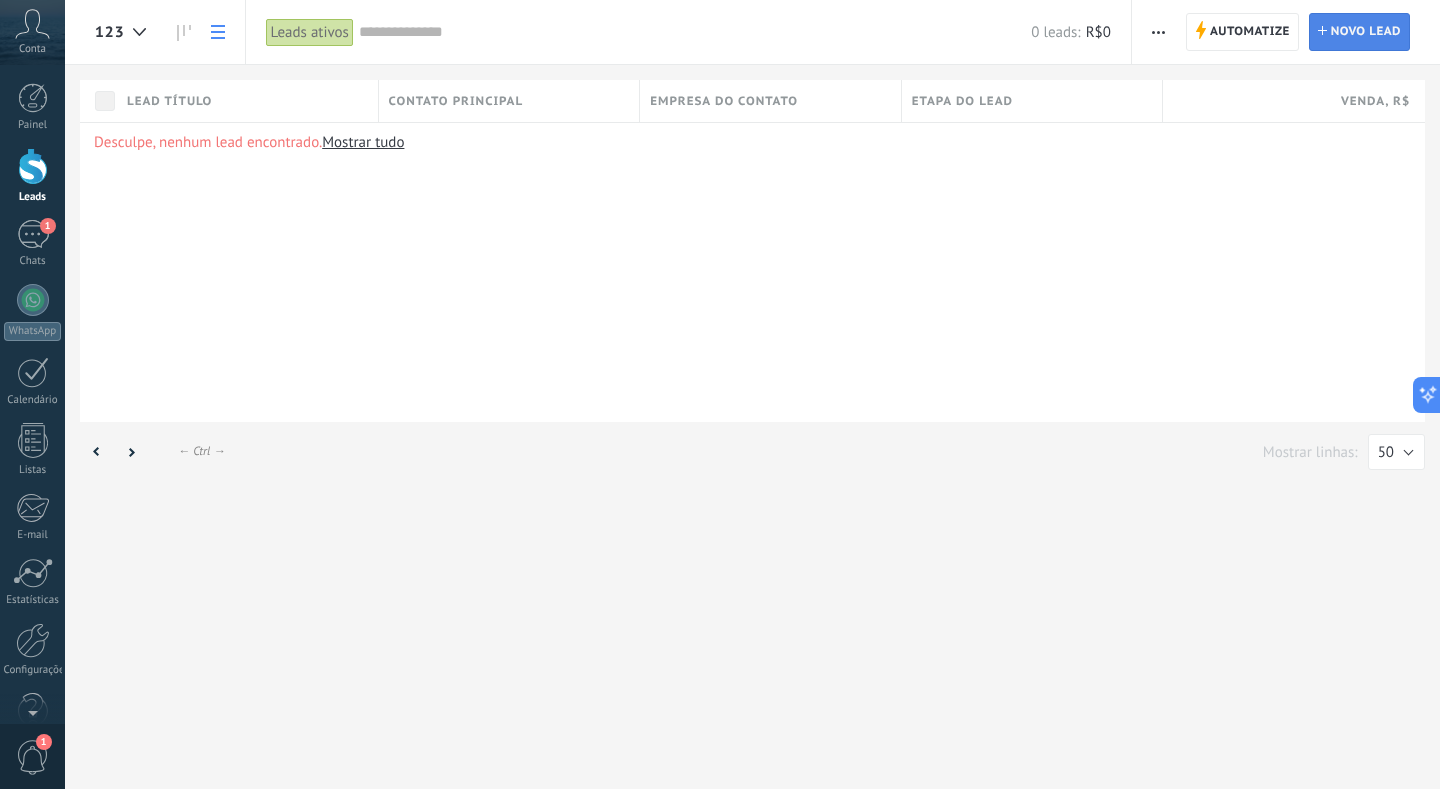 click on "Novo lead" at bounding box center [1366, 32] 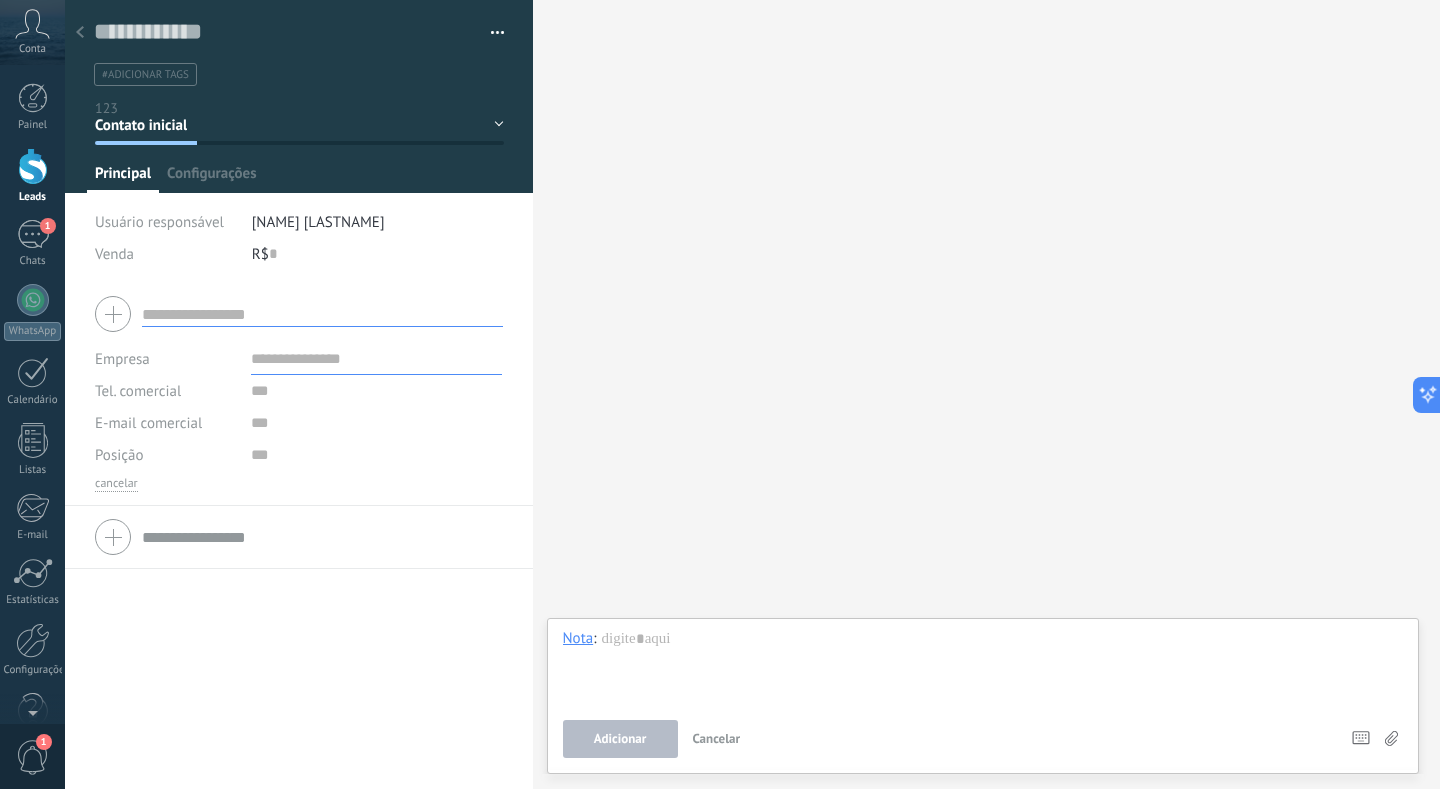 click on "Cancelar" at bounding box center [717, 738] 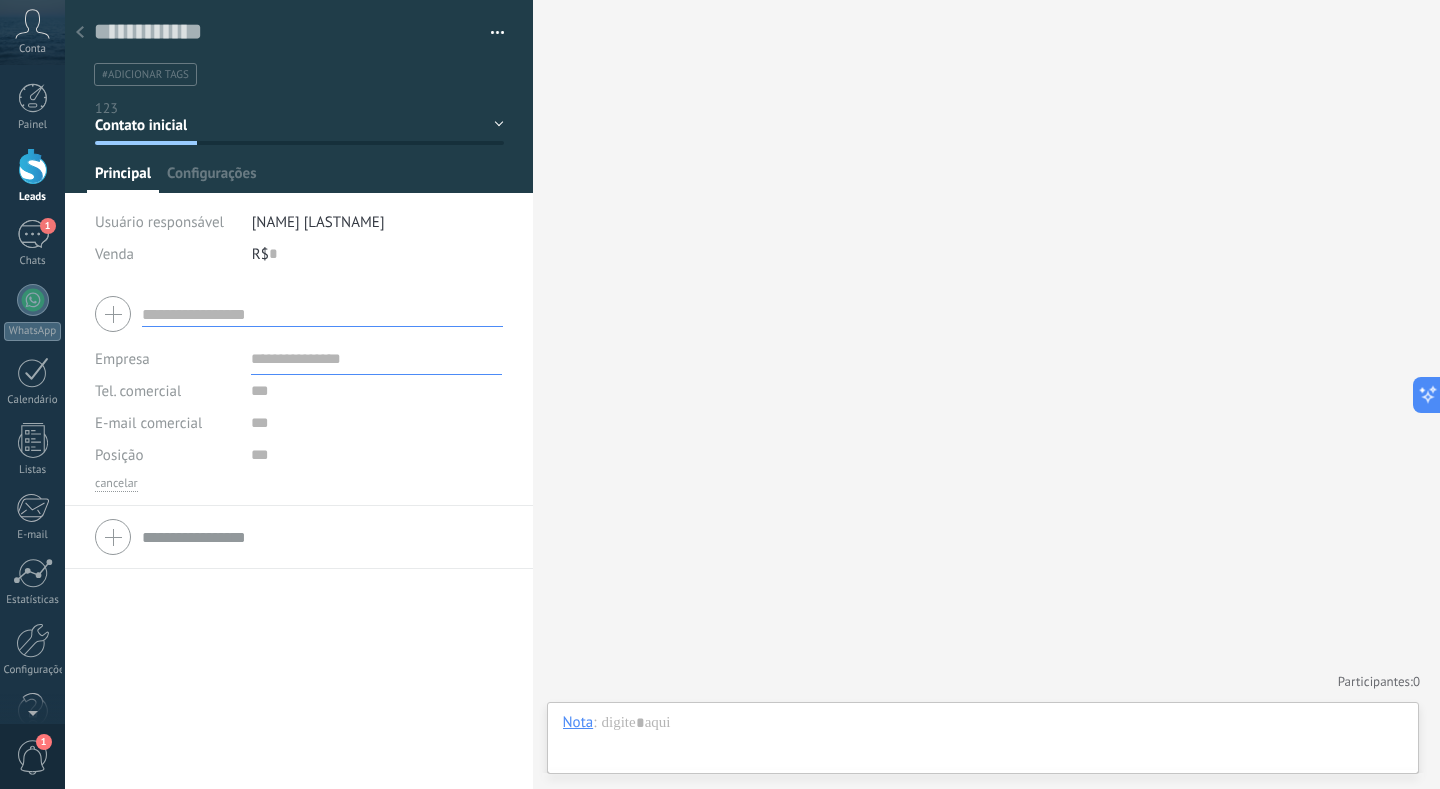 click on "Buscar Carregar mais Participantes:  0 Adicionar membro Bots:  0" at bounding box center [987, 394] 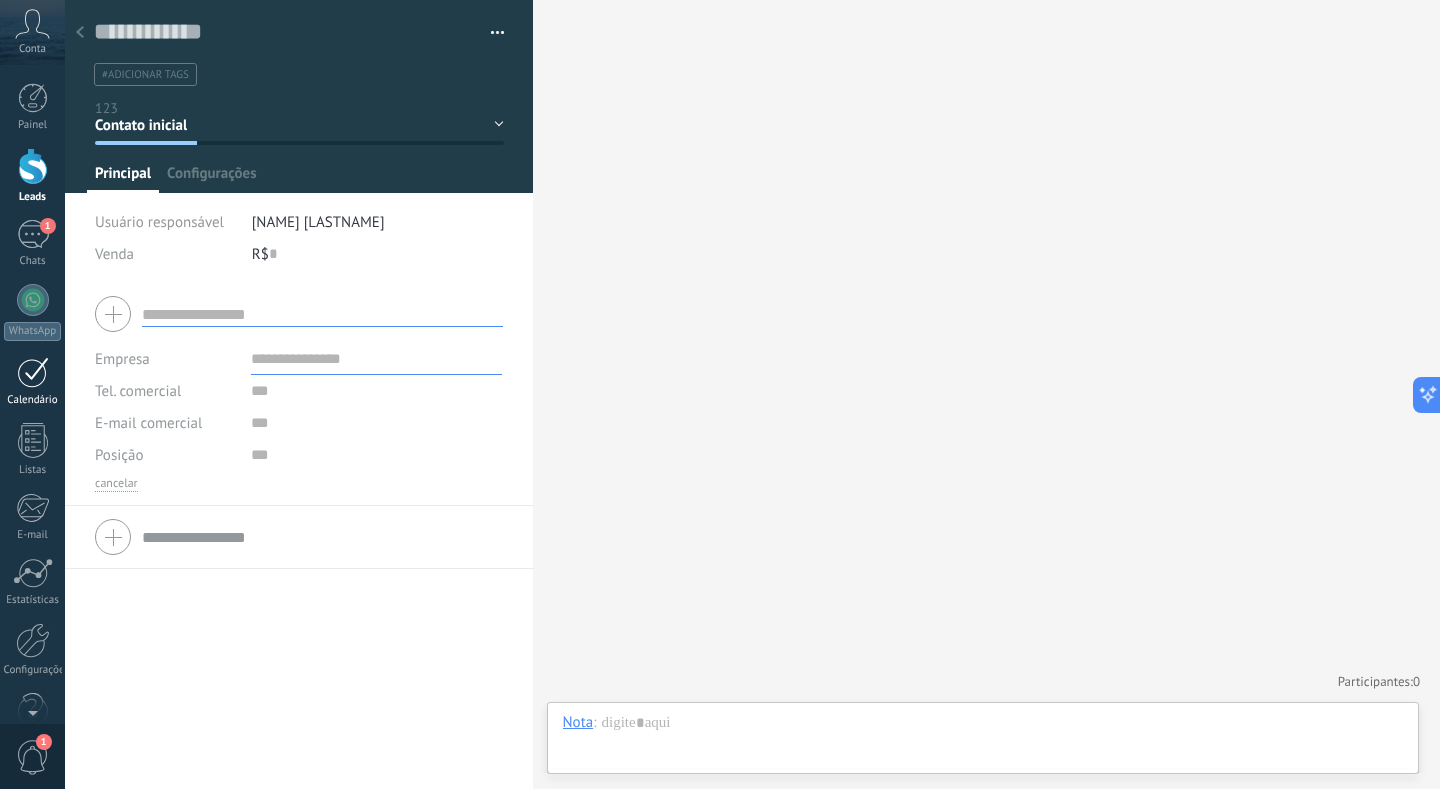 click at bounding box center (33, 372) 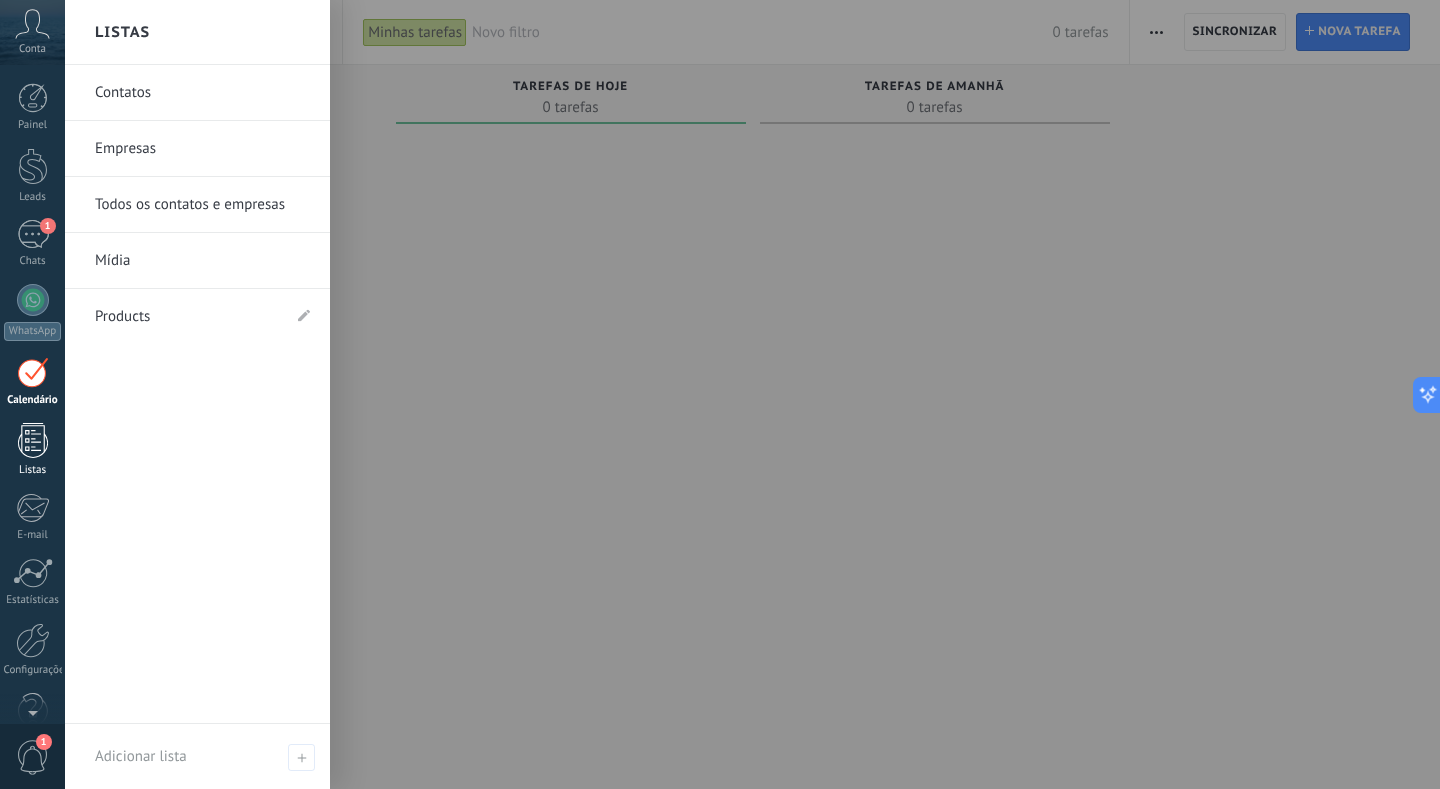 click at bounding box center (33, 440) 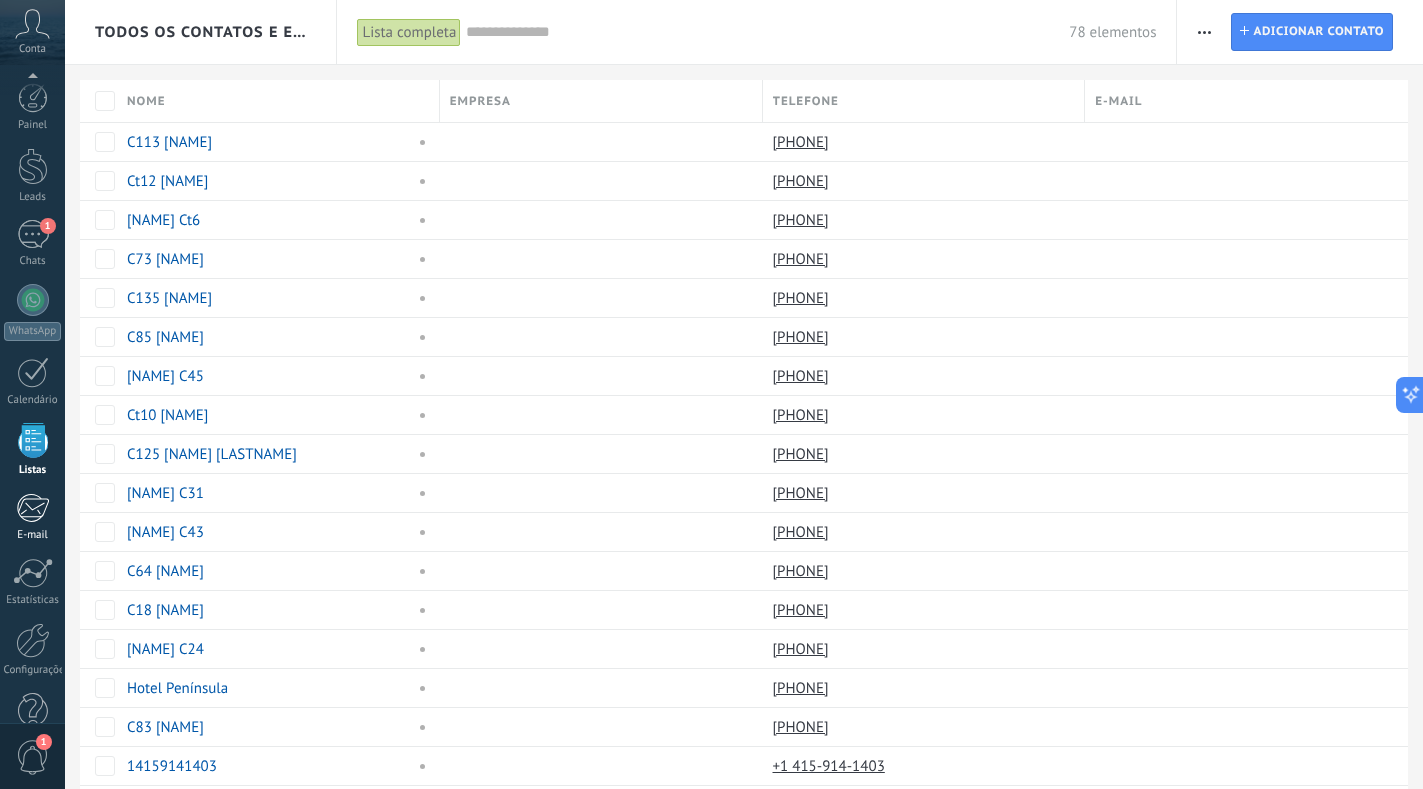 scroll, scrollTop: 43, scrollLeft: 0, axis: vertical 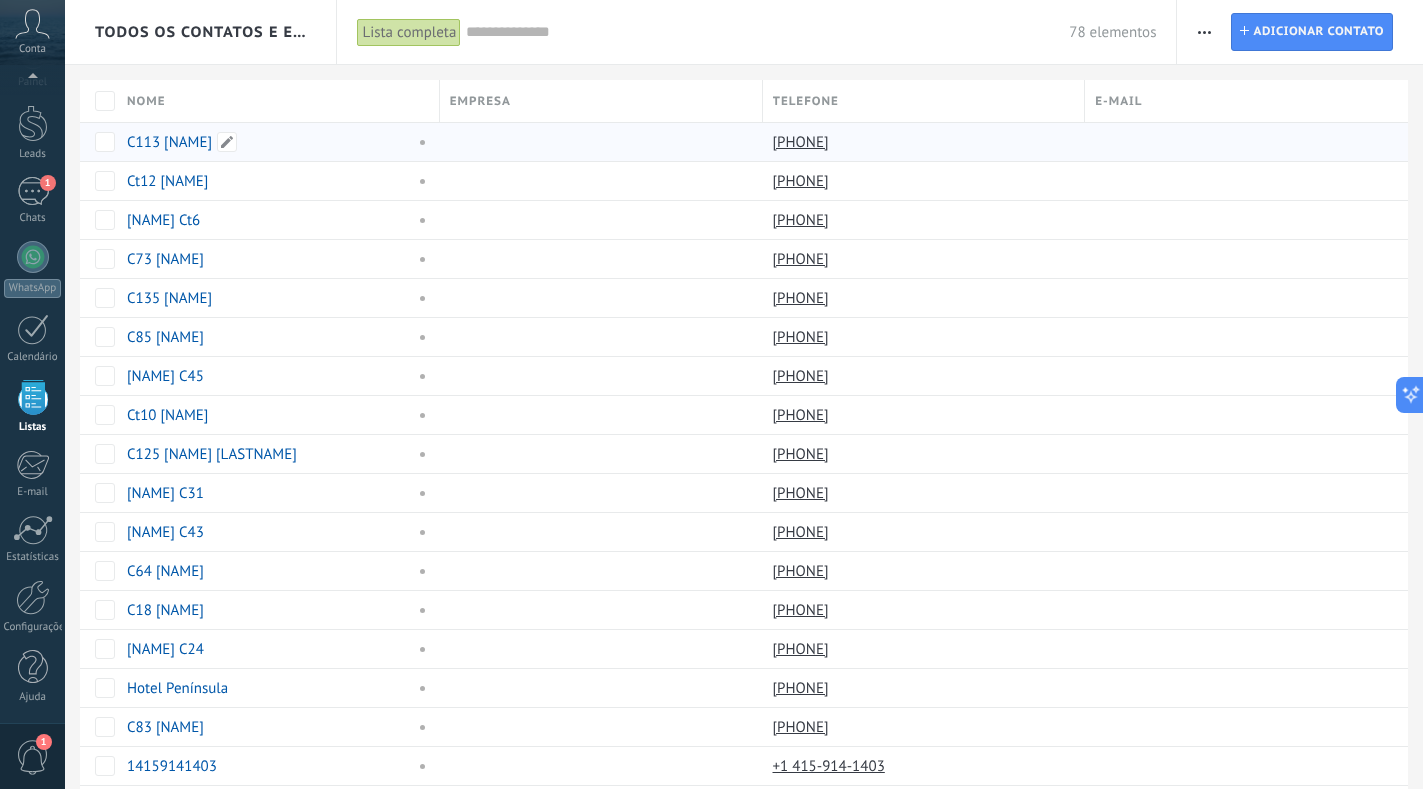 click on "C113 [NAME]" at bounding box center (169, 142) 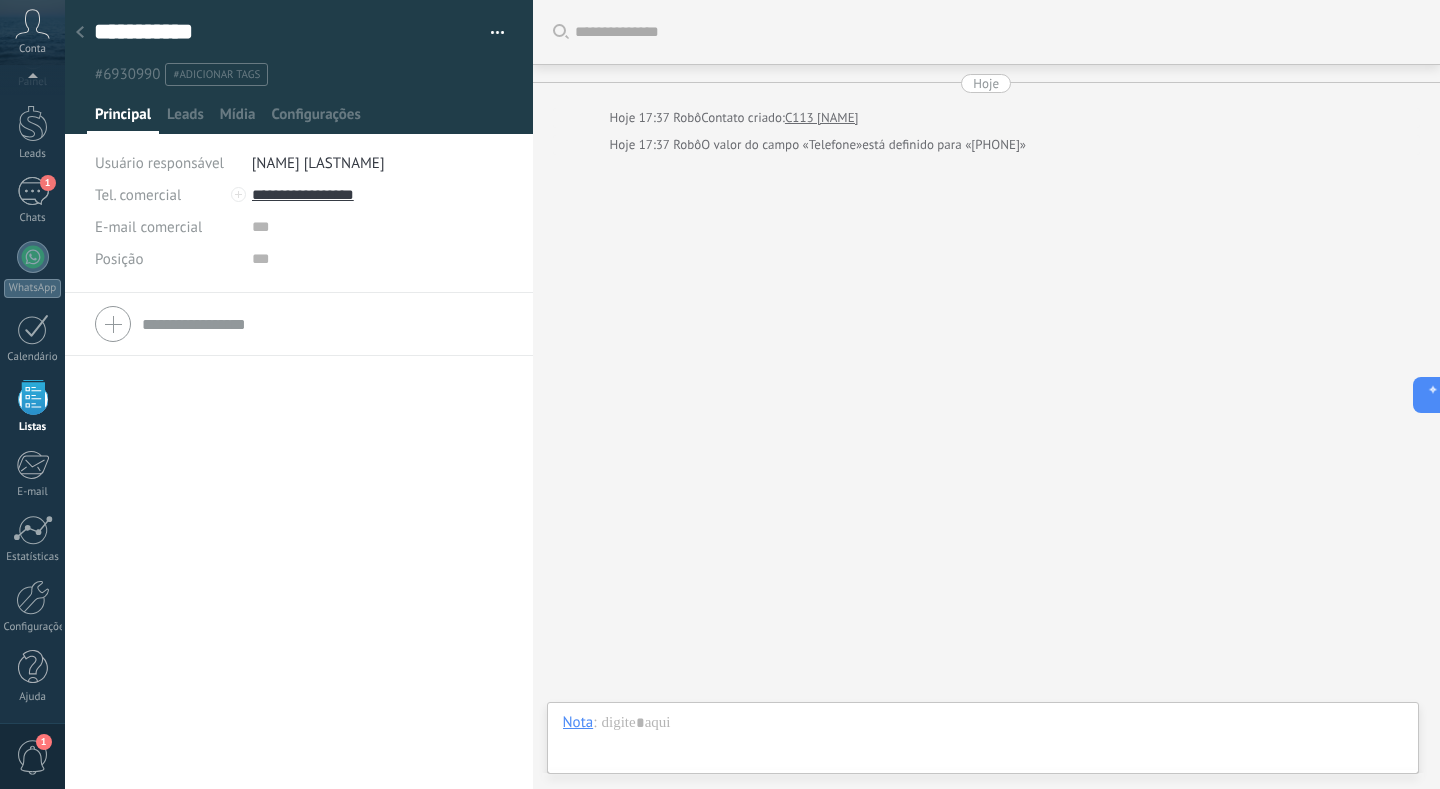 click at bounding box center [80, 33] 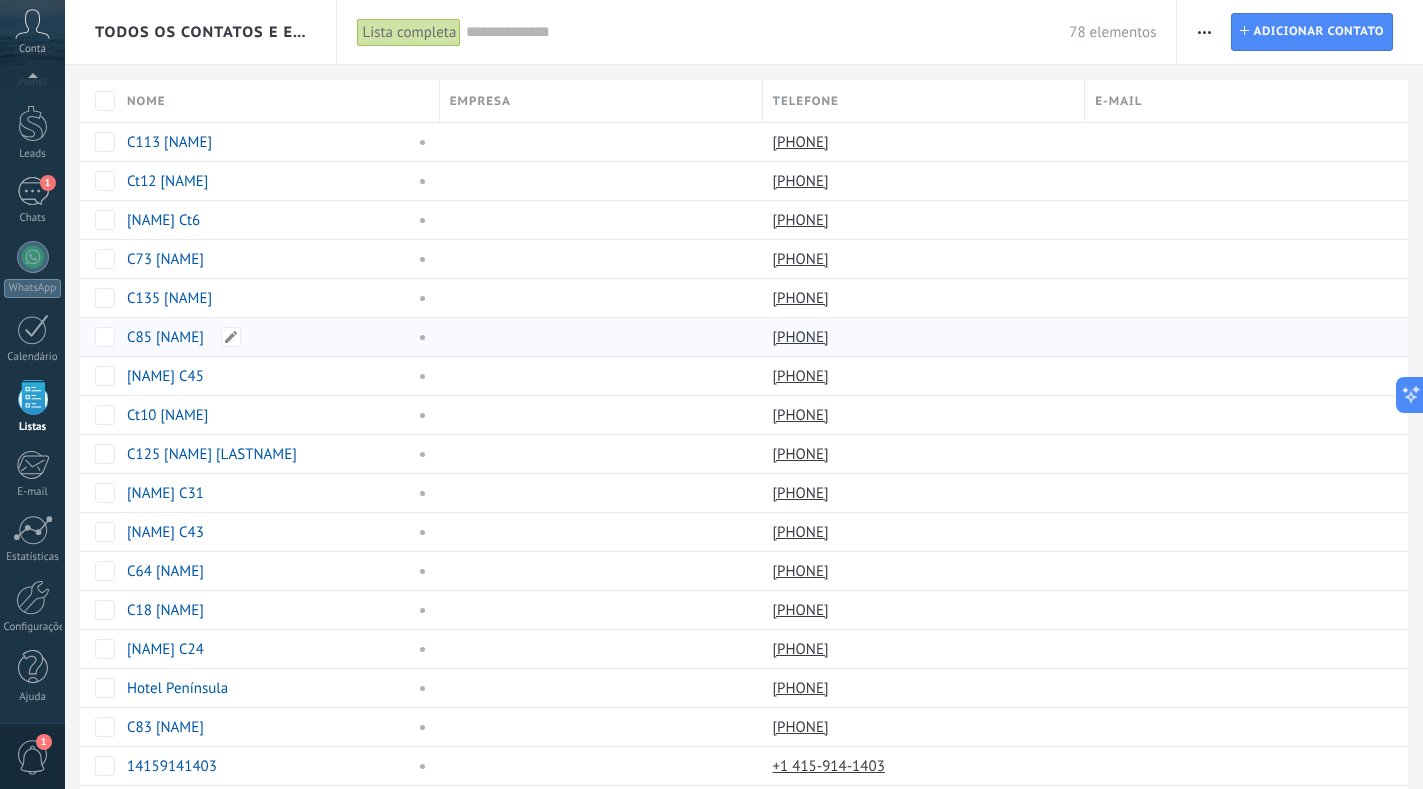 click on "C85 [NAME]" at bounding box center [165, 337] 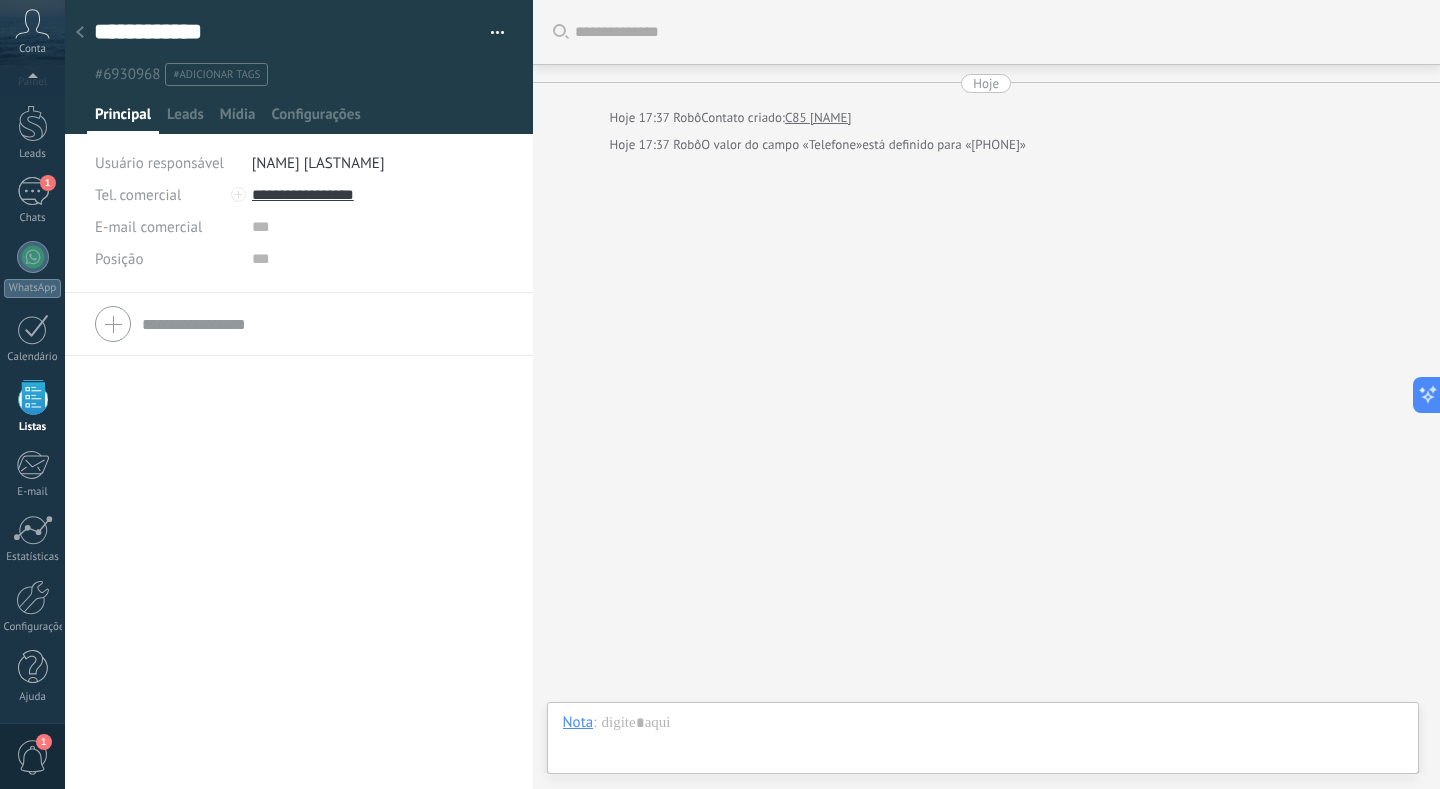 click 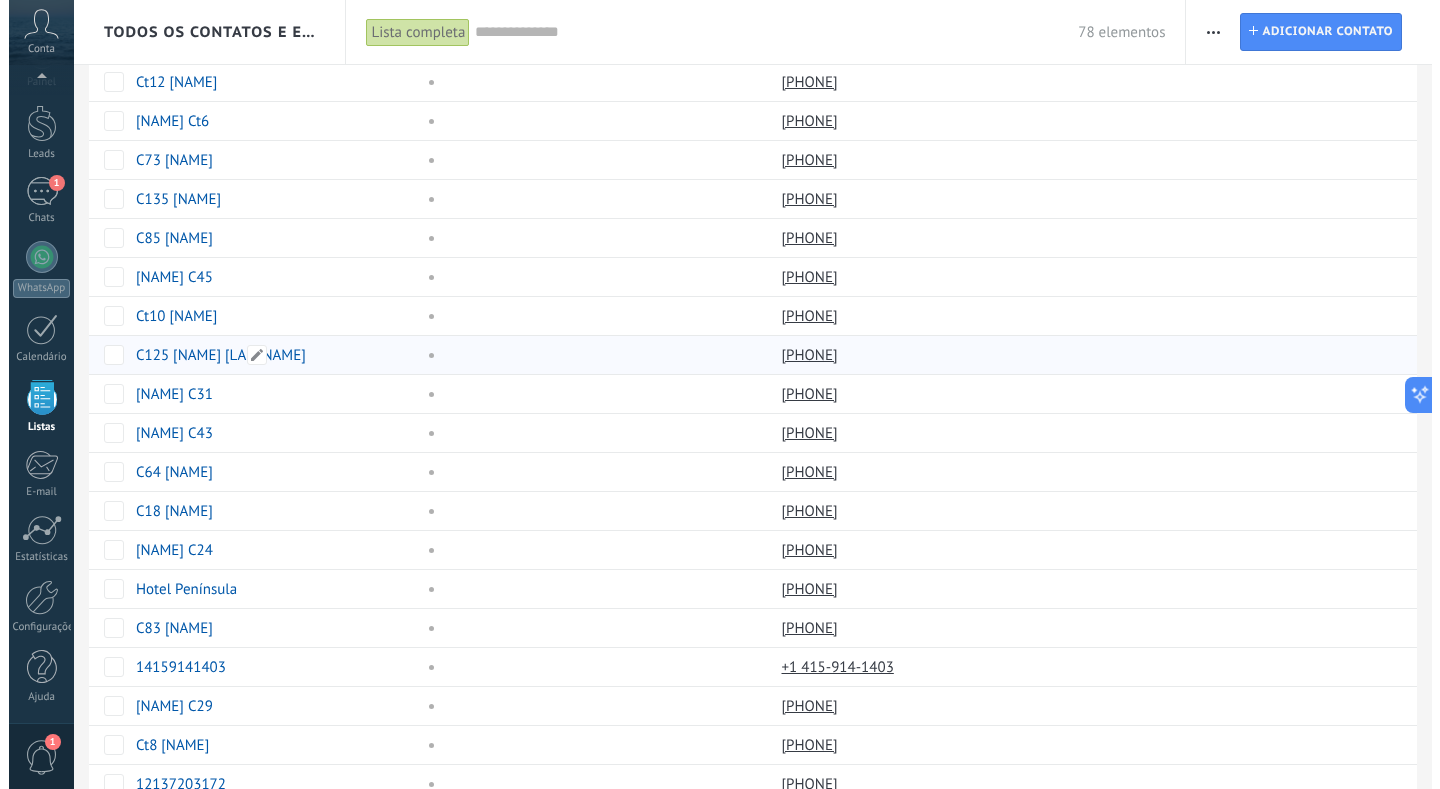 scroll, scrollTop: 100, scrollLeft: 0, axis: vertical 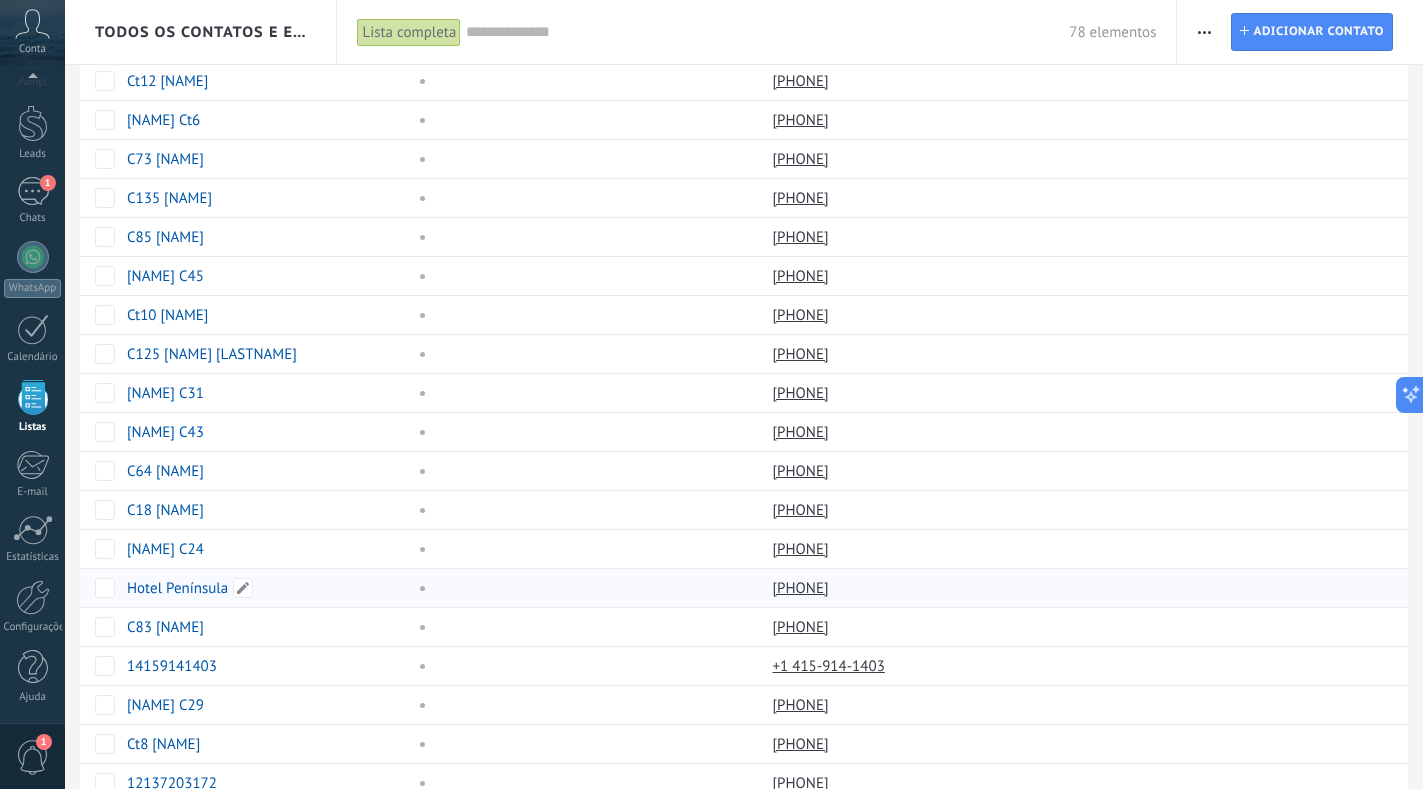 click on "Hotel Península" at bounding box center (177, 588) 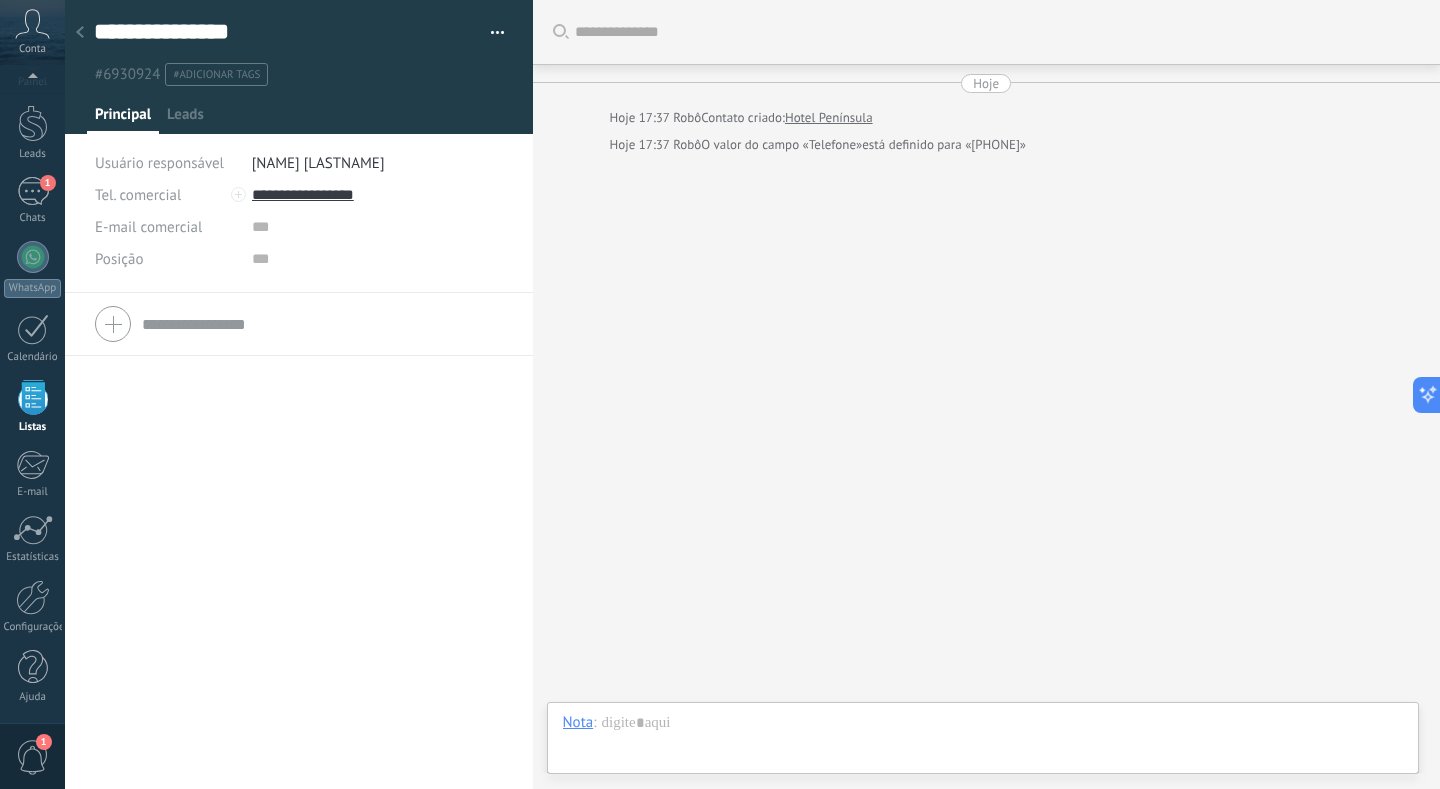 scroll, scrollTop: 0, scrollLeft: 0, axis: both 